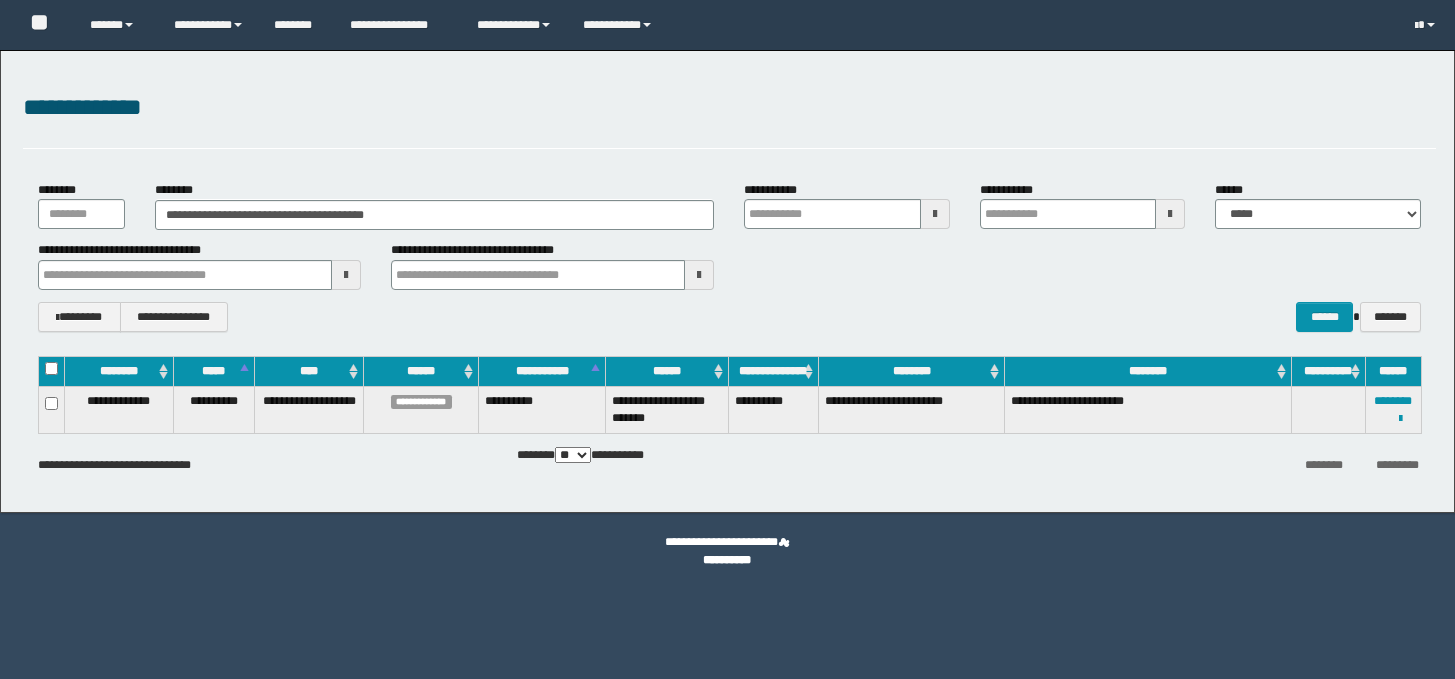 scroll, scrollTop: 0, scrollLeft: 0, axis: both 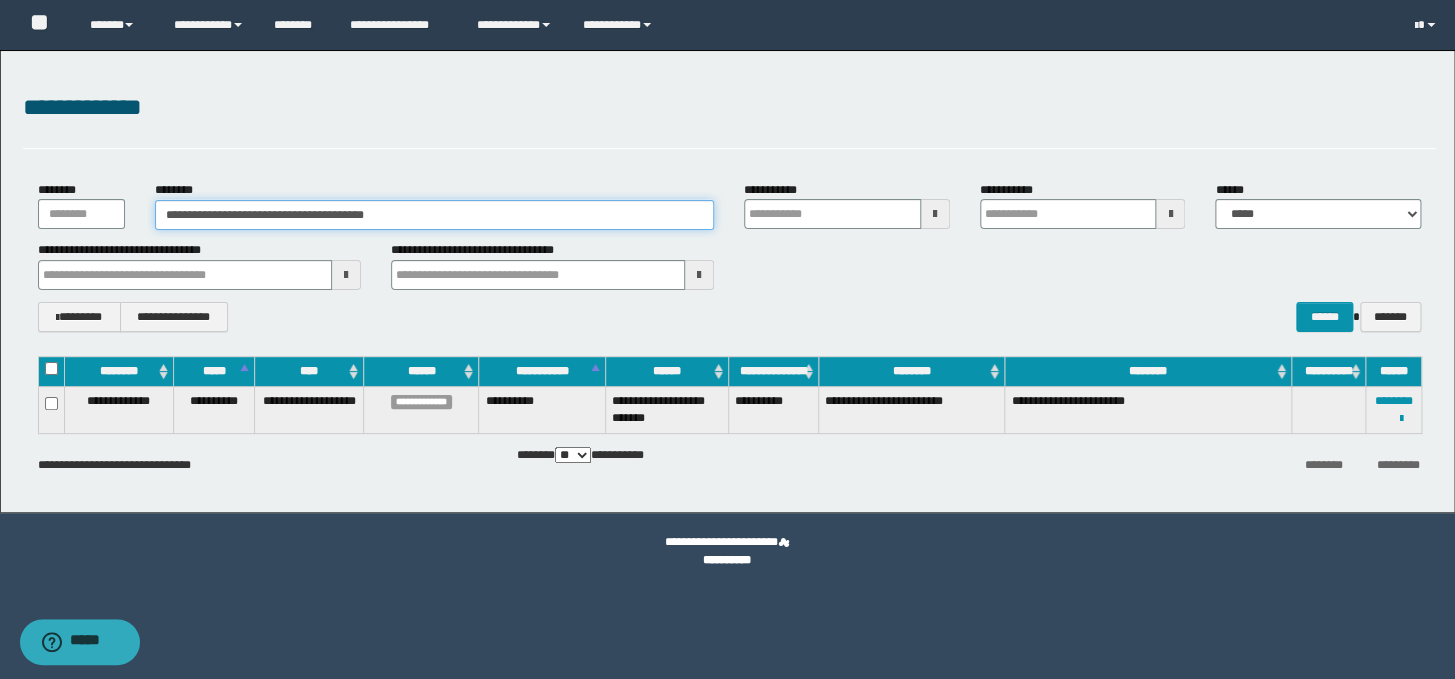 drag, startPoint x: 432, startPoint y: 217, endPoint x: 200, endPoint y: 253, distance: 234.77649 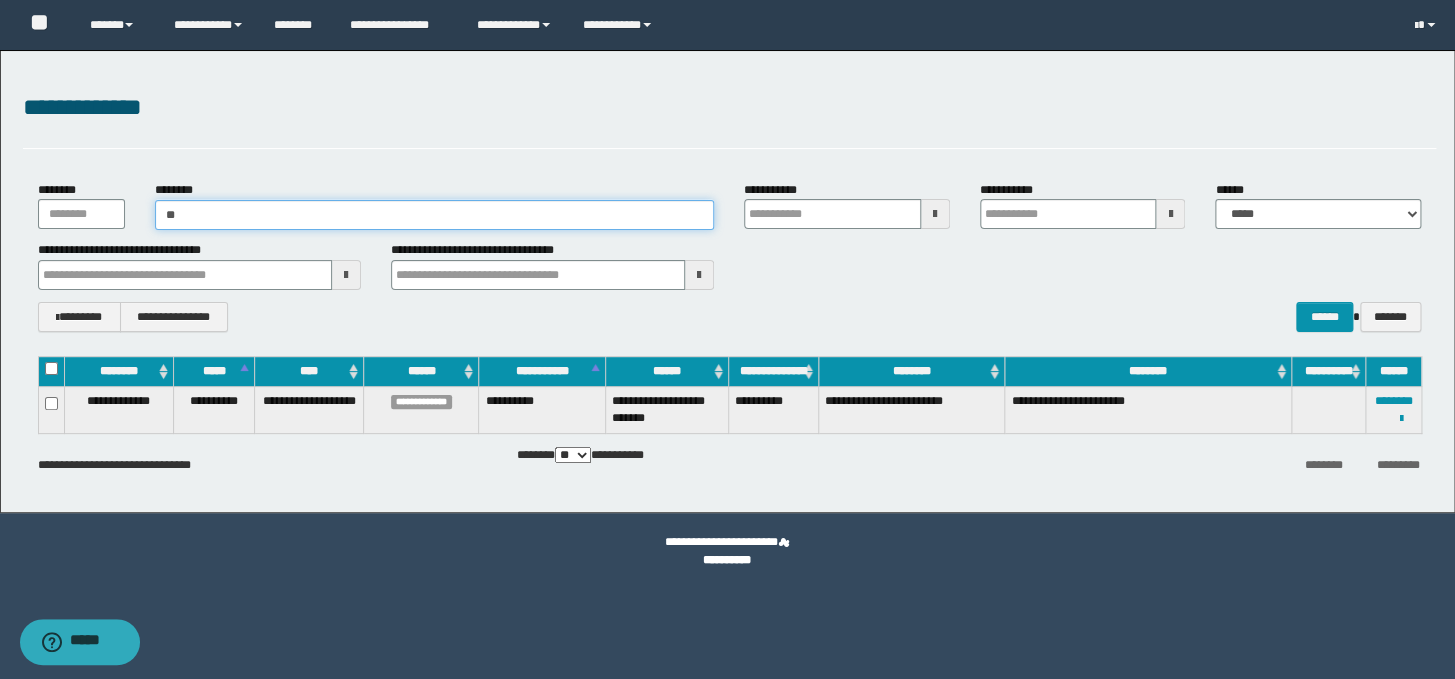 type on "*" 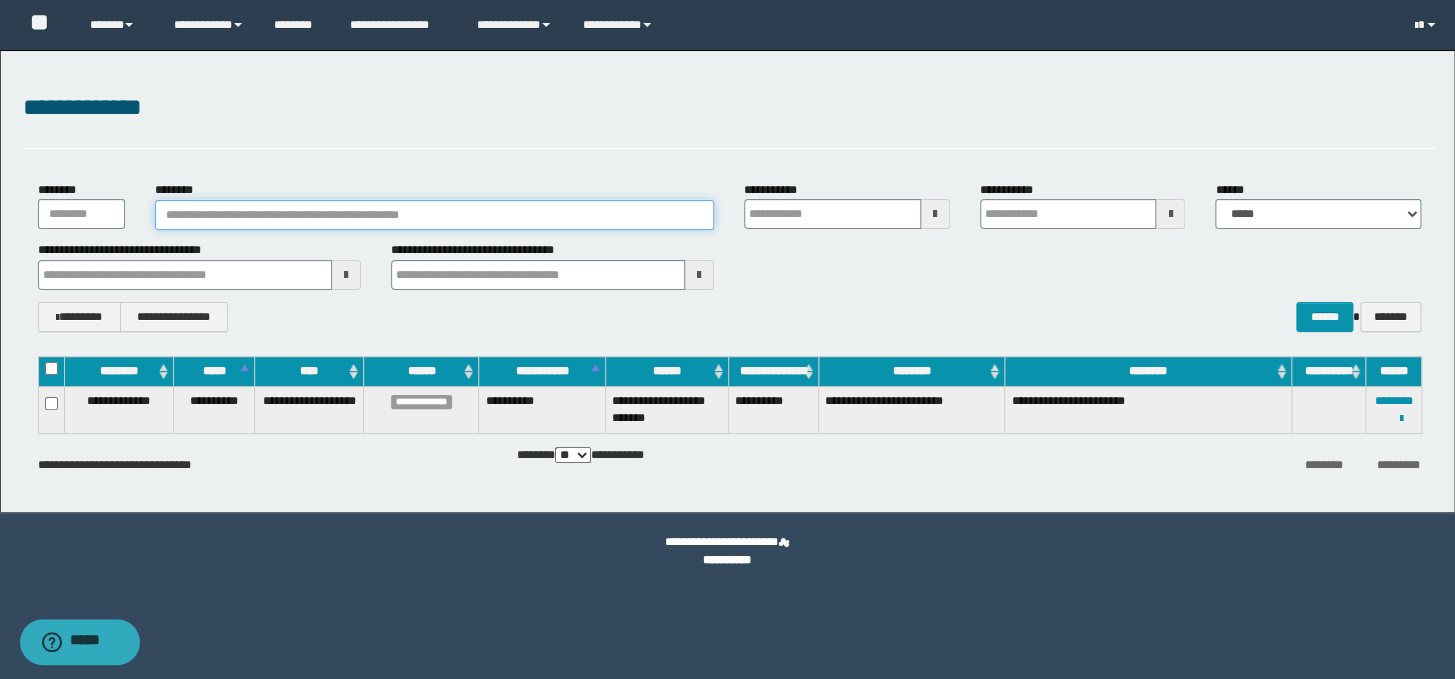 paste on "**********" 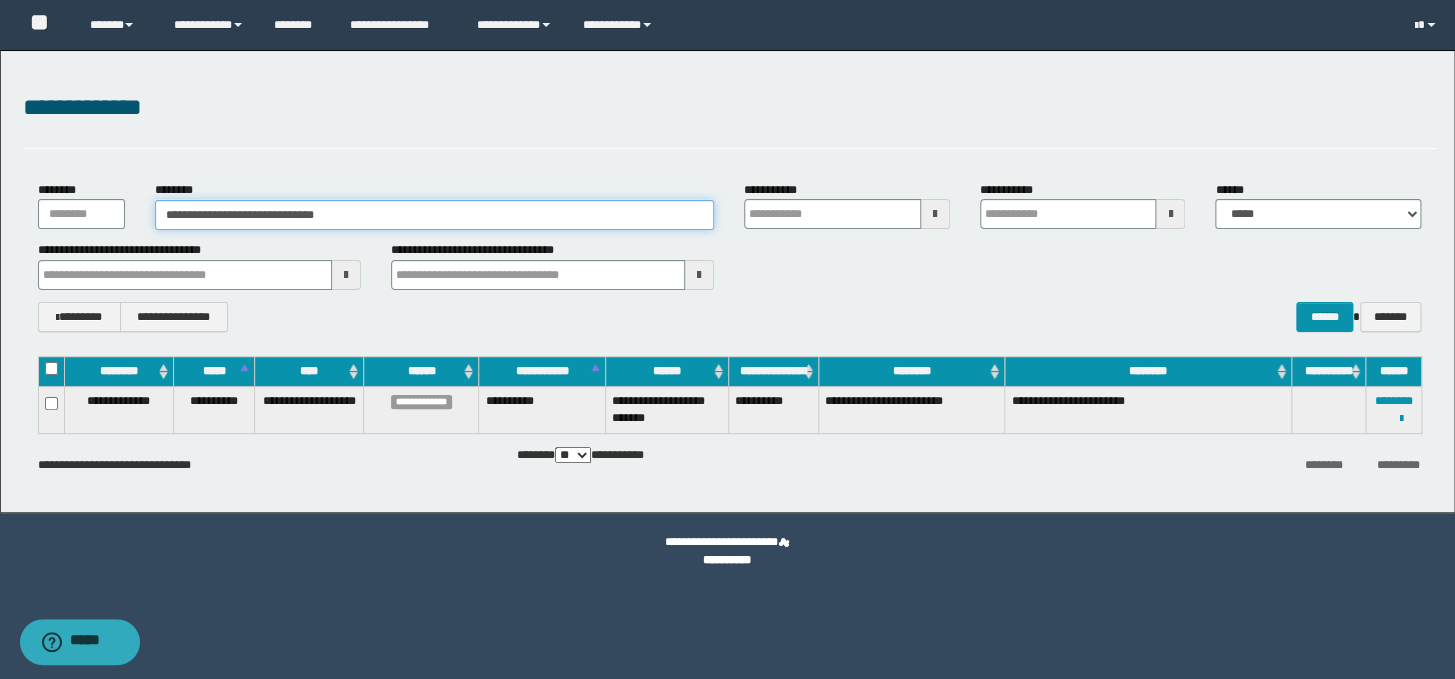 type on "**********" 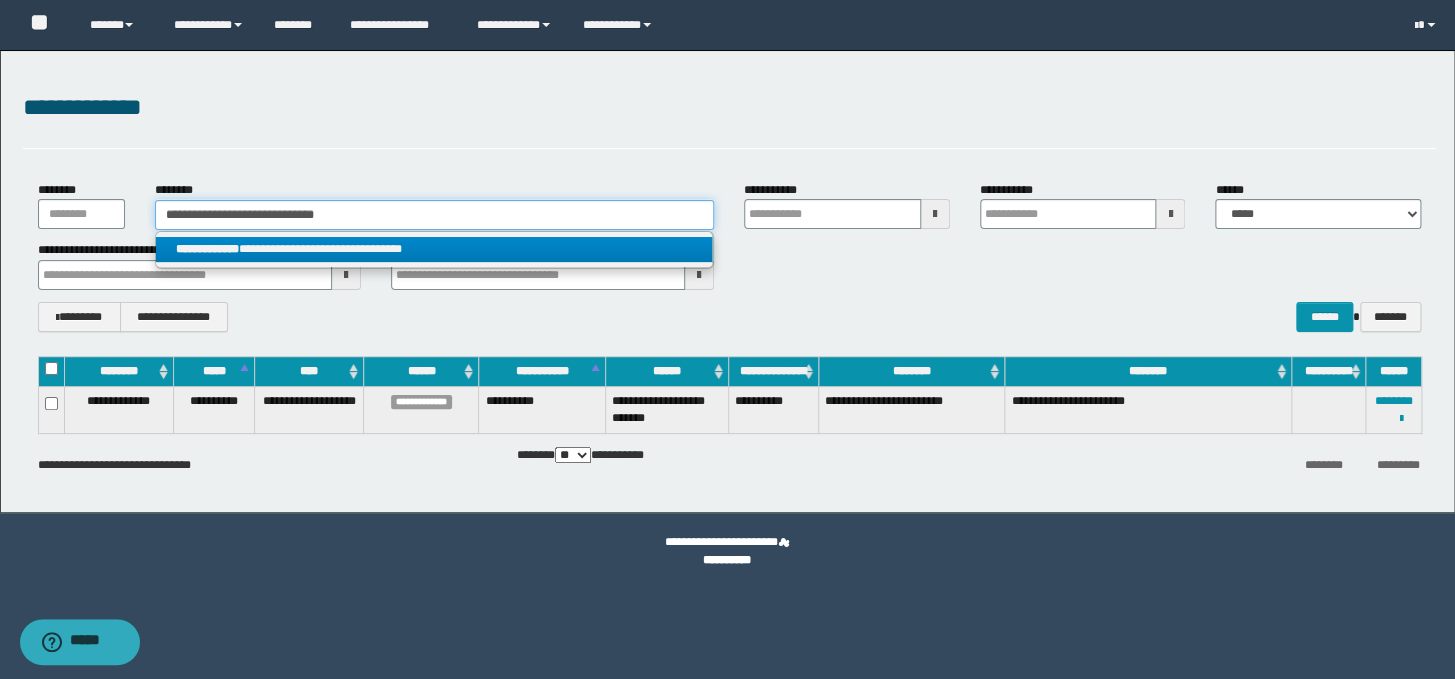 type on "**********" 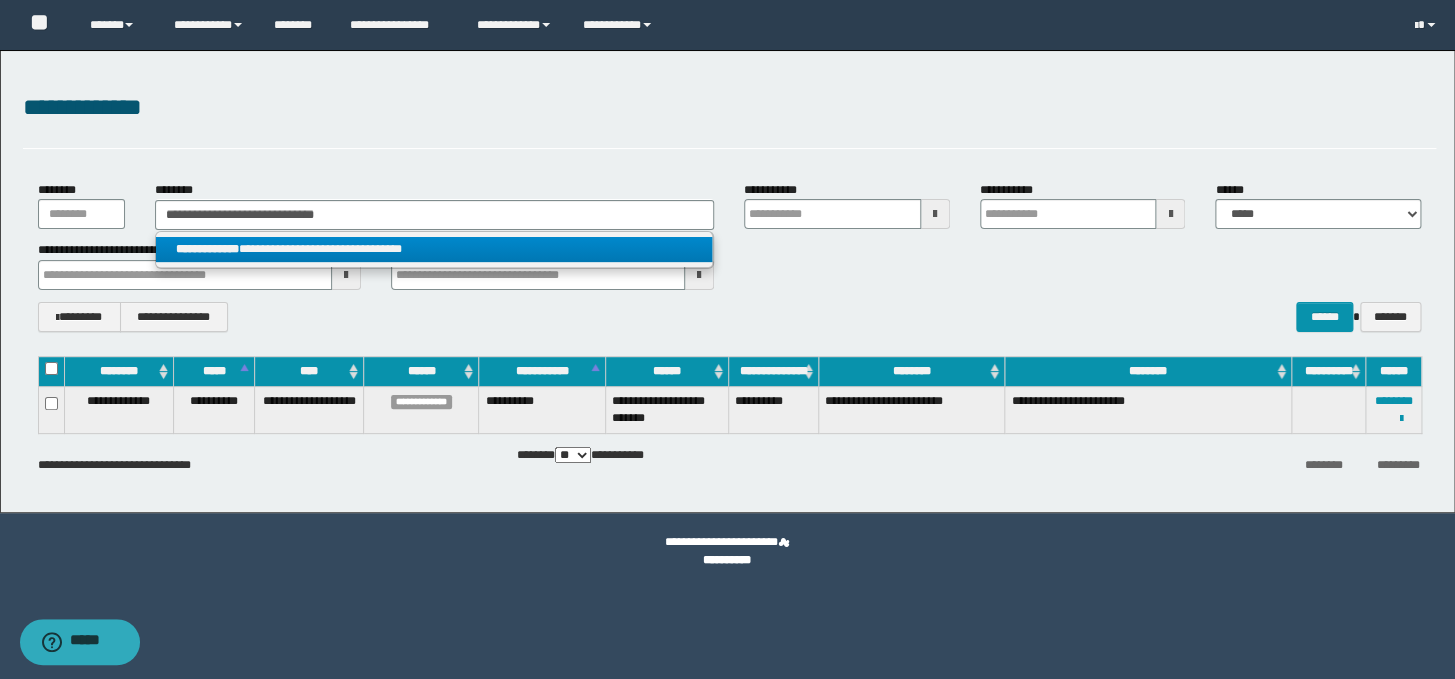 click on "**********" at bounding box center [434, 249] 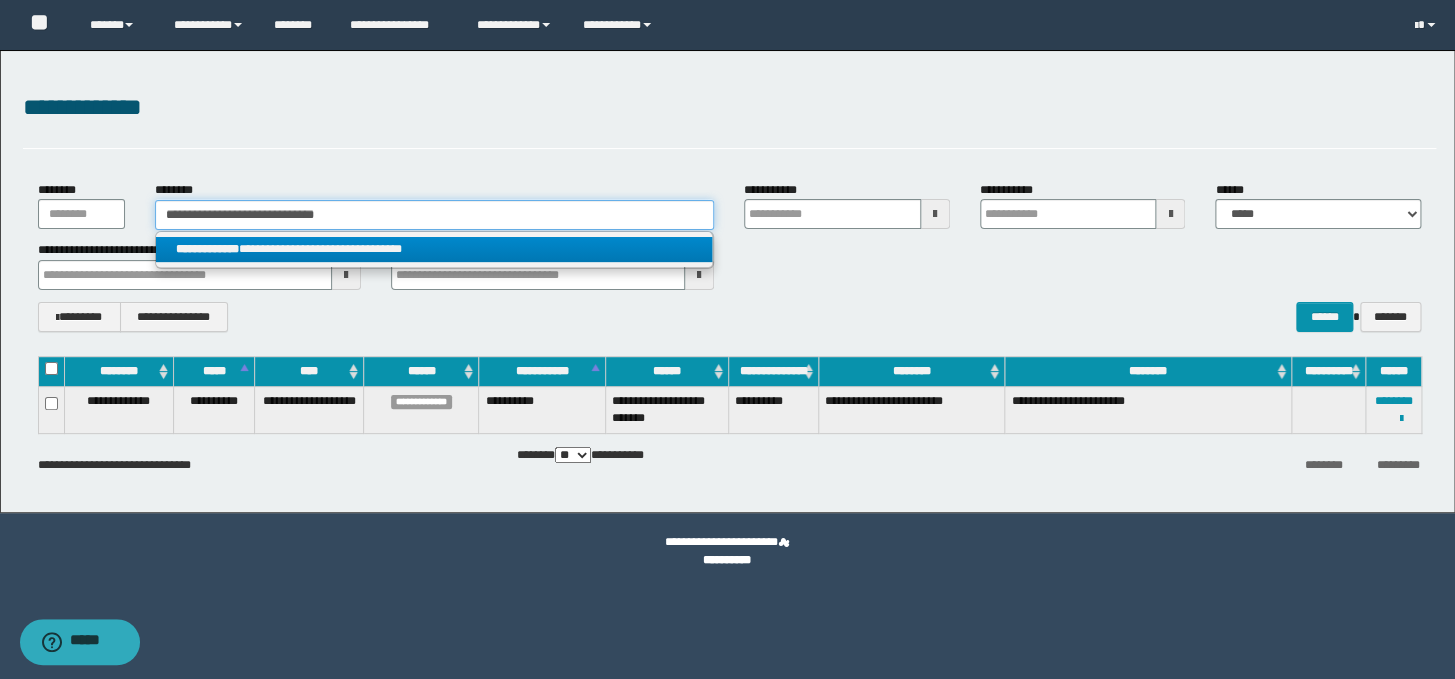 type 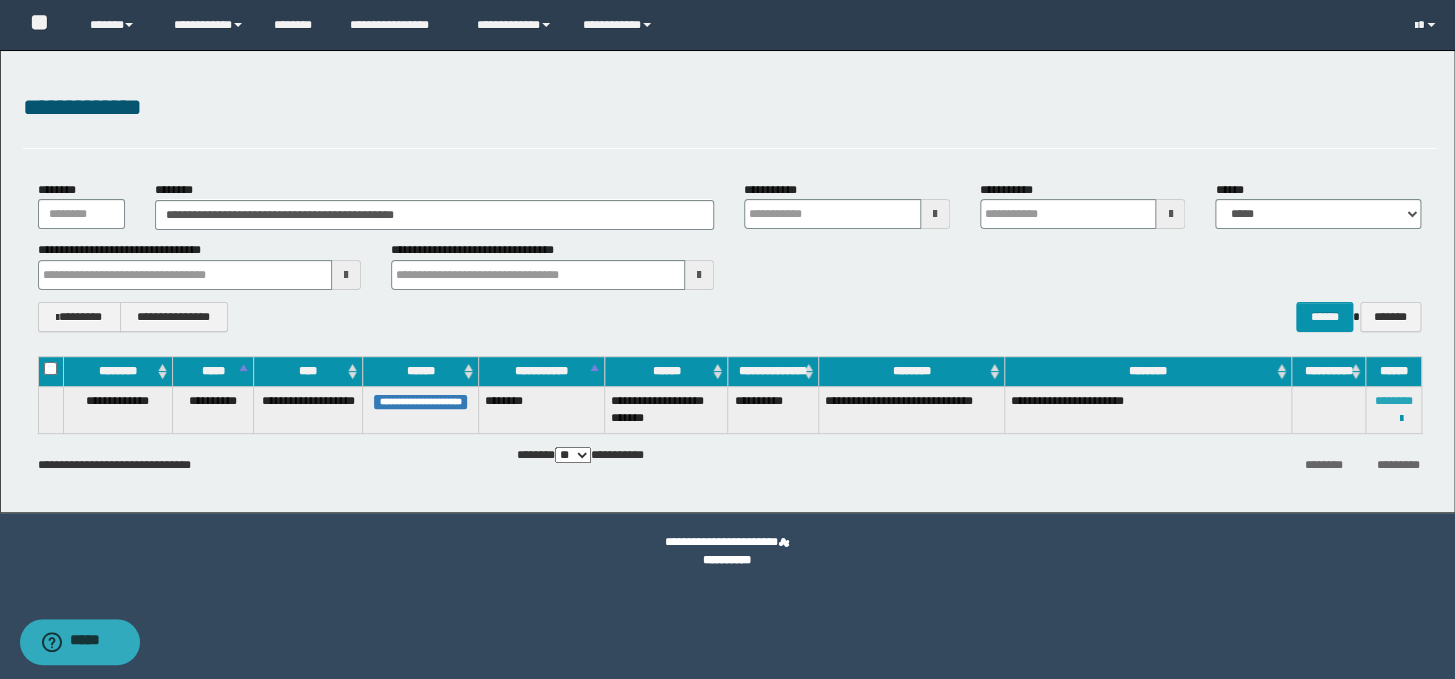 click on "********" at bounding box center (1393, 401) 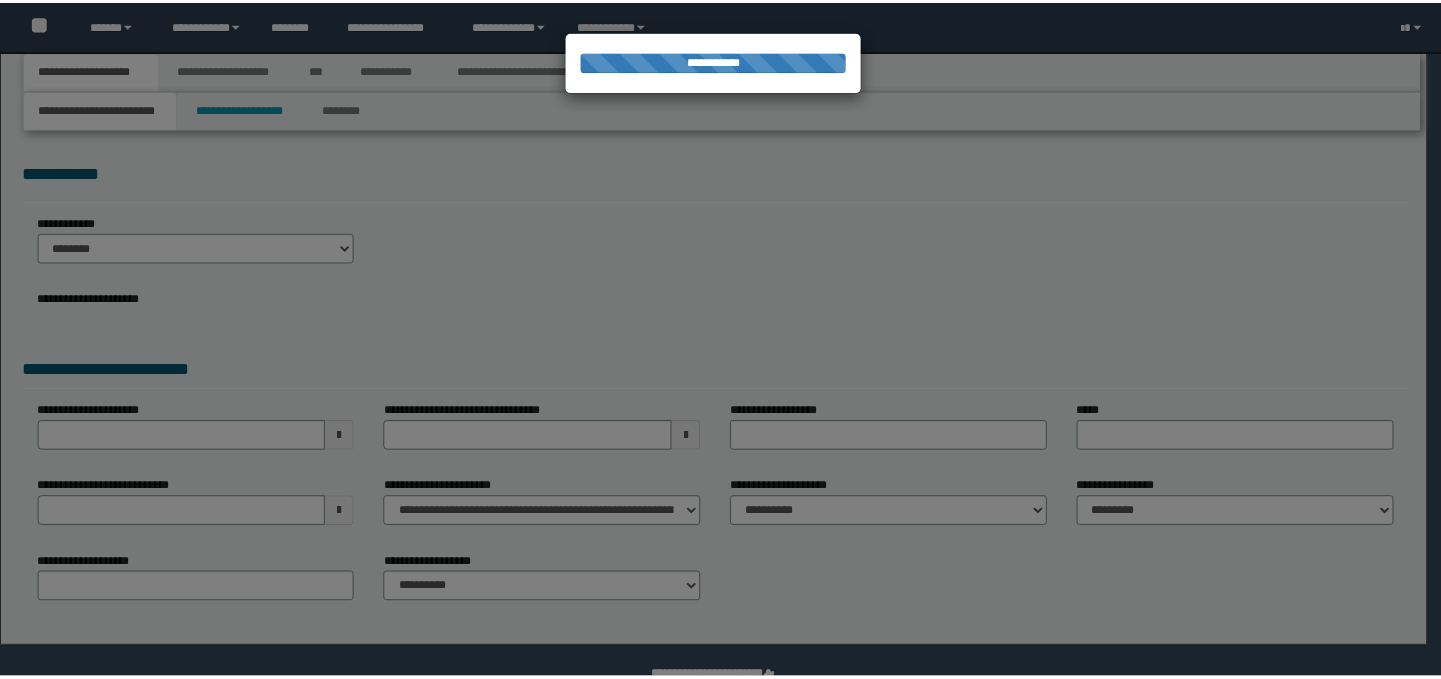 scroll, scrollTop: 0, scrollLeft: 0, axis: both 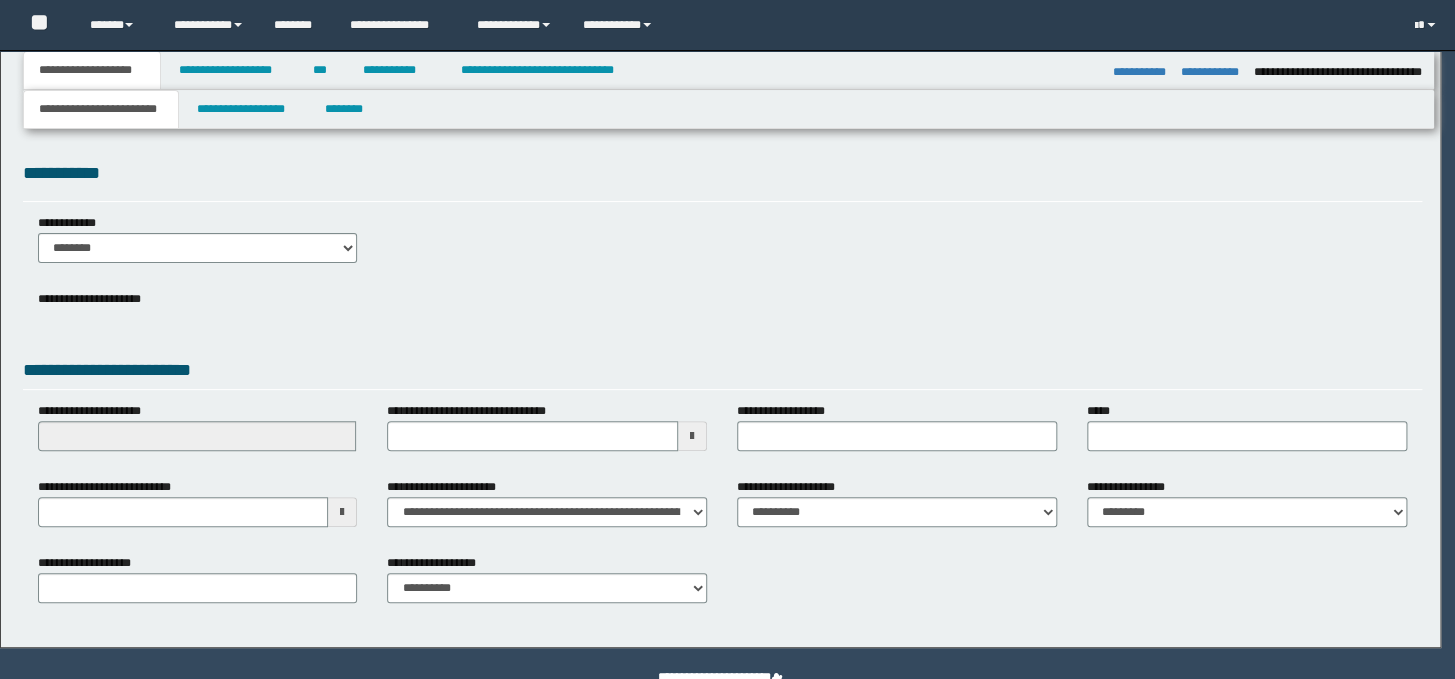 select on "*" 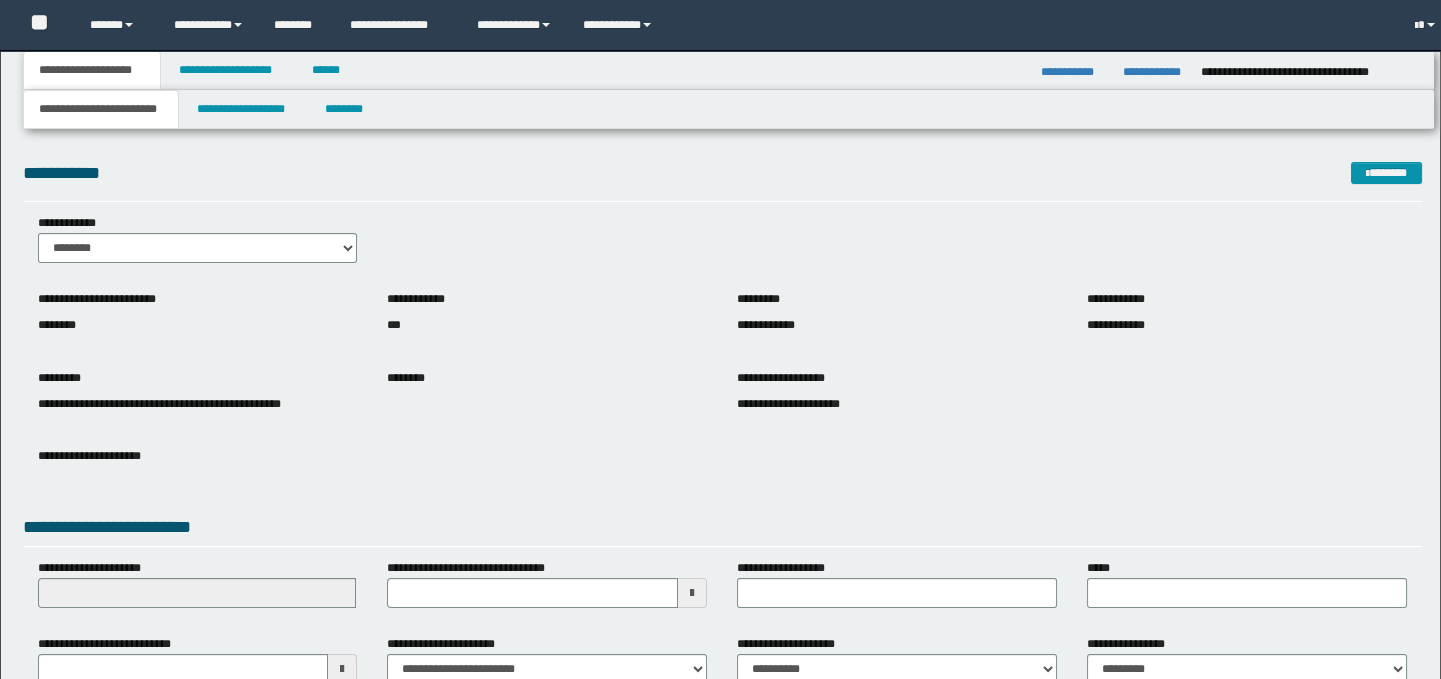scroll, scrollTop: 0, scrollLeft: 0, axis: both 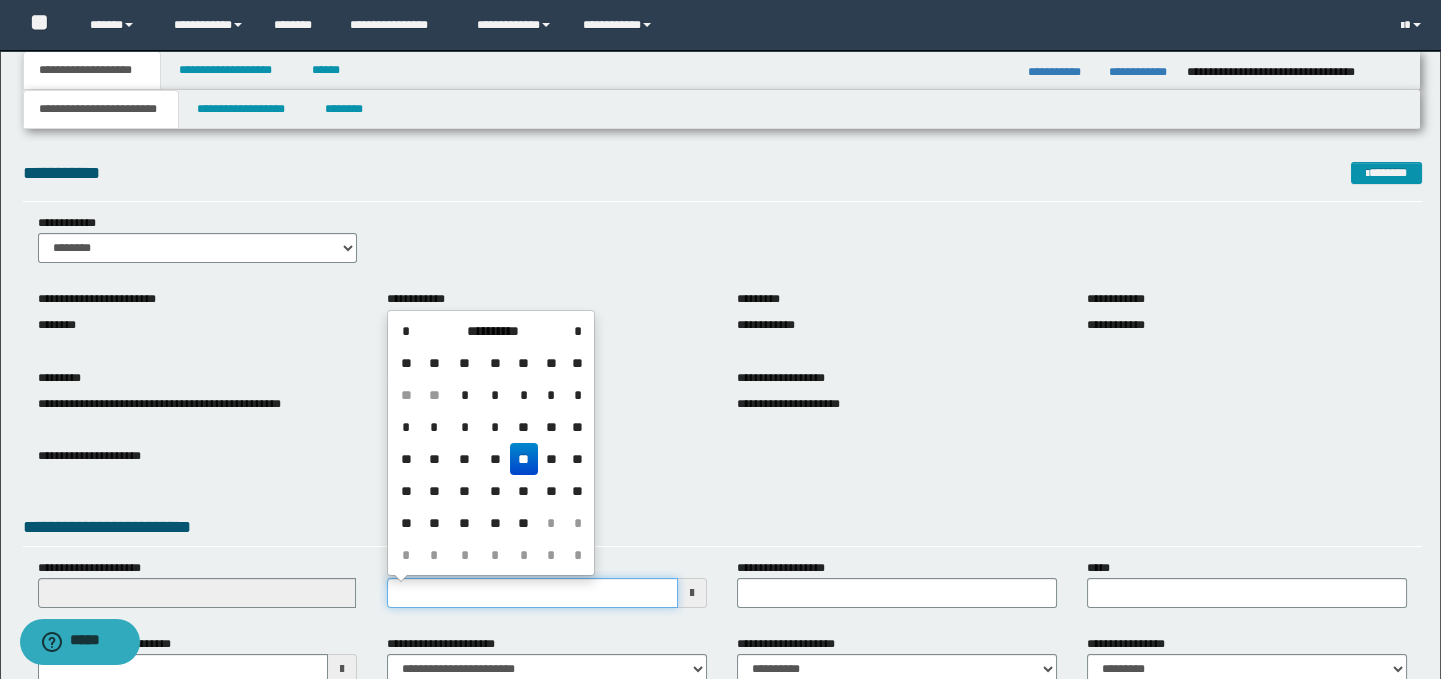 click on "**********" at bounding box center (532, 593) 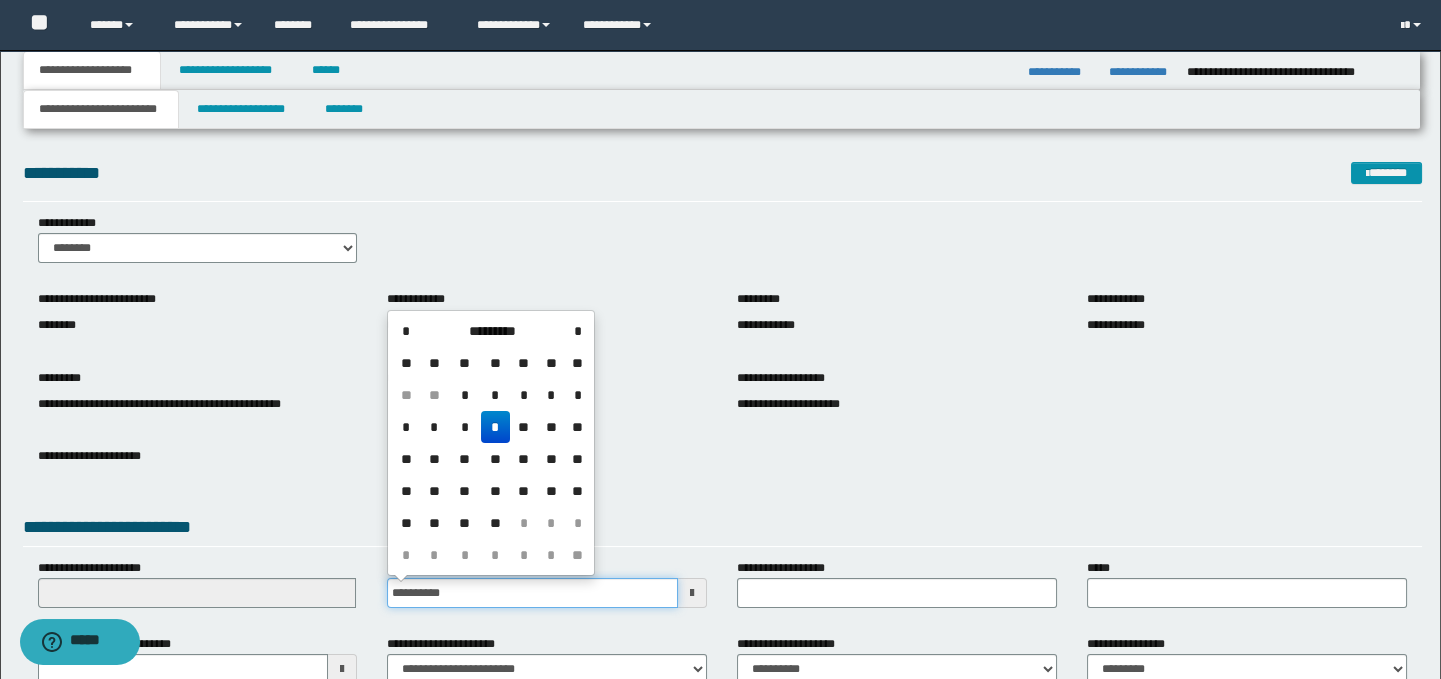 type on "**********" 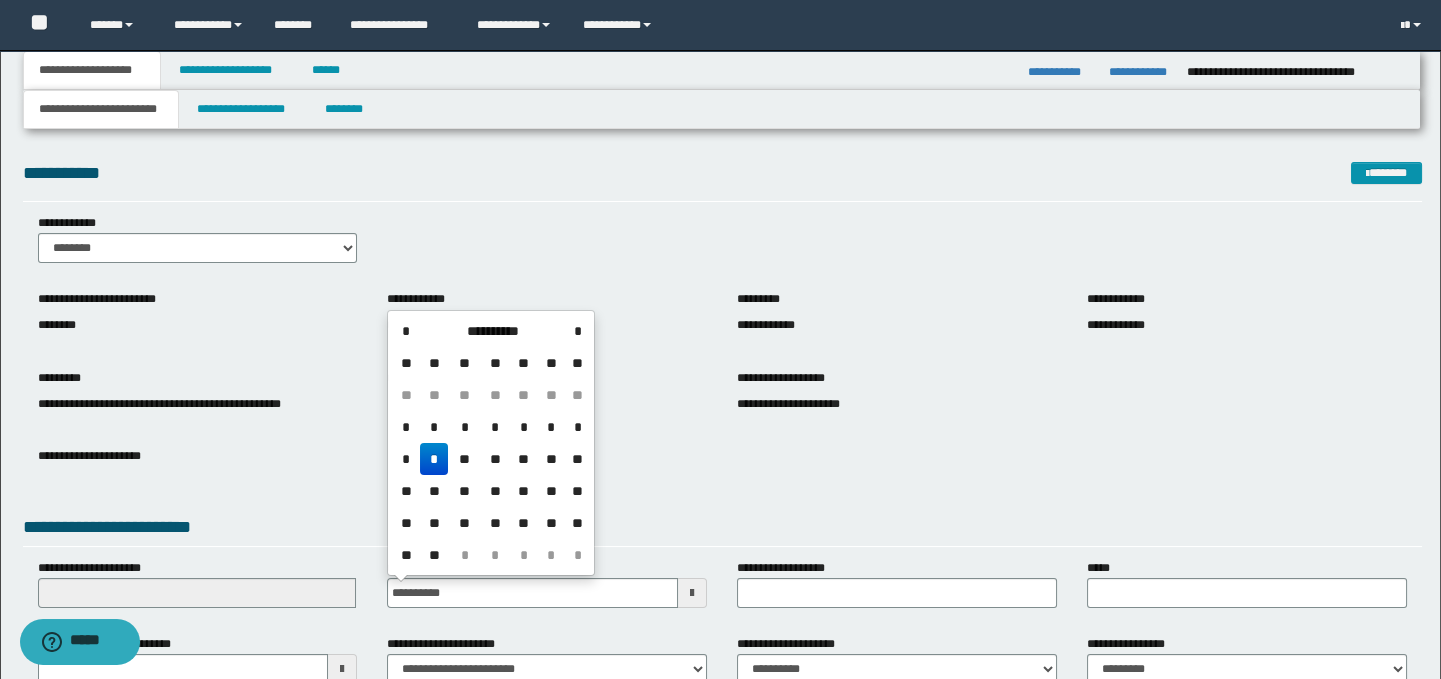 click on "*" at bounding box center (434, 459) 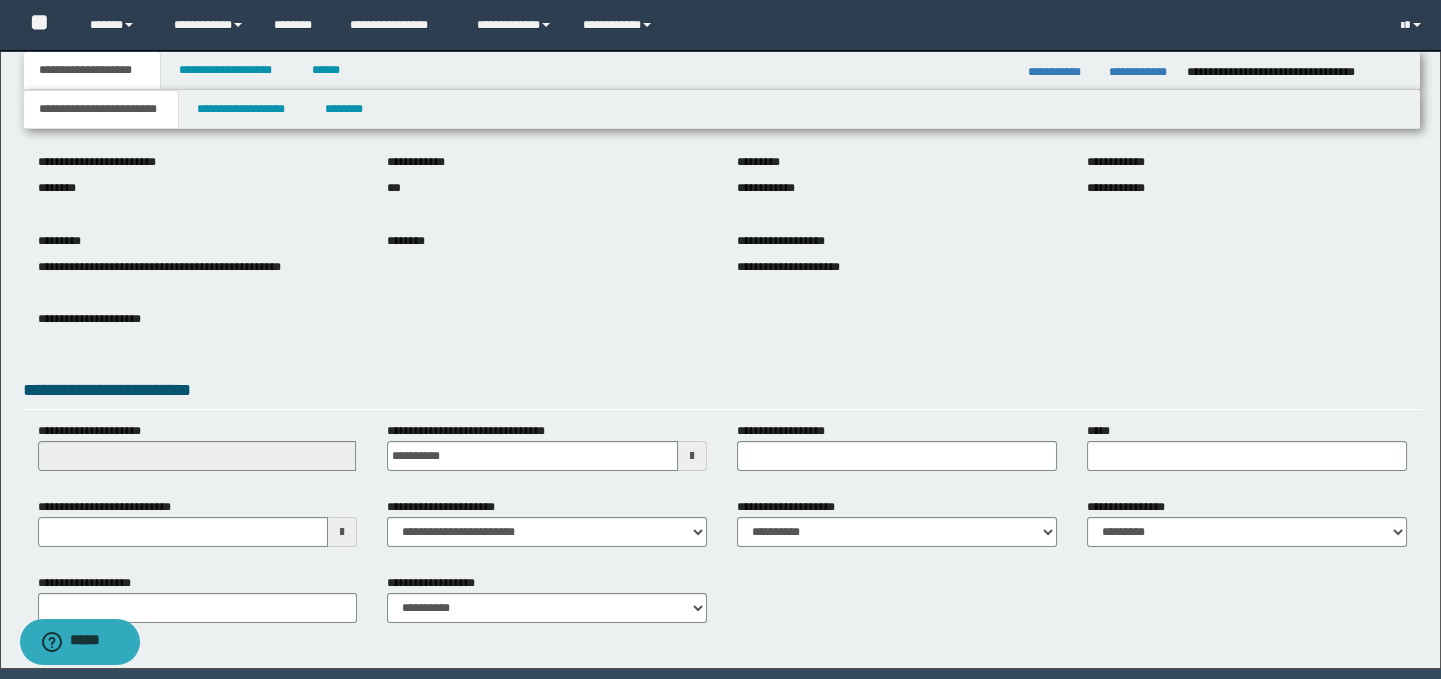 scroll, scrollTop: 152, scrollLeft: 0, axis: vertical 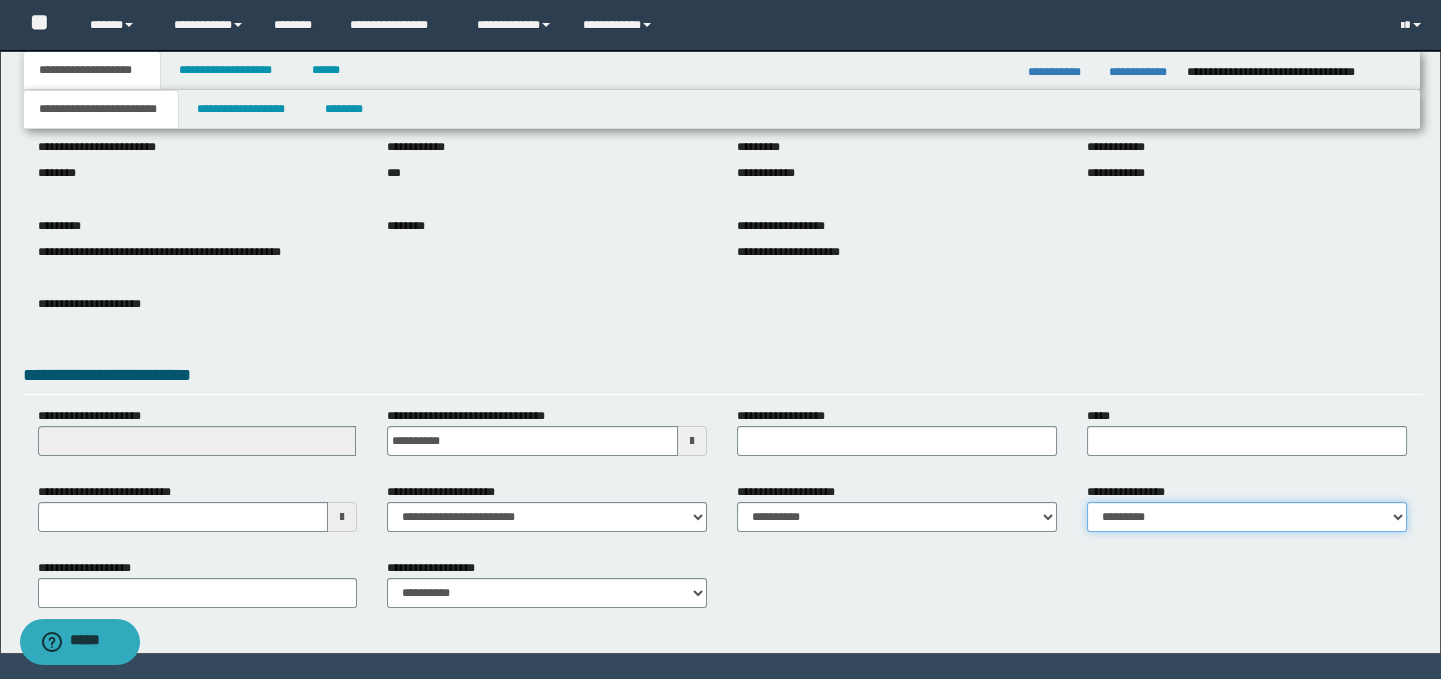 click on "**********" at bounding box center (1247, 517) 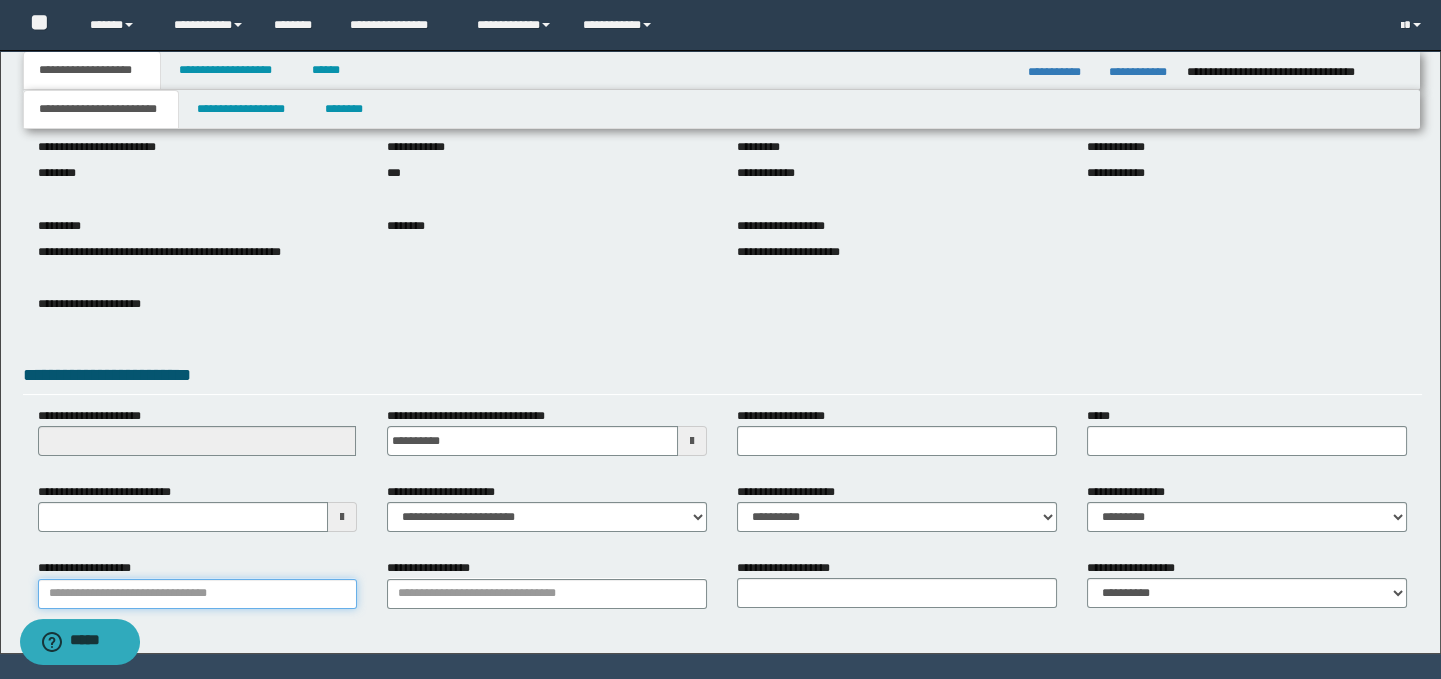 click on "**********" at bounding box center (198, 594) 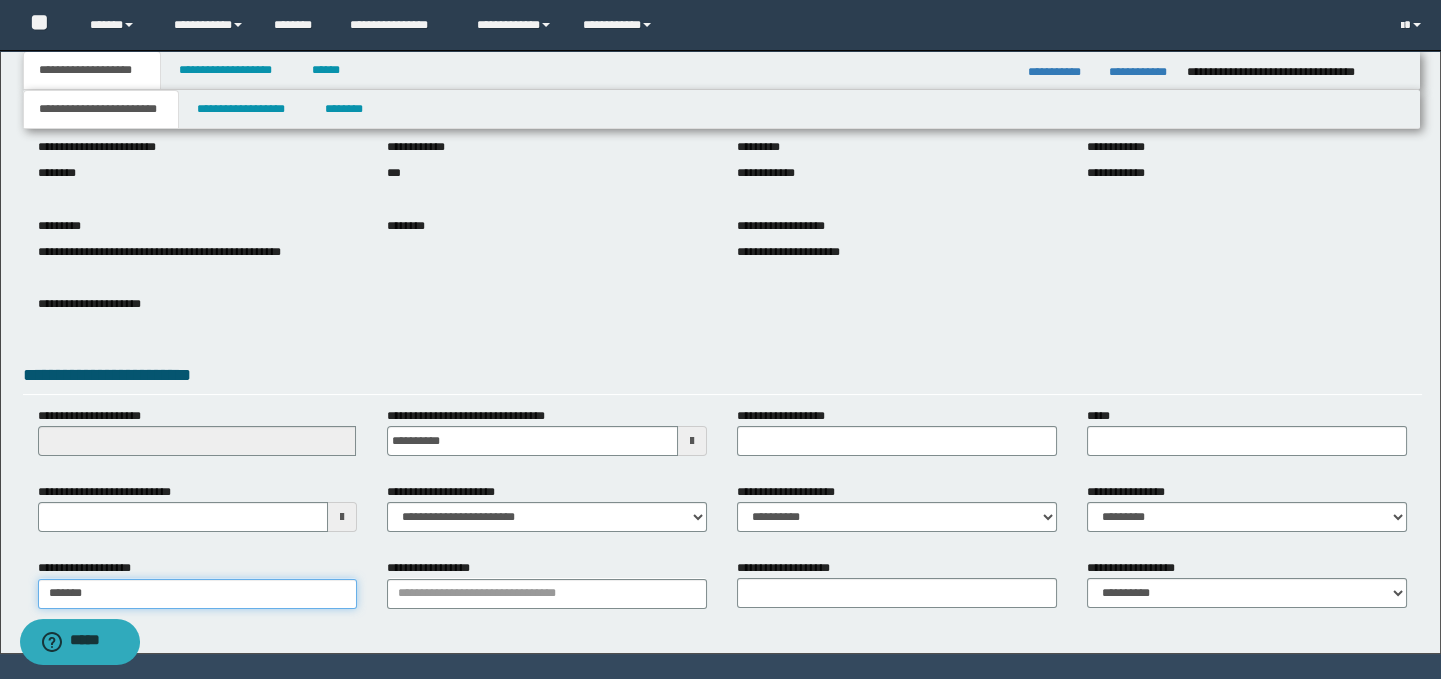 type on "********" 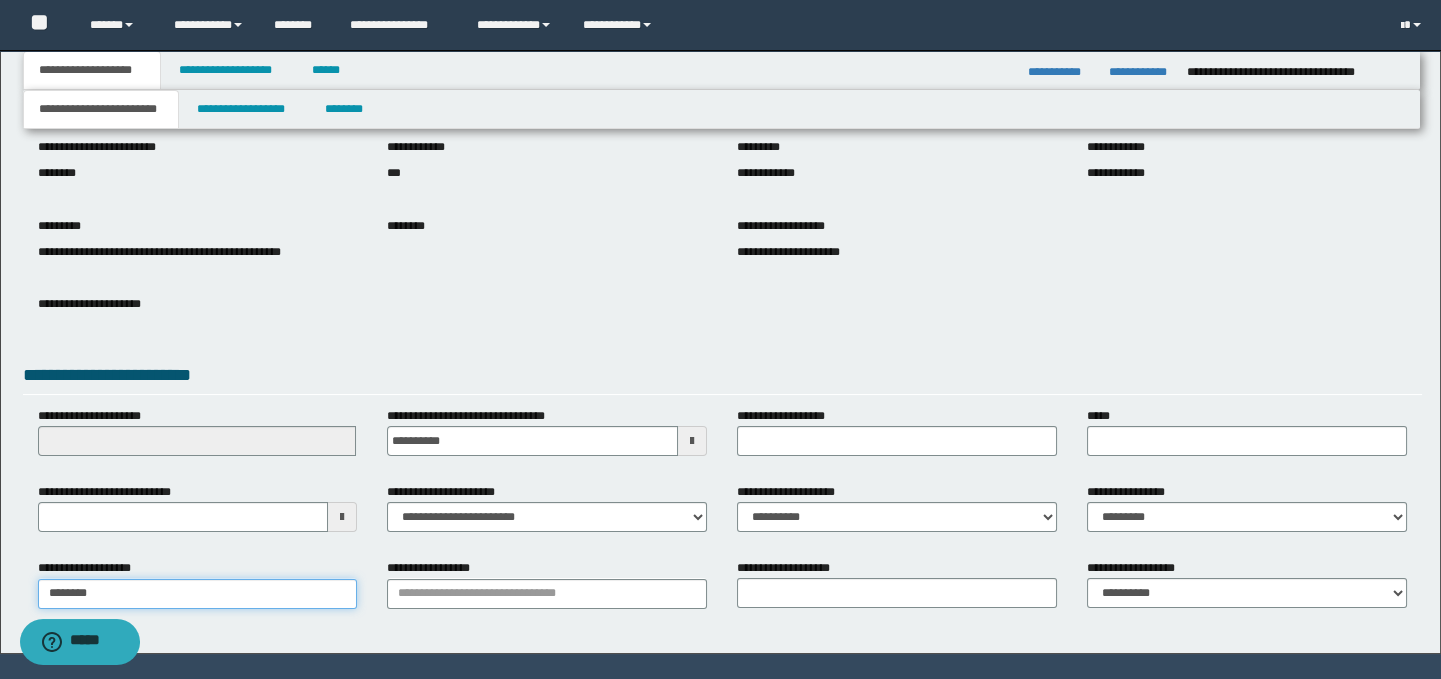 type on "********" 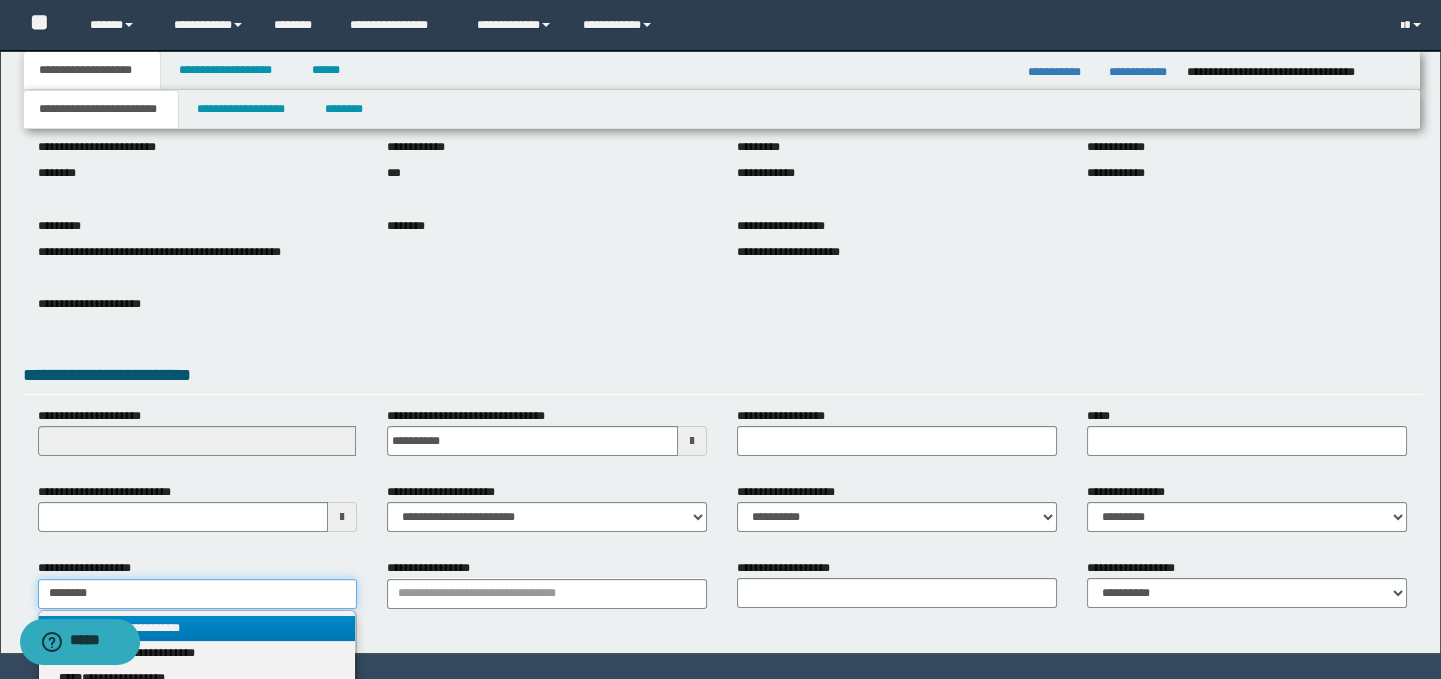 type on "********" 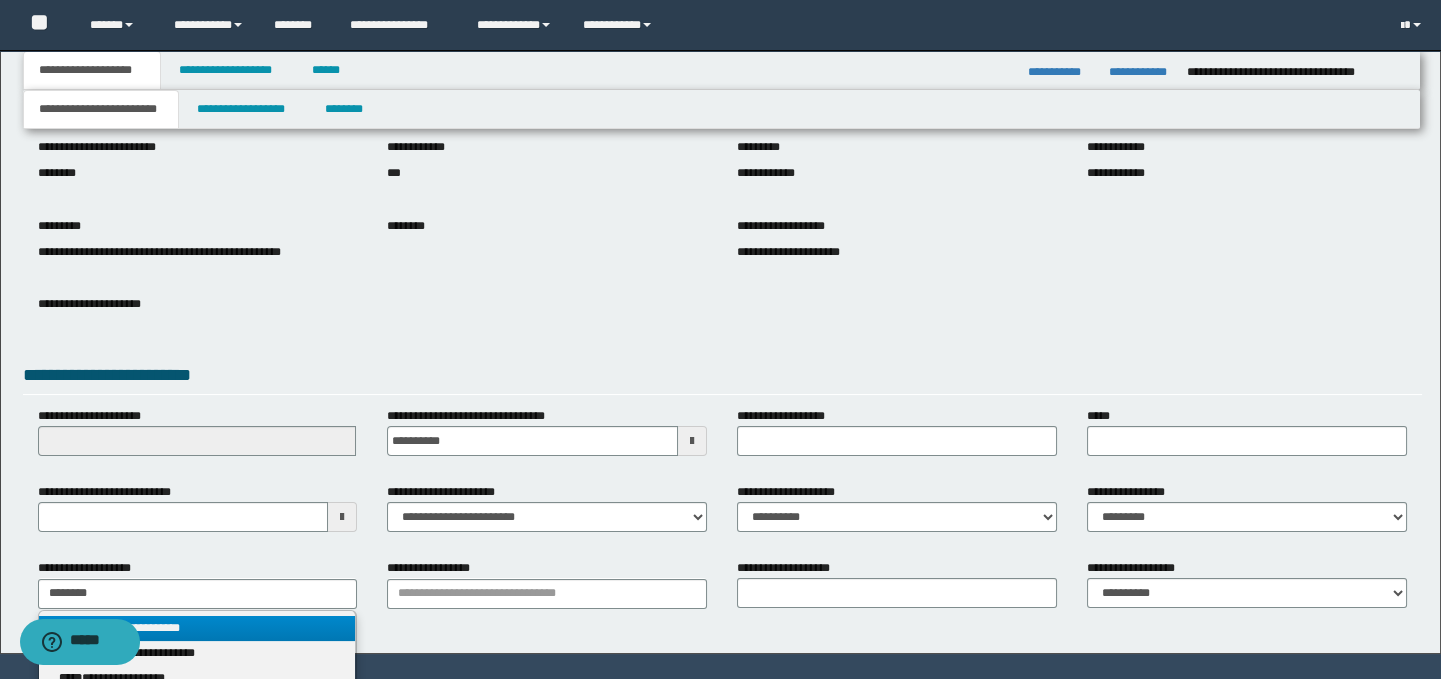 click on "**********" at bounding box center (197, 628) 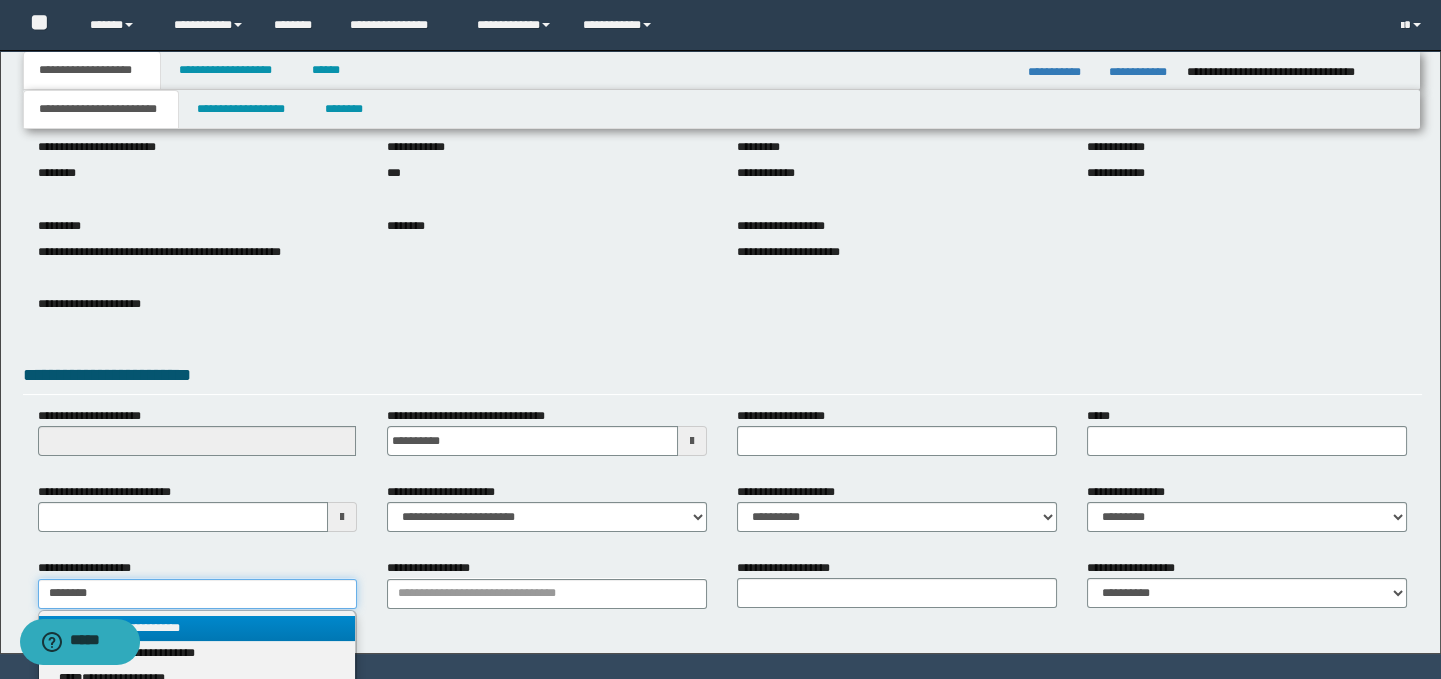 type 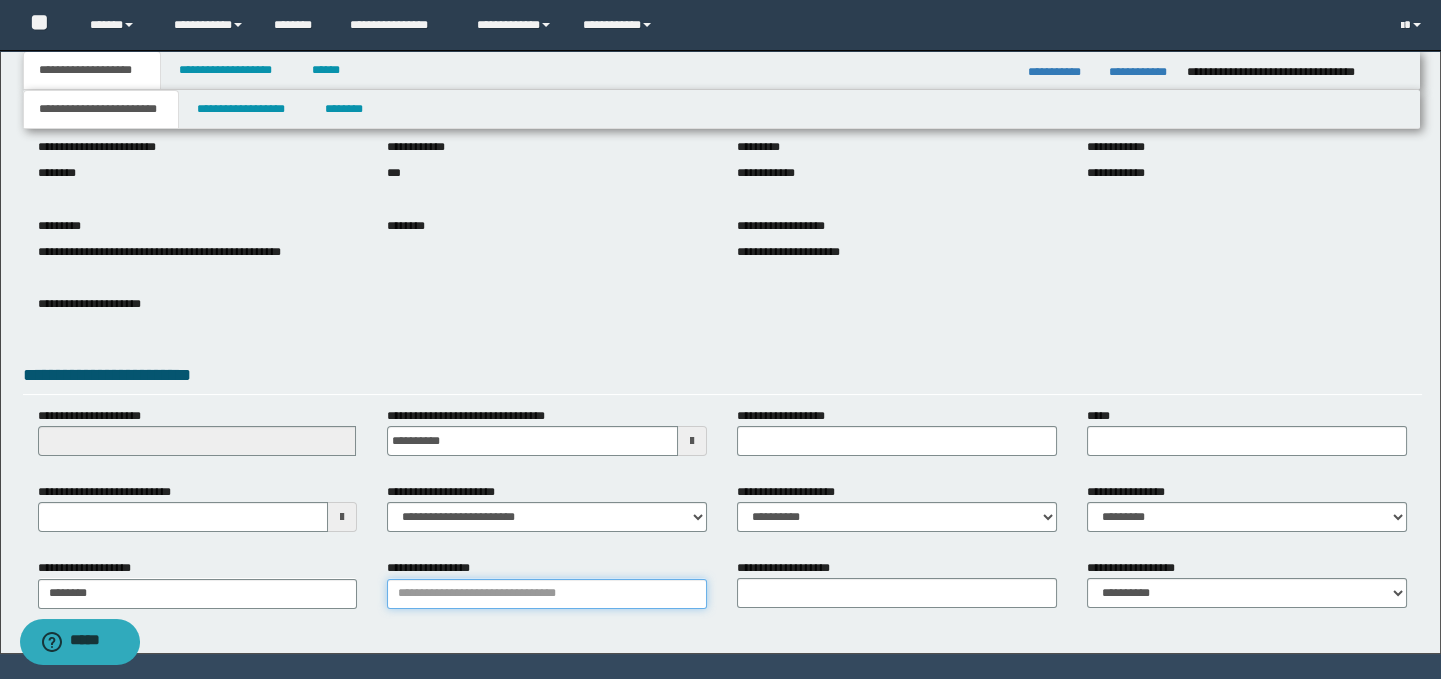 click on "**********" at bounding box center (547, 594) 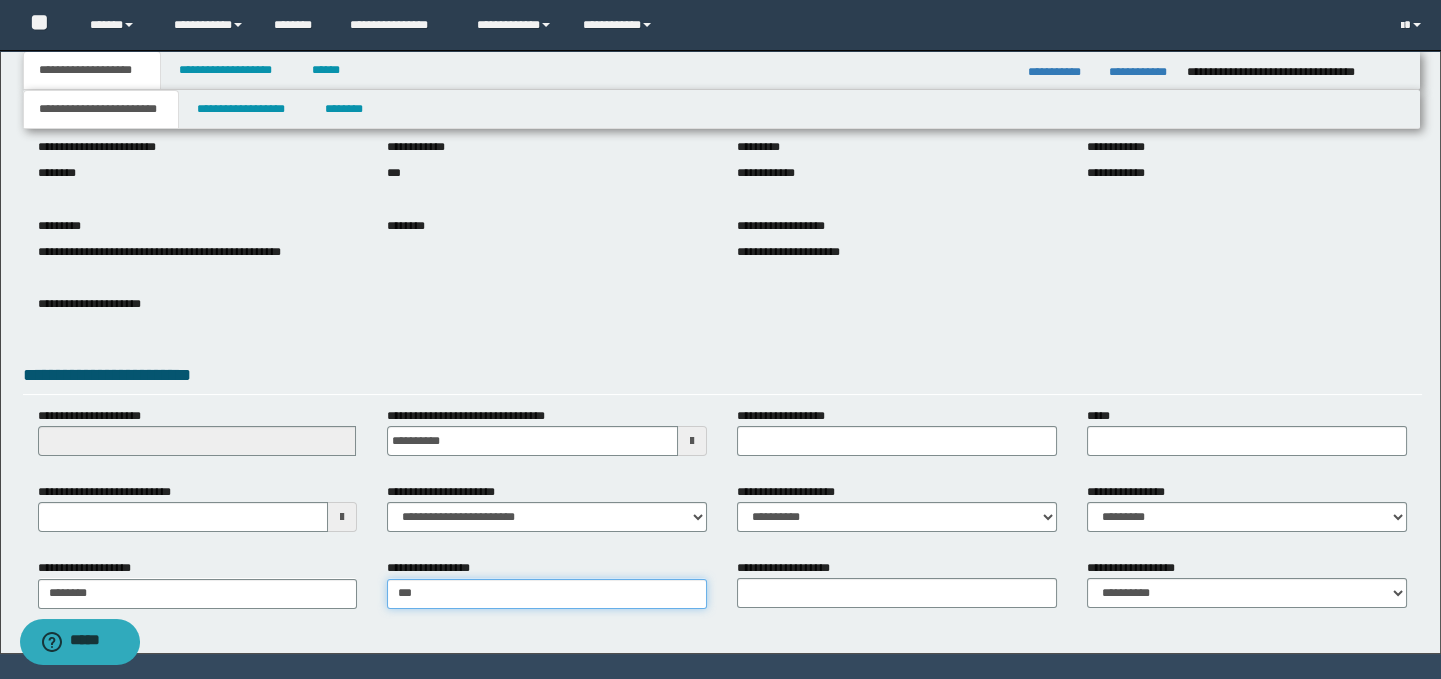 type on "****" 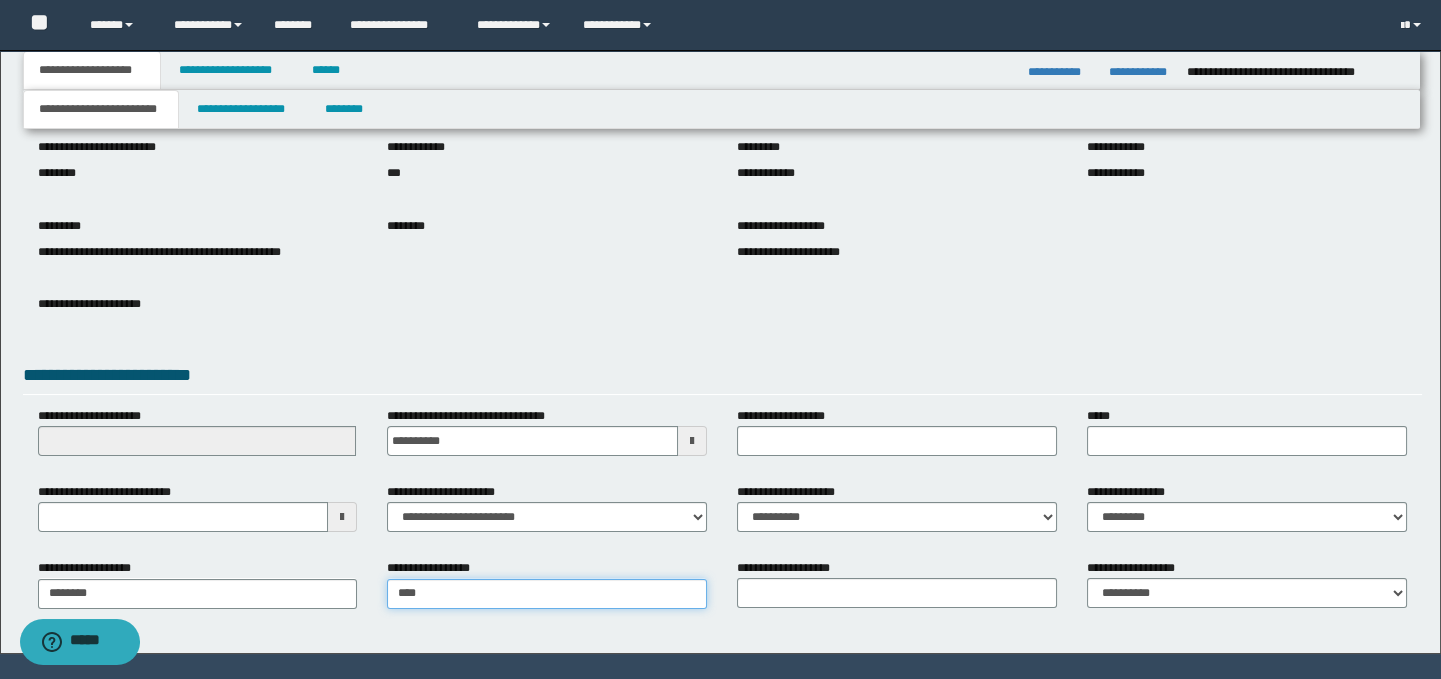 type on "**********" 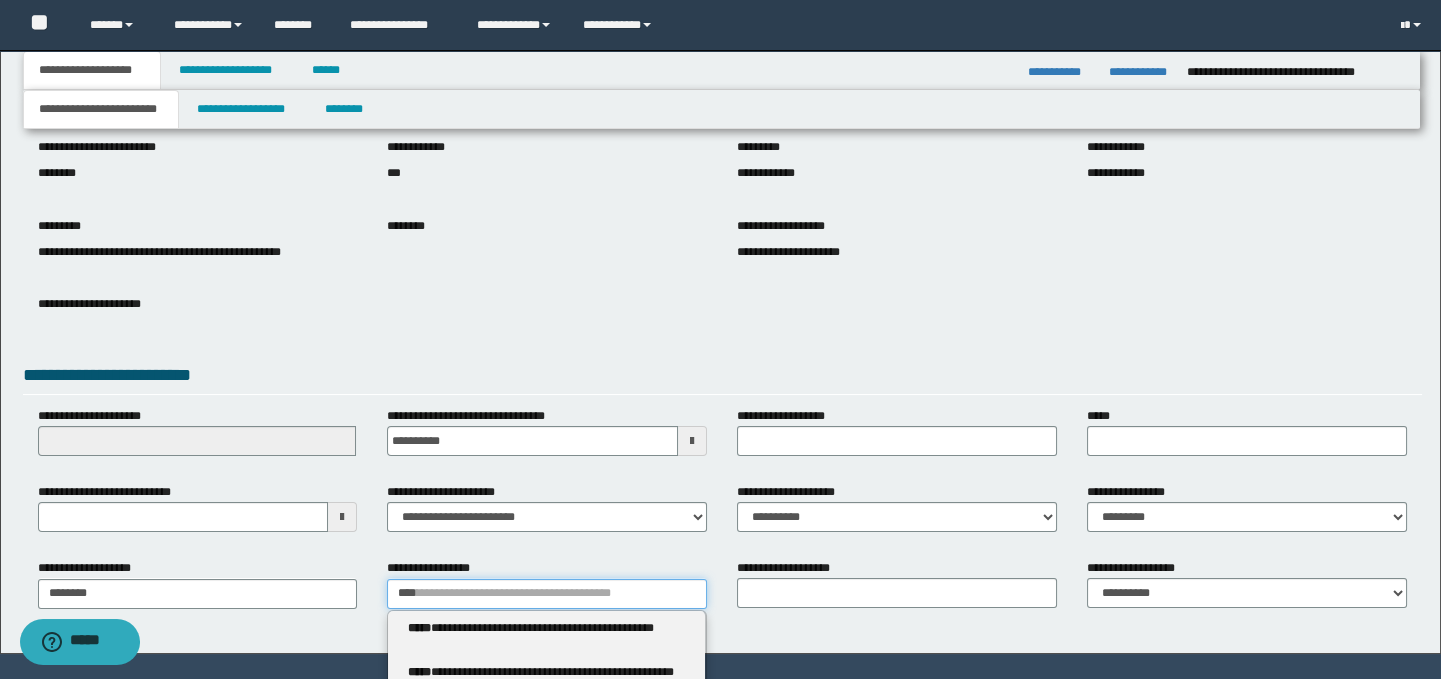 type 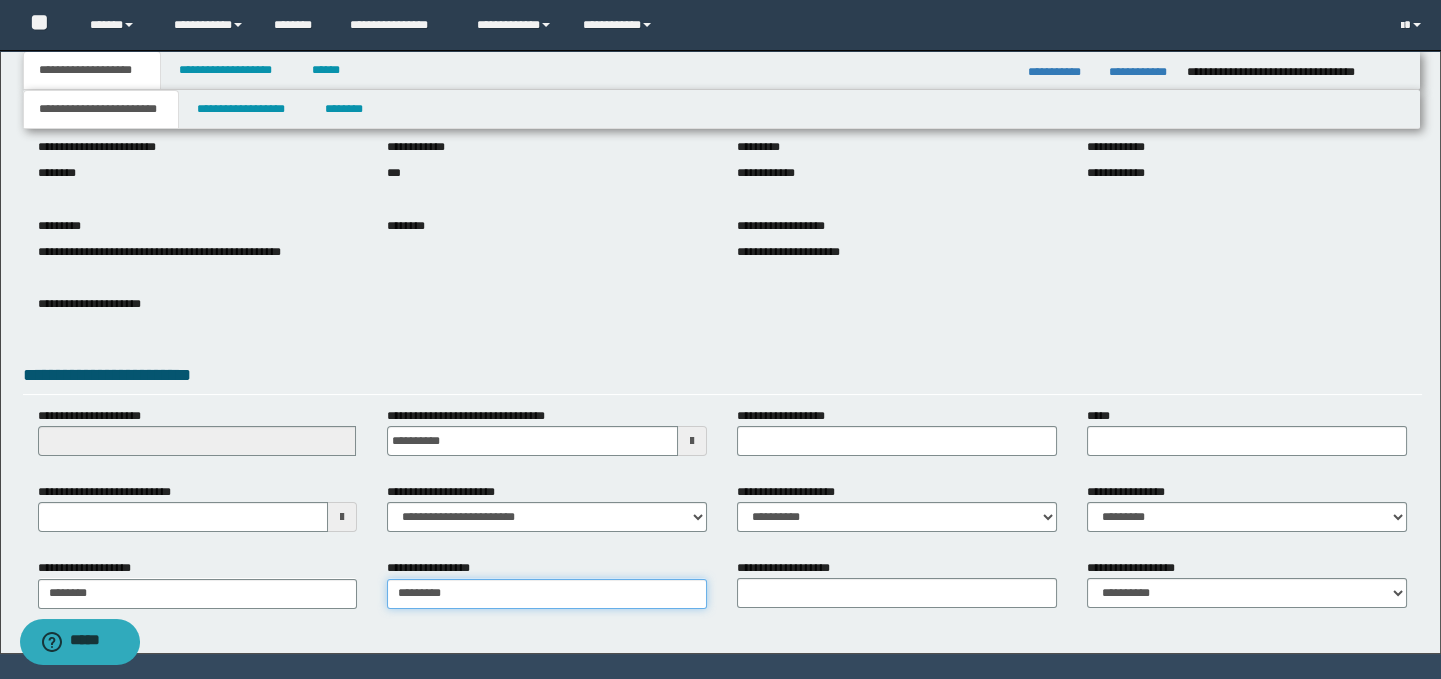 type on "**********" 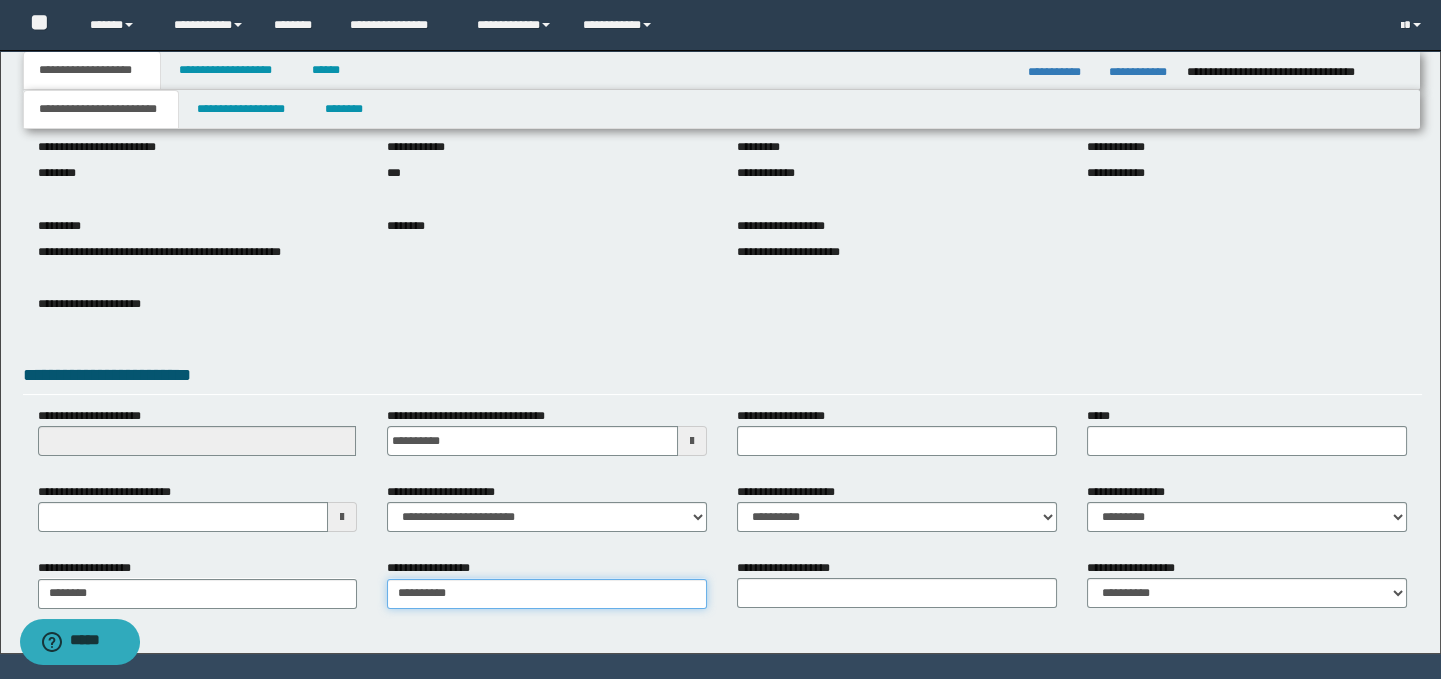 type on "**********" 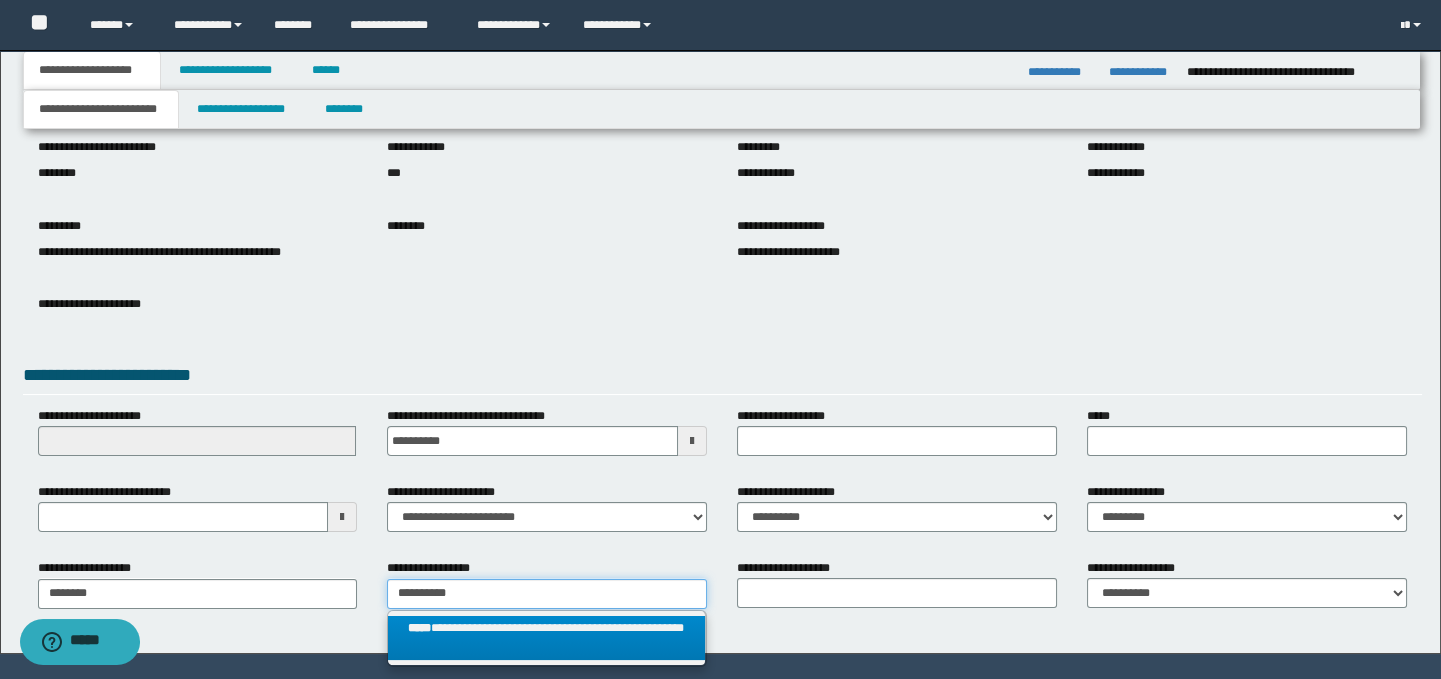 type on "**********" 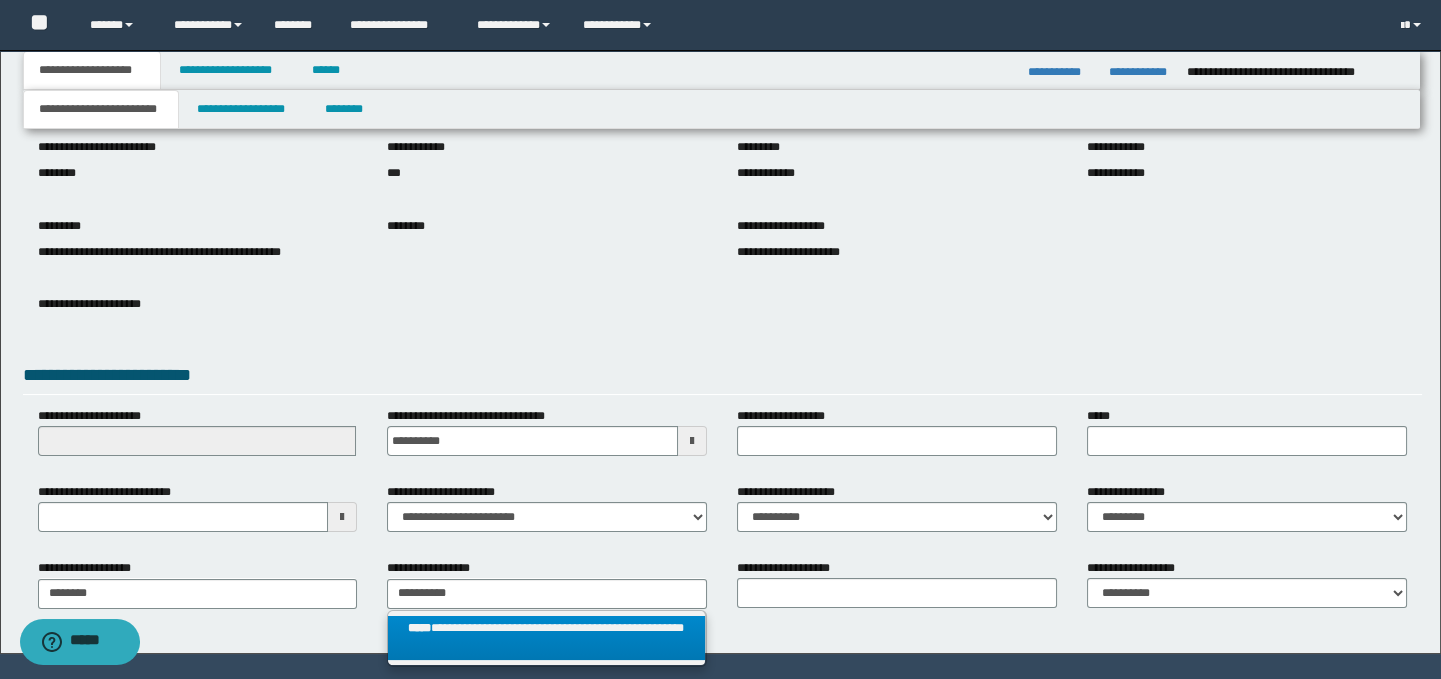 click on "**********" at bounding box center [546, 638] 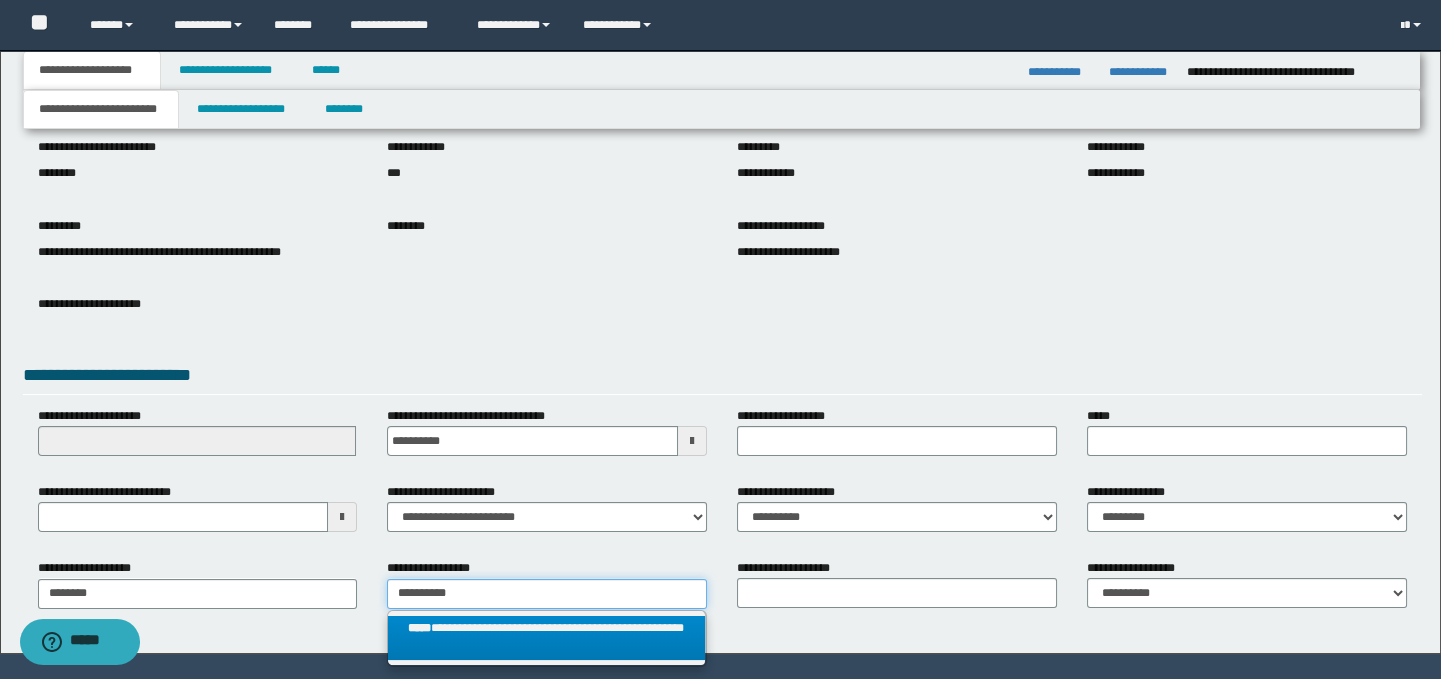 type 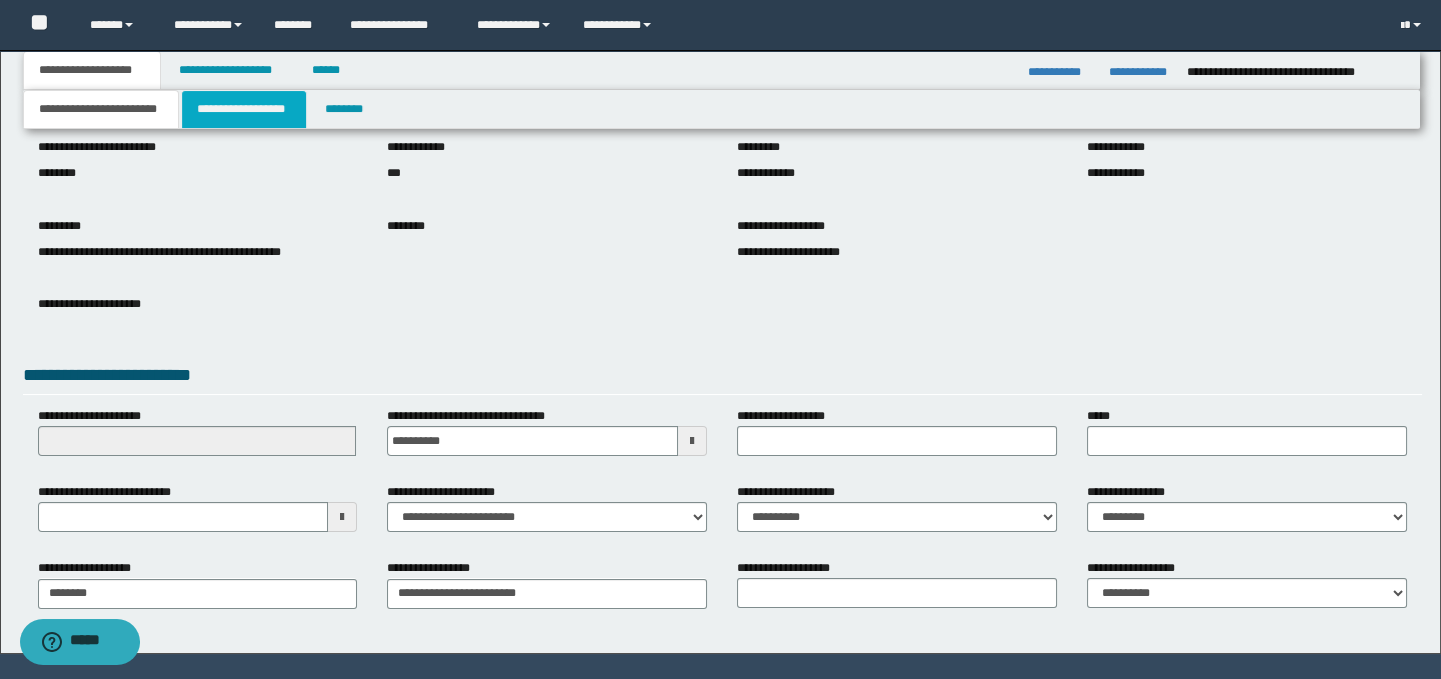 click on "**********" at bounding box center [244, 109] 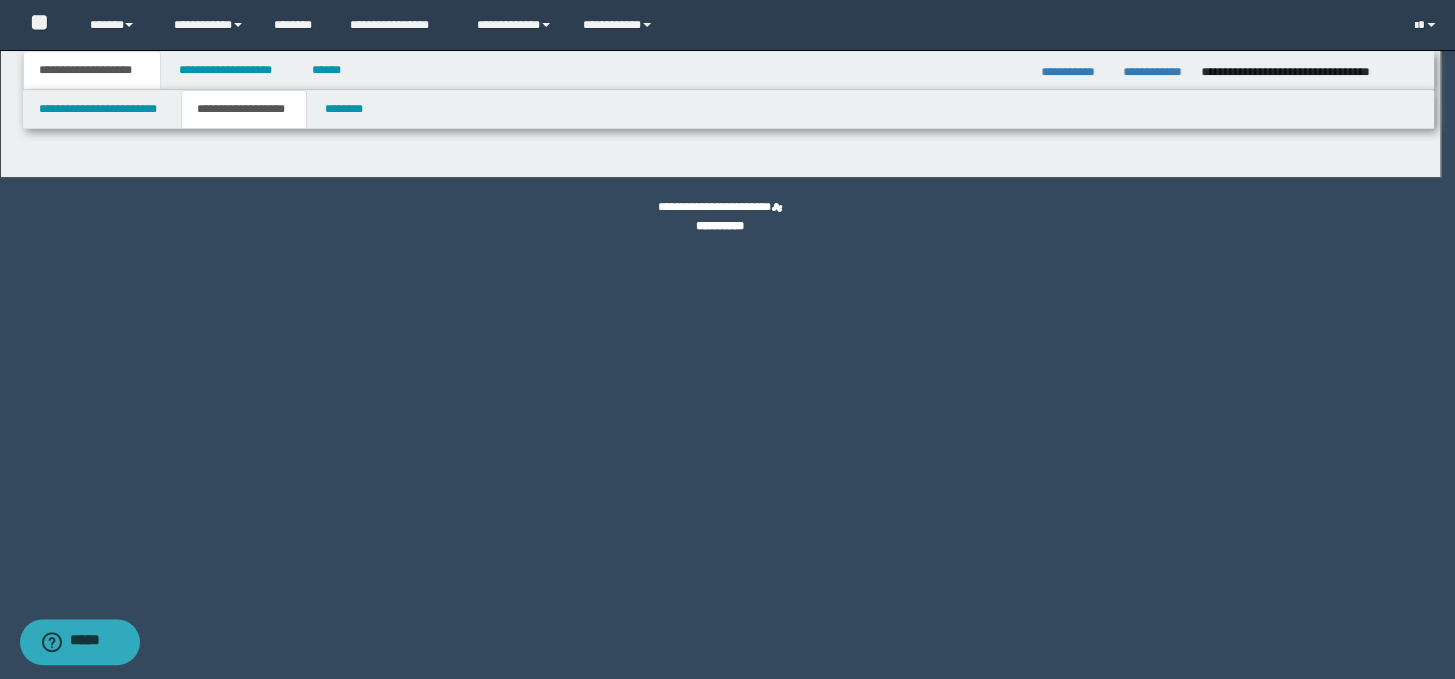 type on "**********" 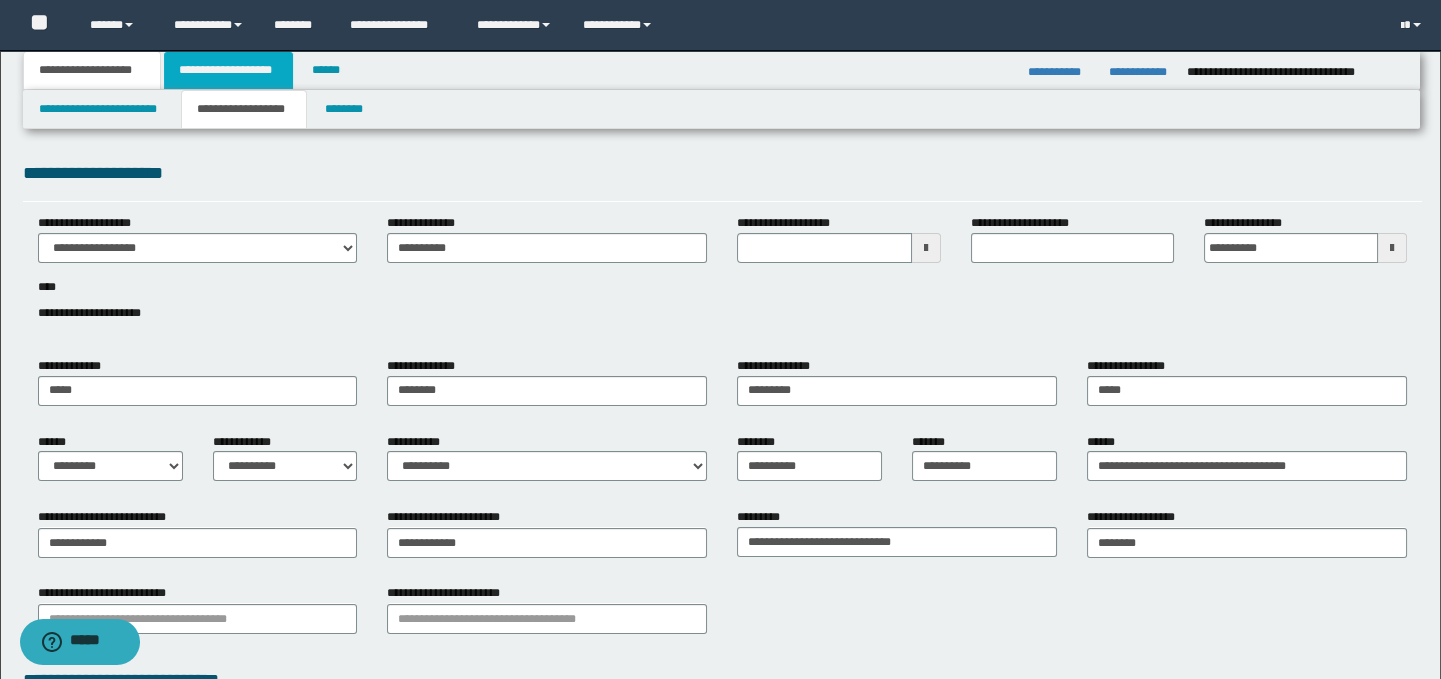 click on "**********" at bounding box center (228, 70) 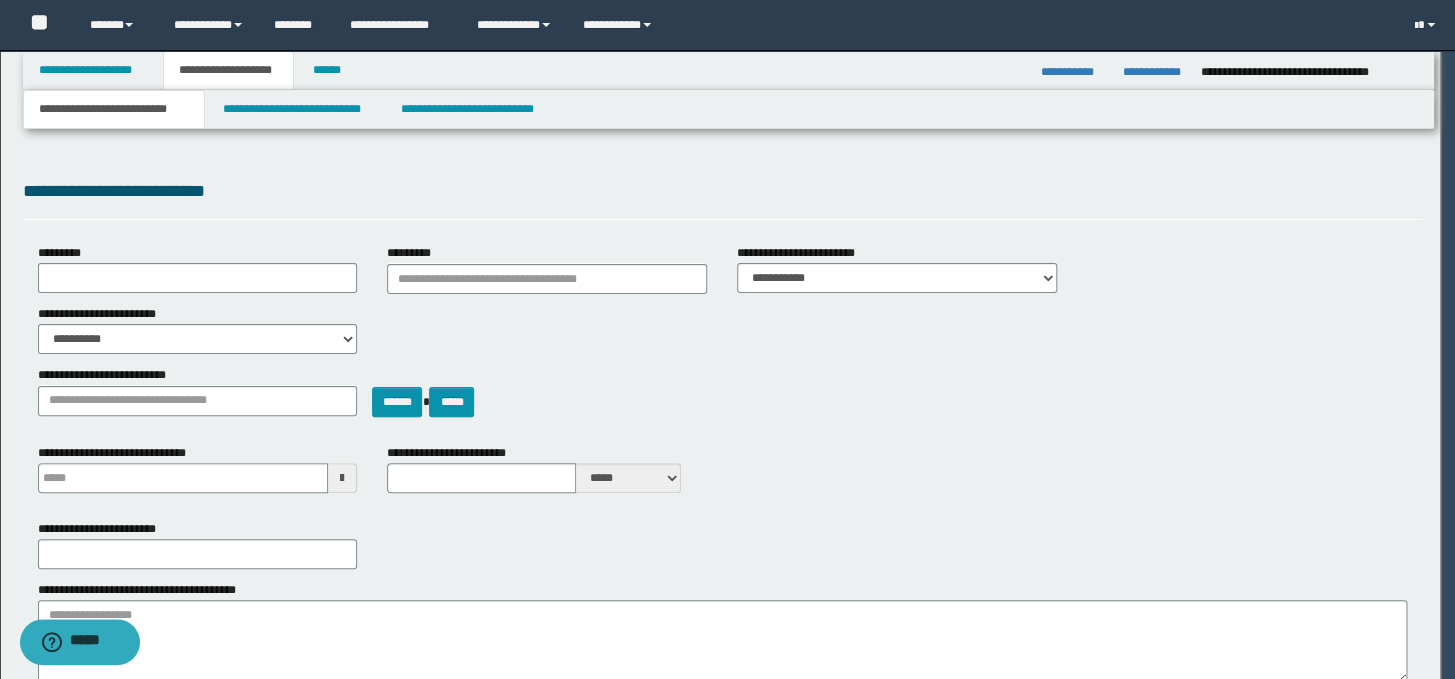 select on "*" 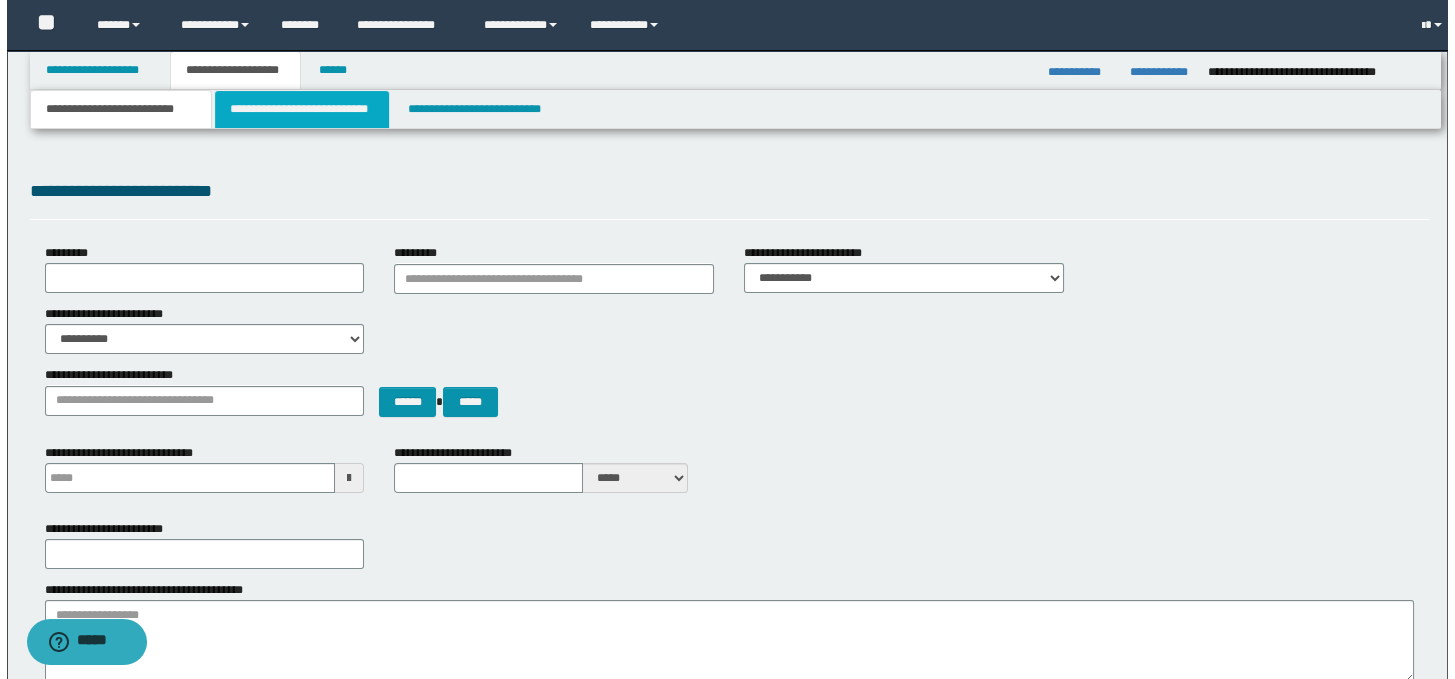 scroll, scrollTop: 0, scrollLeft: 0, axis: both 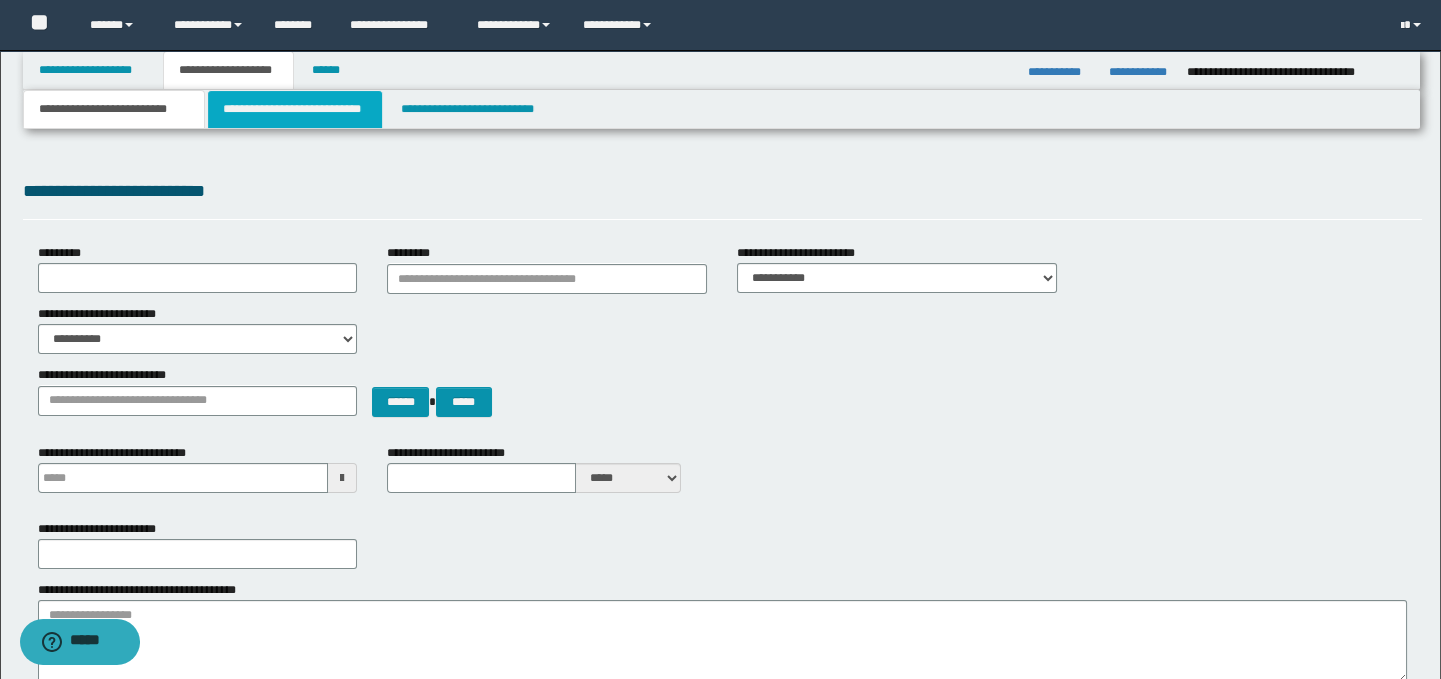 click on "**********" at bounding box center (294, 109) 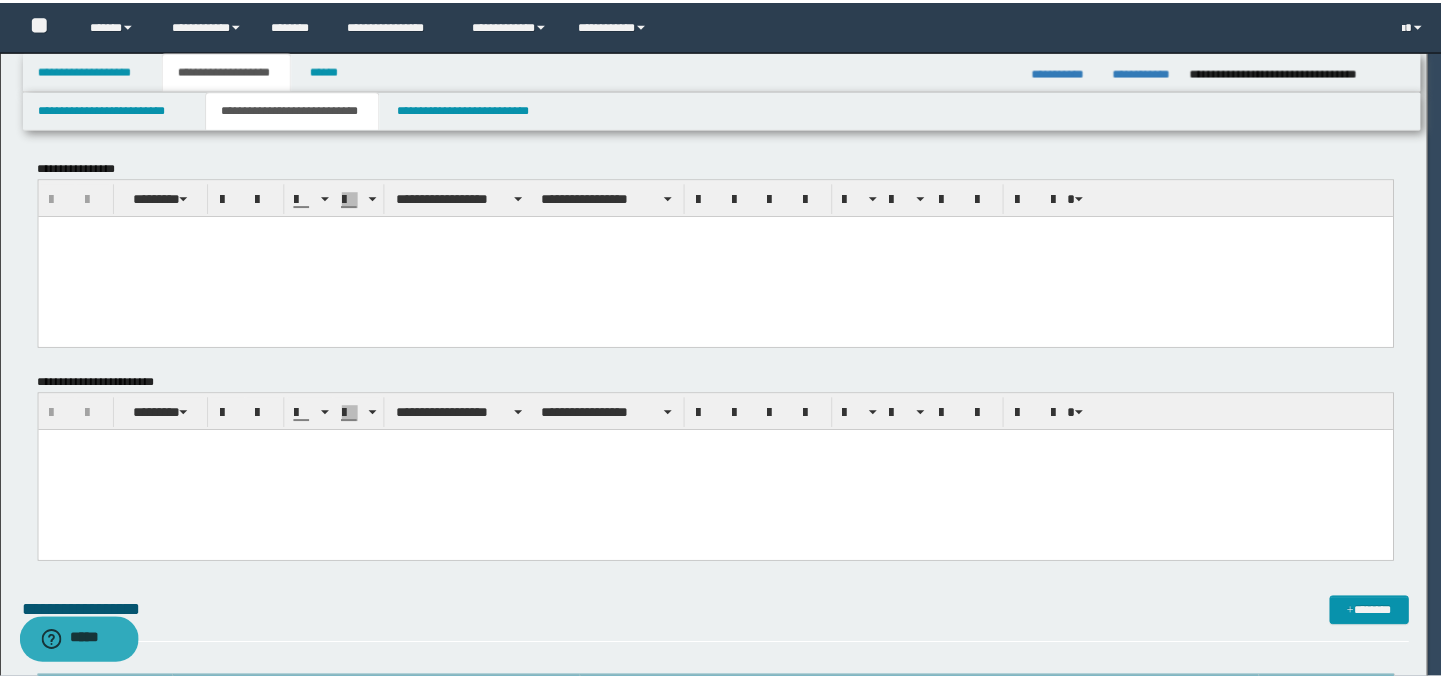 scroll, scrollTop: 0, scrollLeft: 0, axis: both 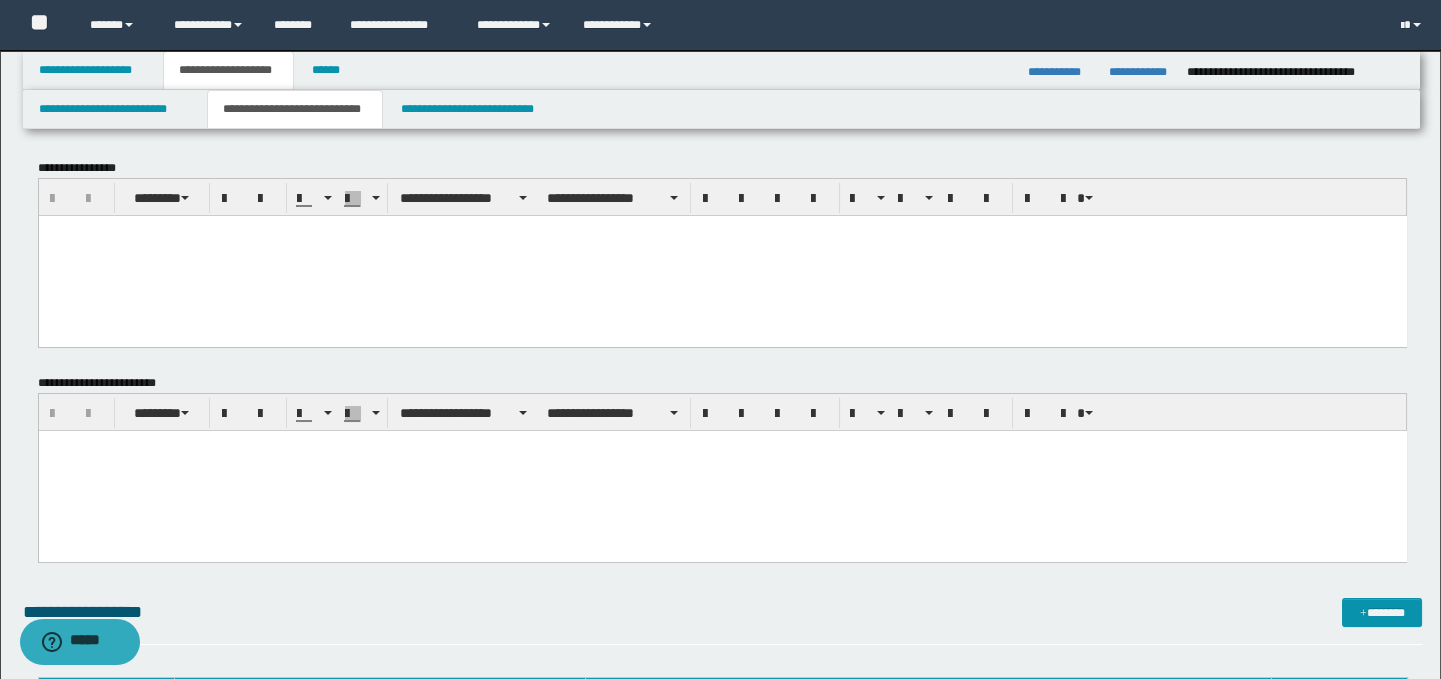 click at bounding box center (722, 230) 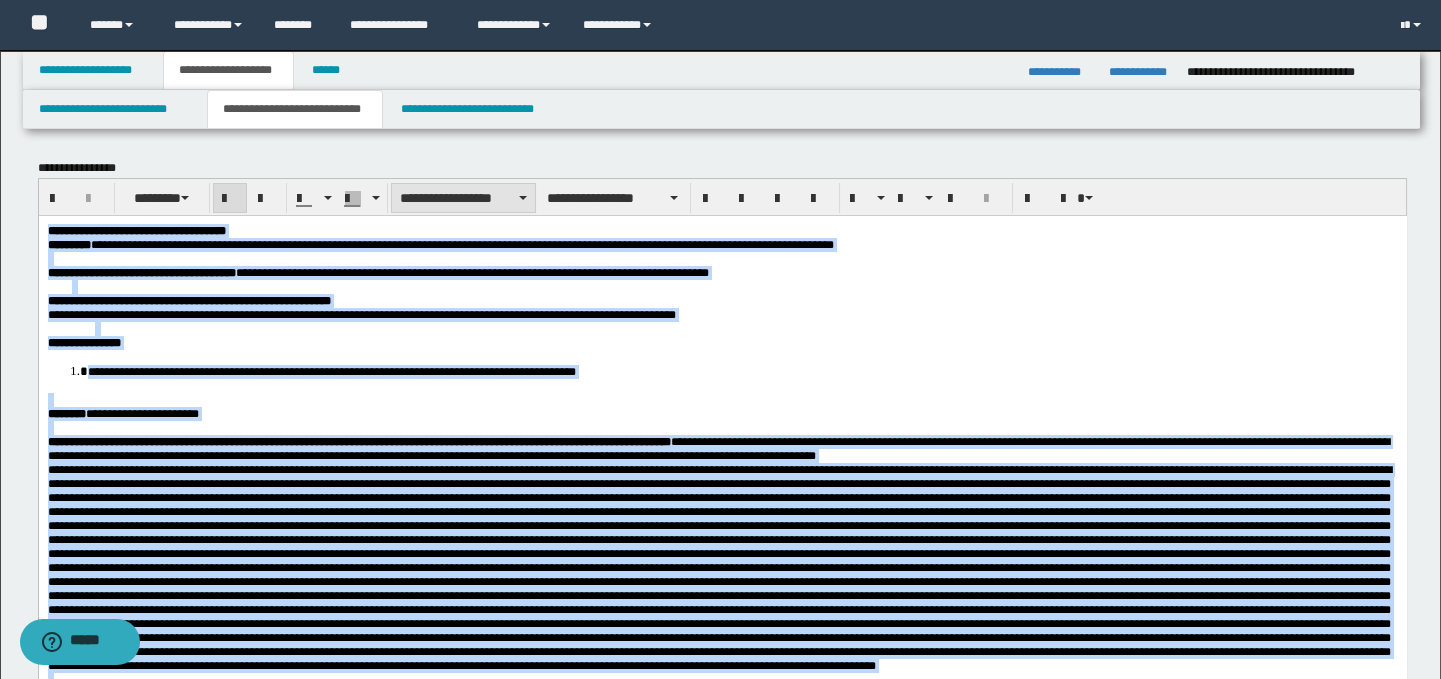 click on "**********" at bounding box center (463, 198) 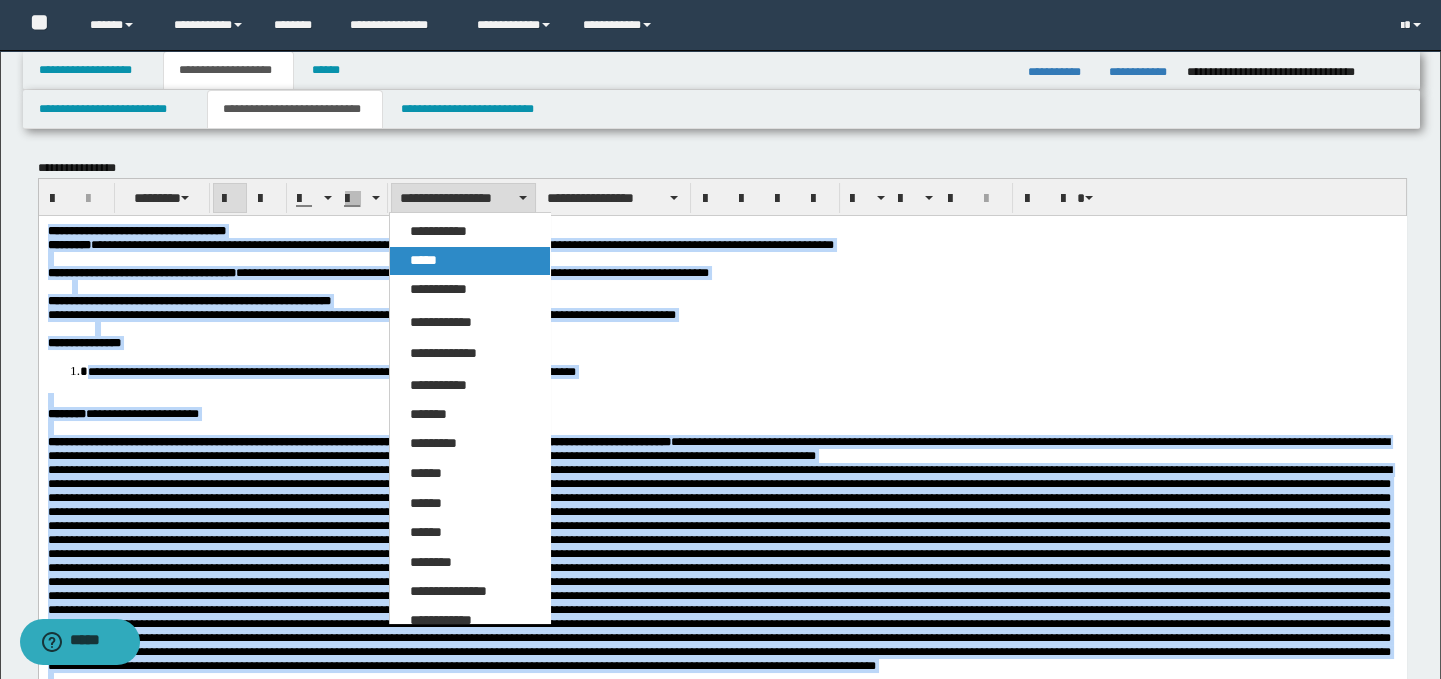 click on "*****" at bounding box center [470, 261] 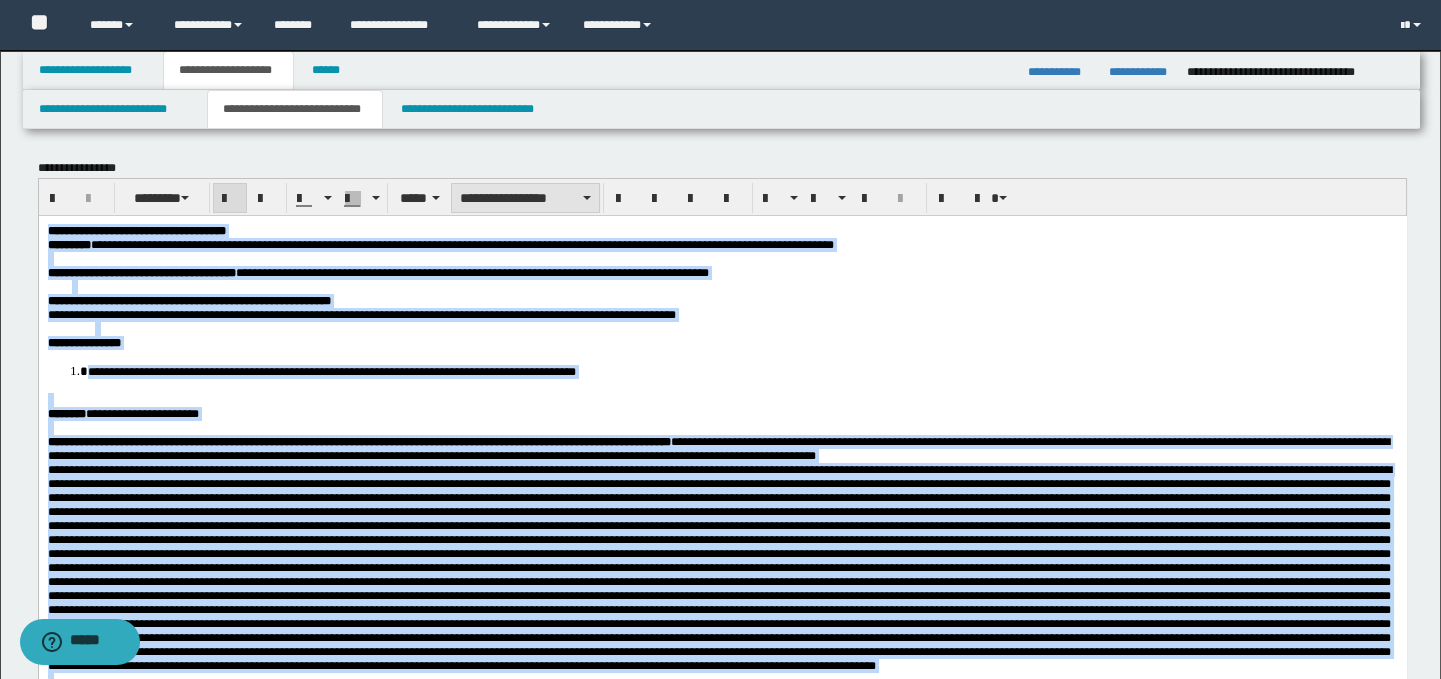 click on "**********" at bounding box center [525, 198] 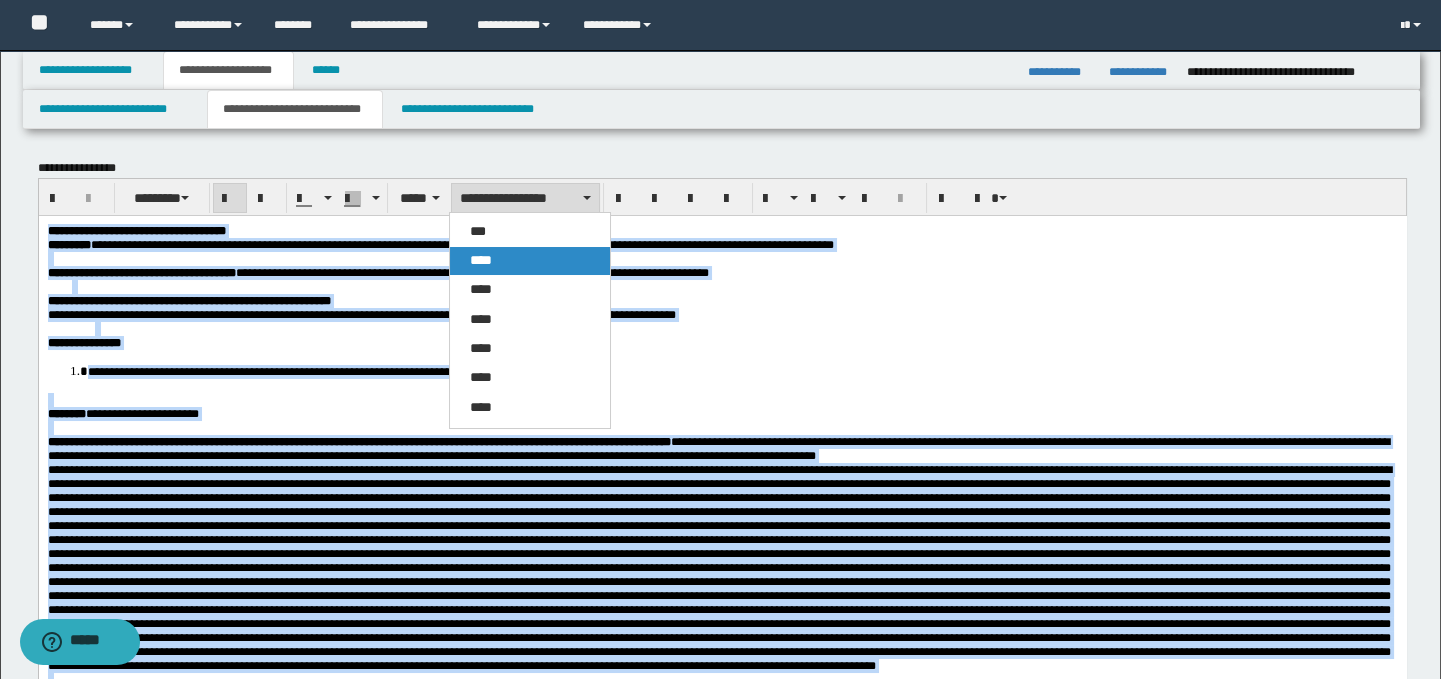 click on "****" at bounding box center [530, 261] 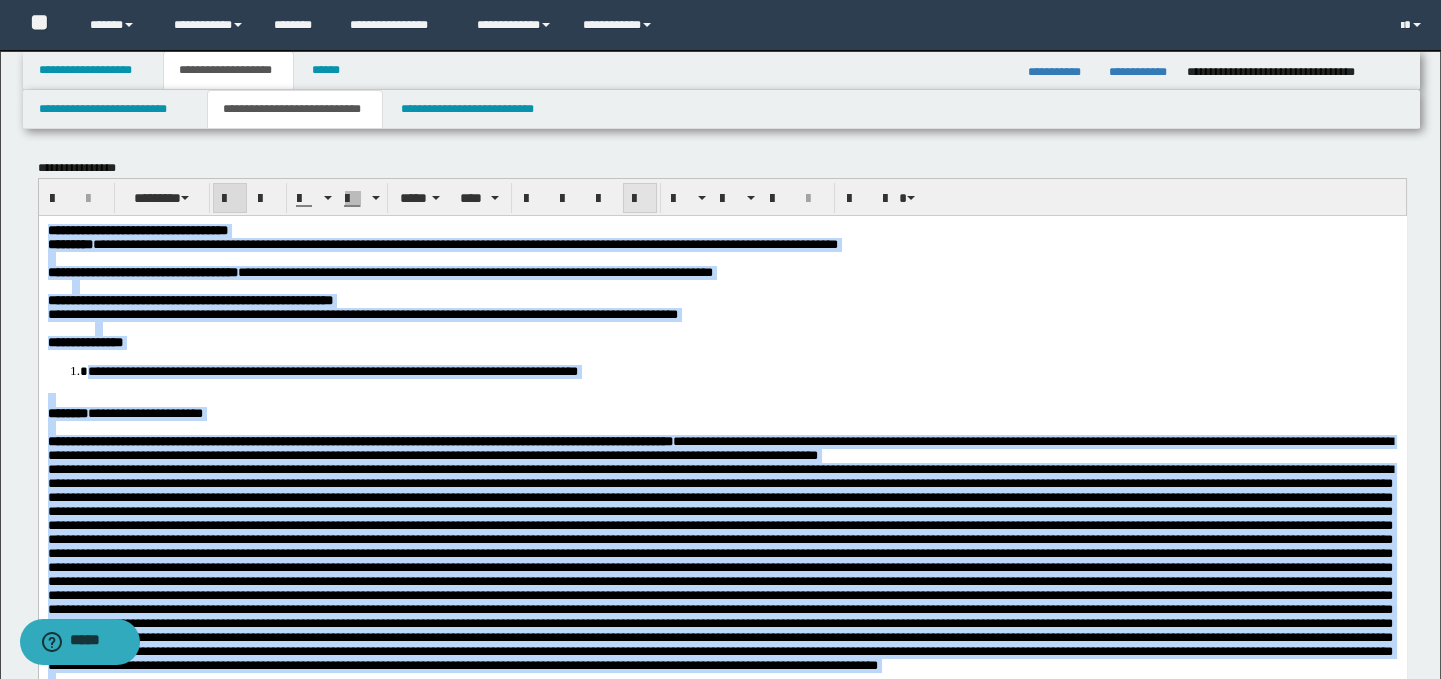 click at bounding box center [640, 198] 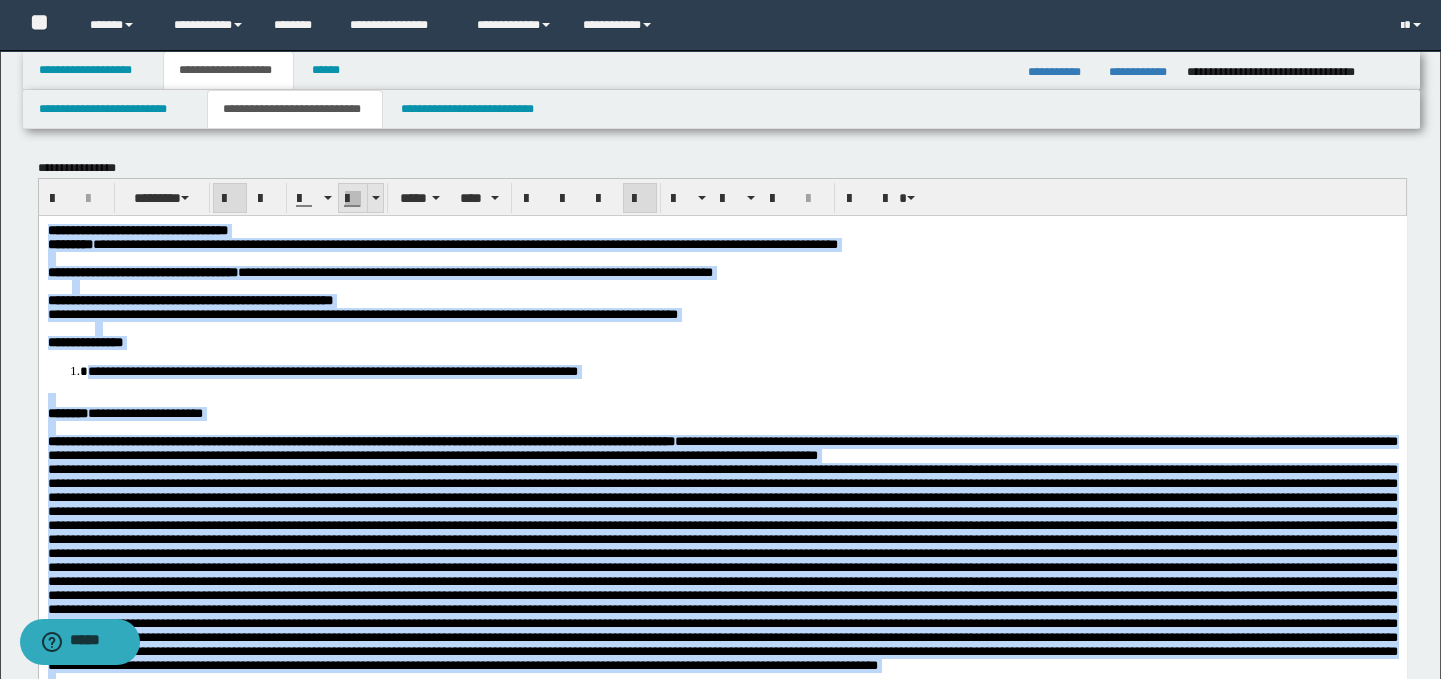 click at bounding box center [376, 198] 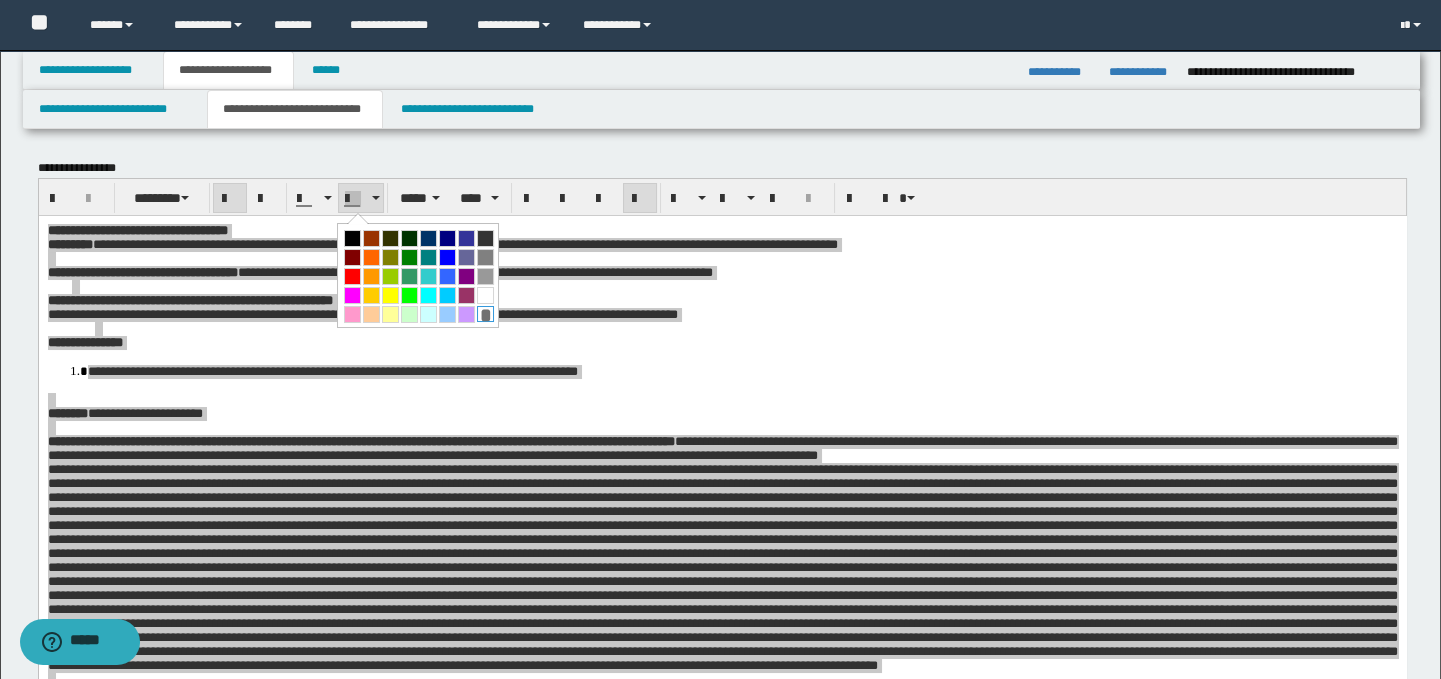 click on "*" at bounding box center [485, 314] 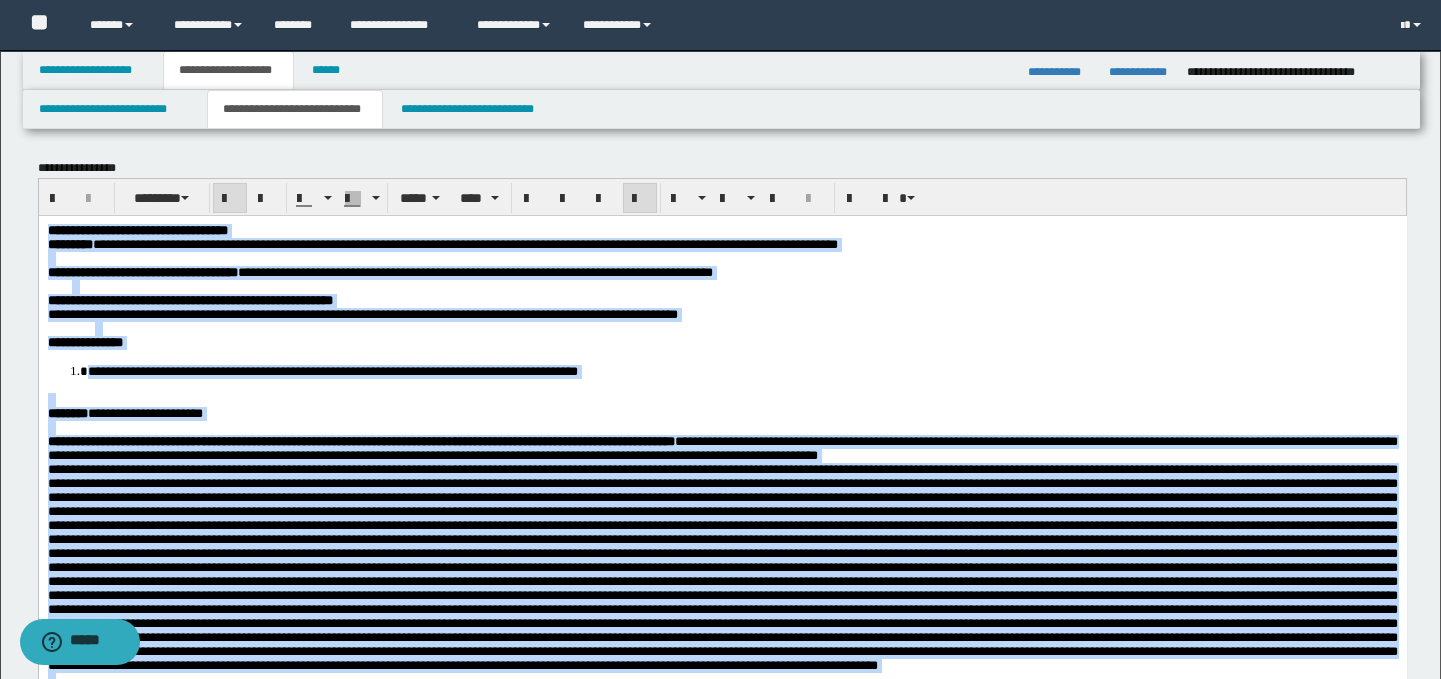 click on "**********" at bounding box center (742, 370) 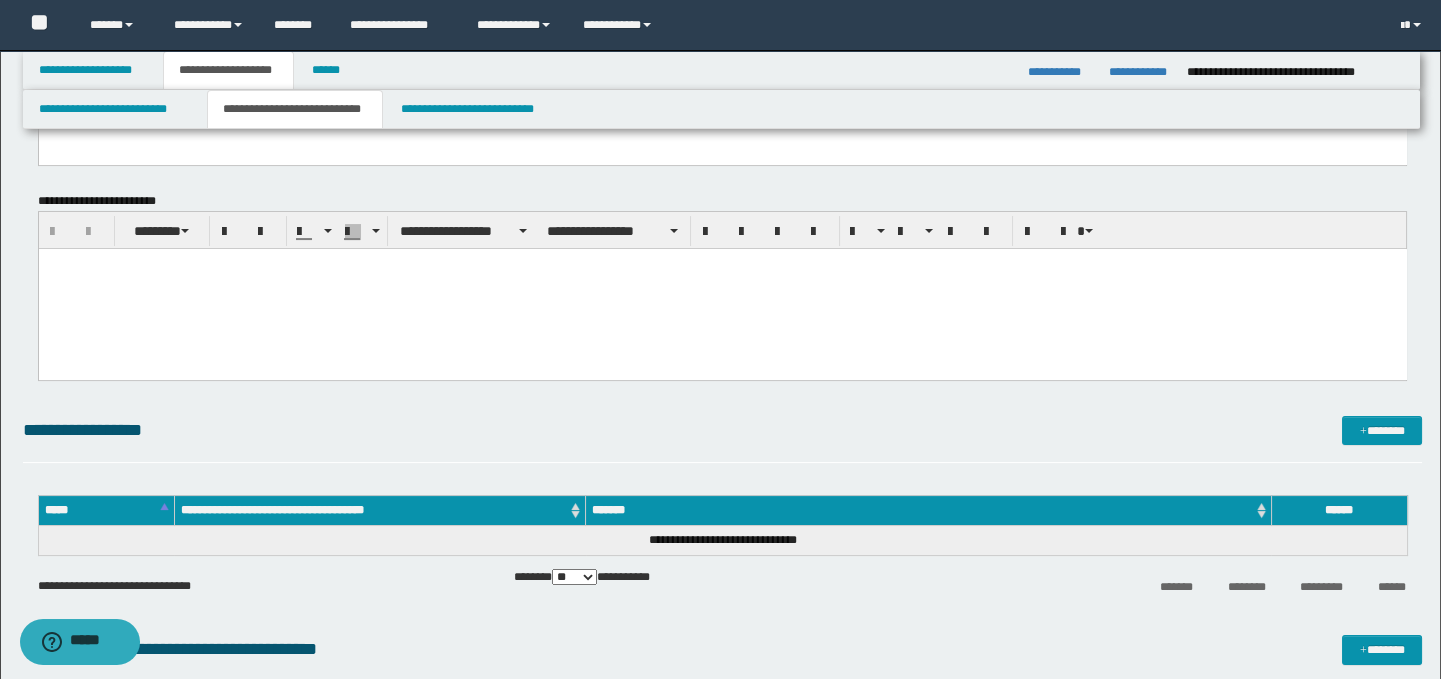 scroll, scrollTop: 926, scrollLeft: 0, axis: vertical 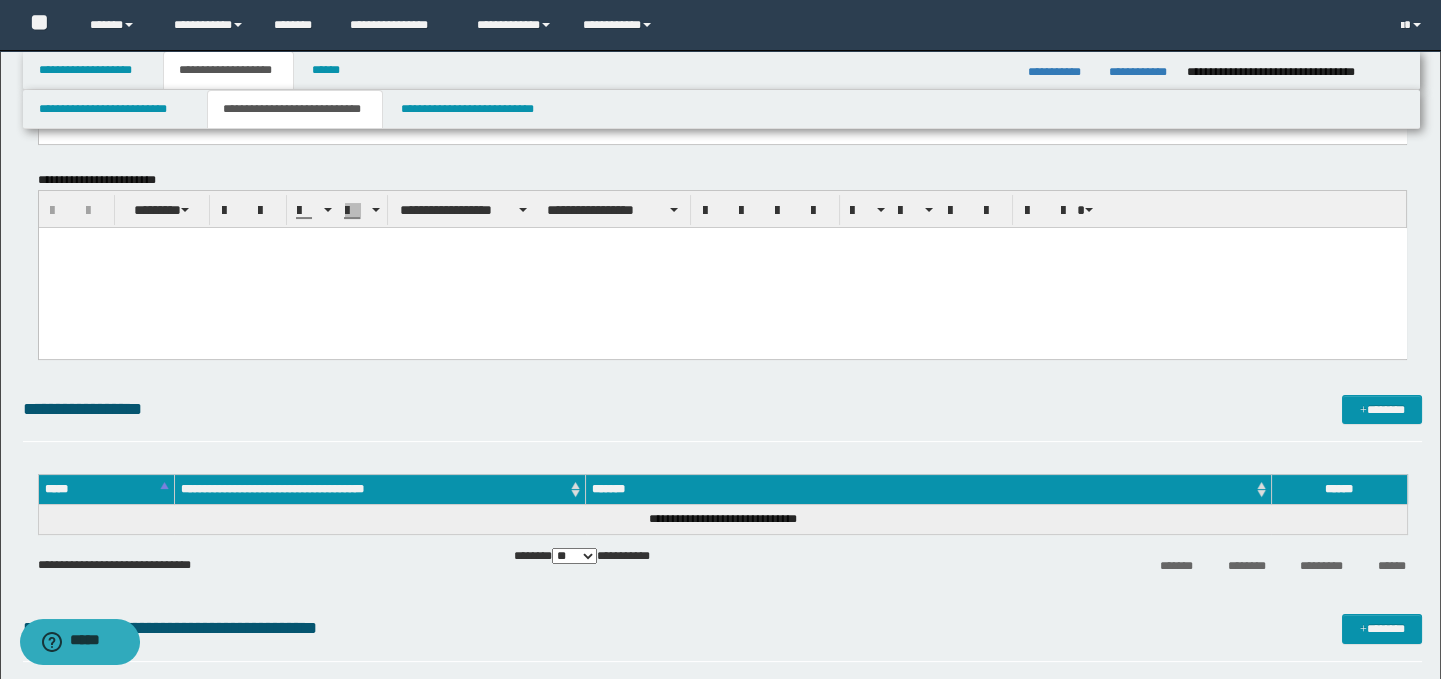 click at bounding box center [722, 268] 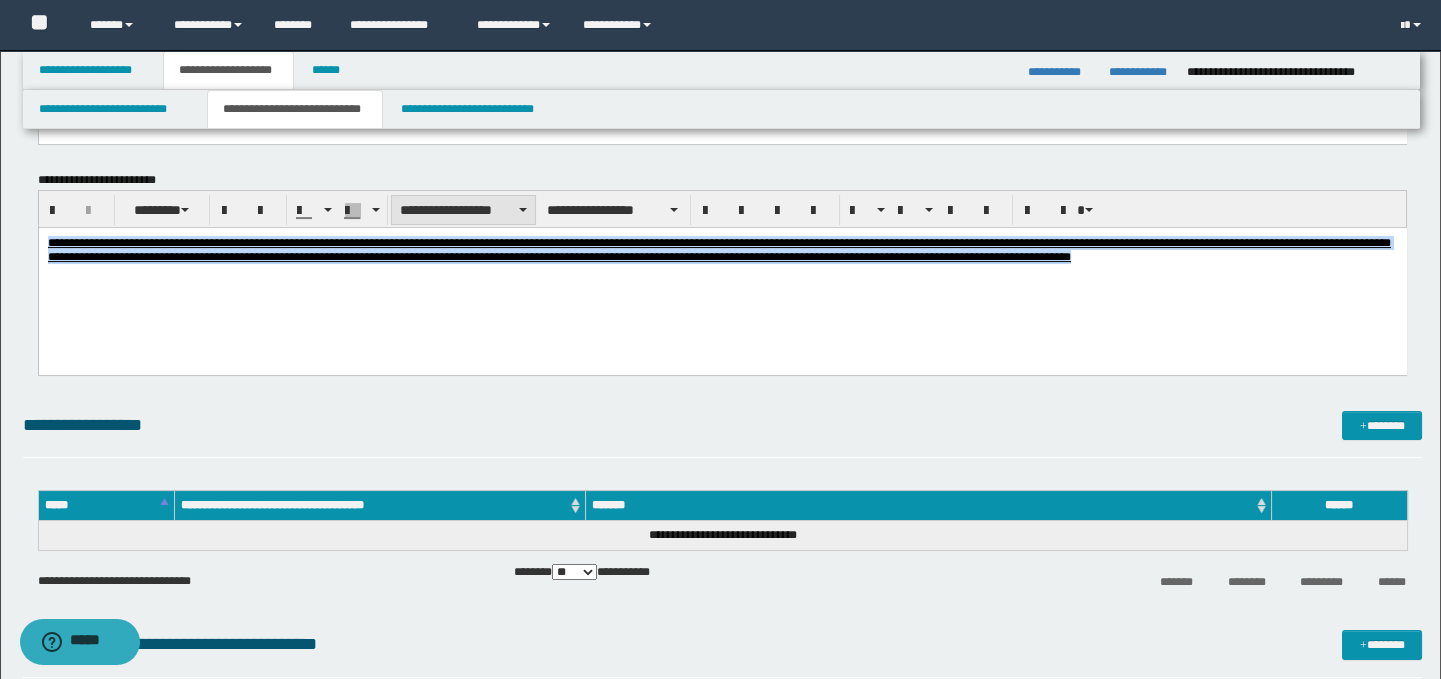 click on "**********" at bounding box center (463, 210) 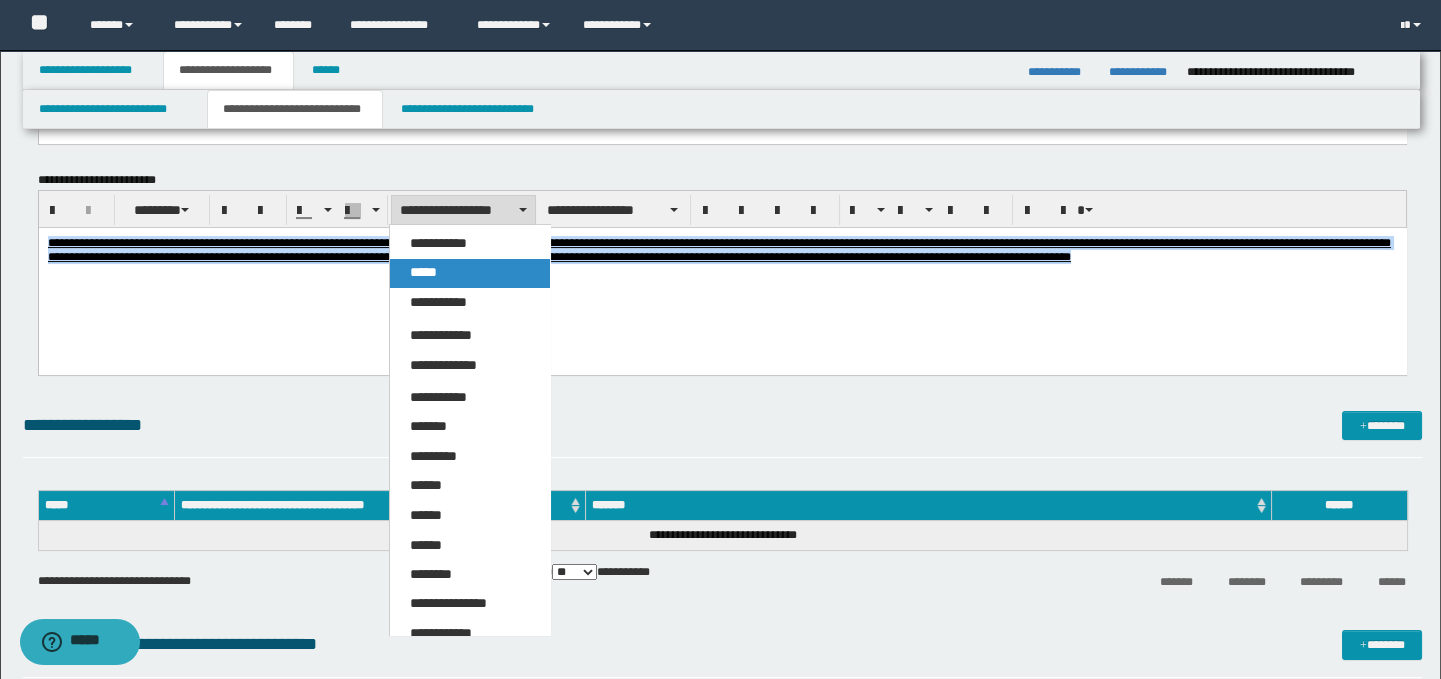 click on "*****" at bounding box center [470, 273] 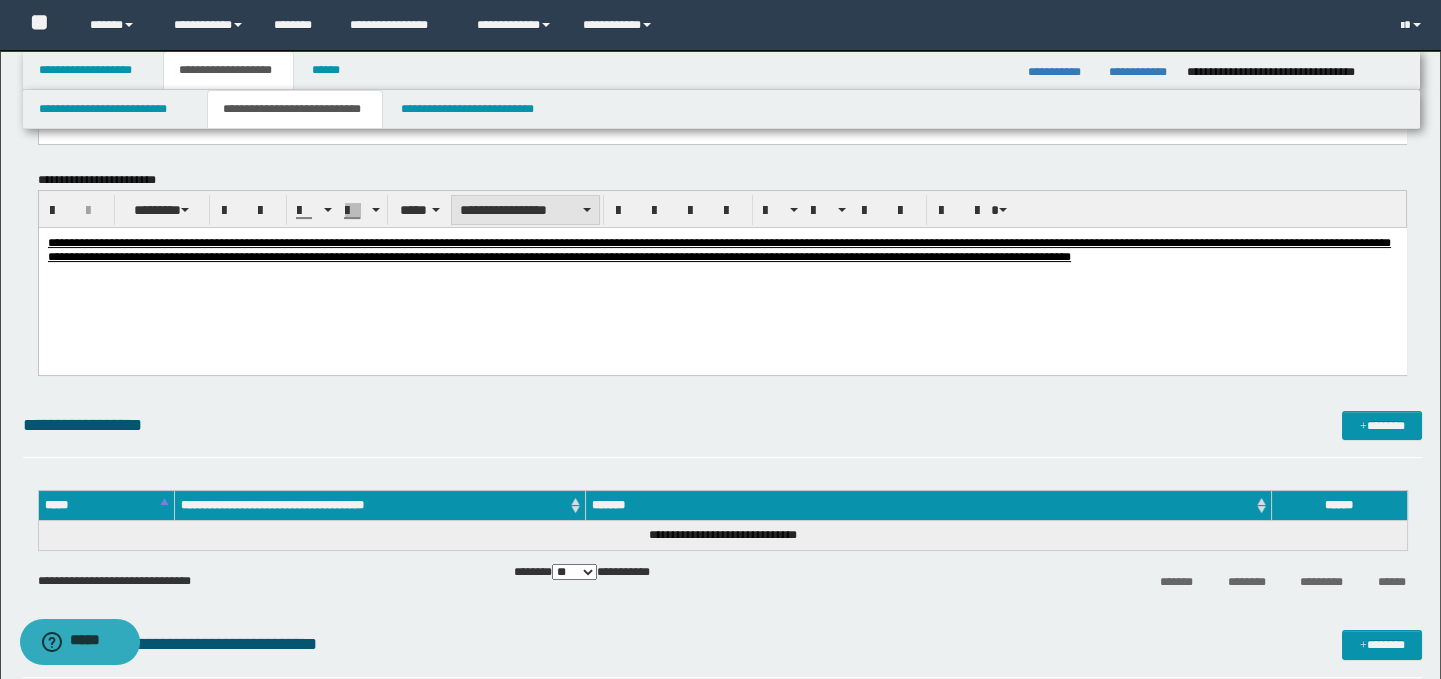 click on "**********" at bounding box center [525, 210] 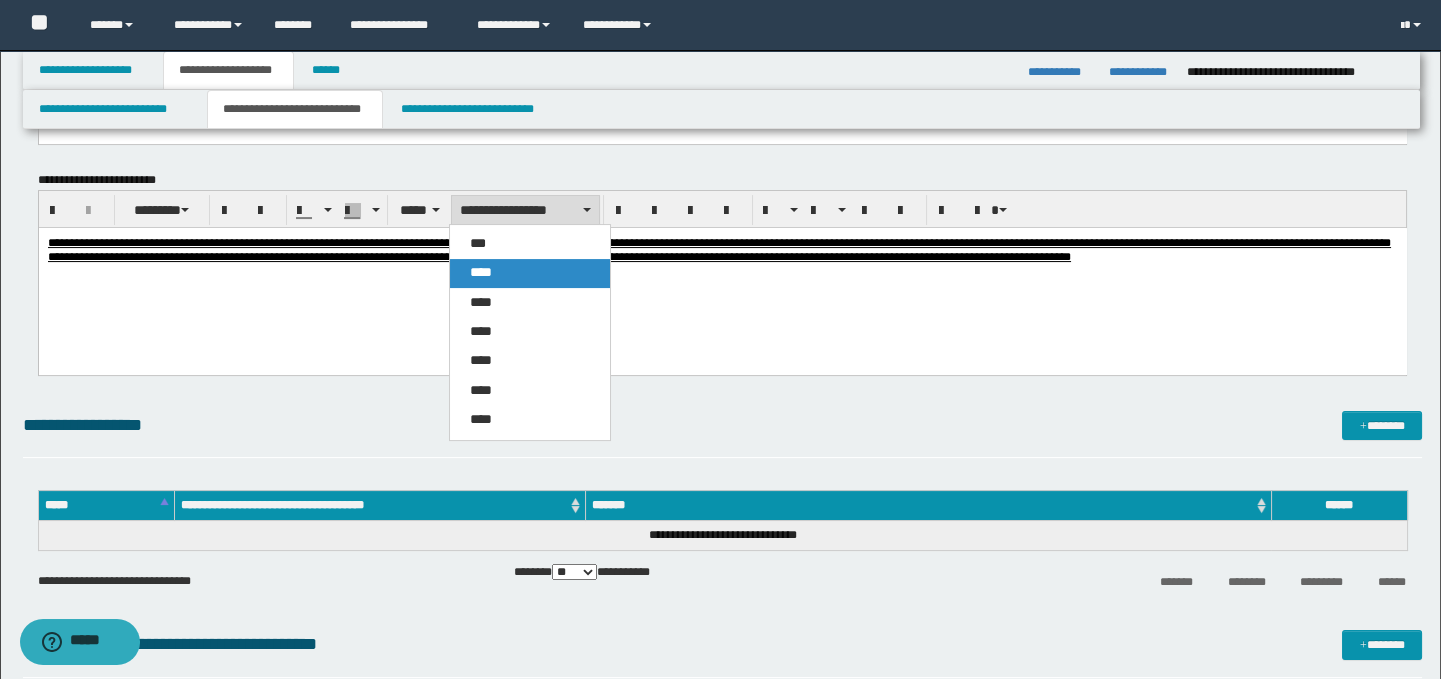 click on "****" at bounding box center (530, 273) 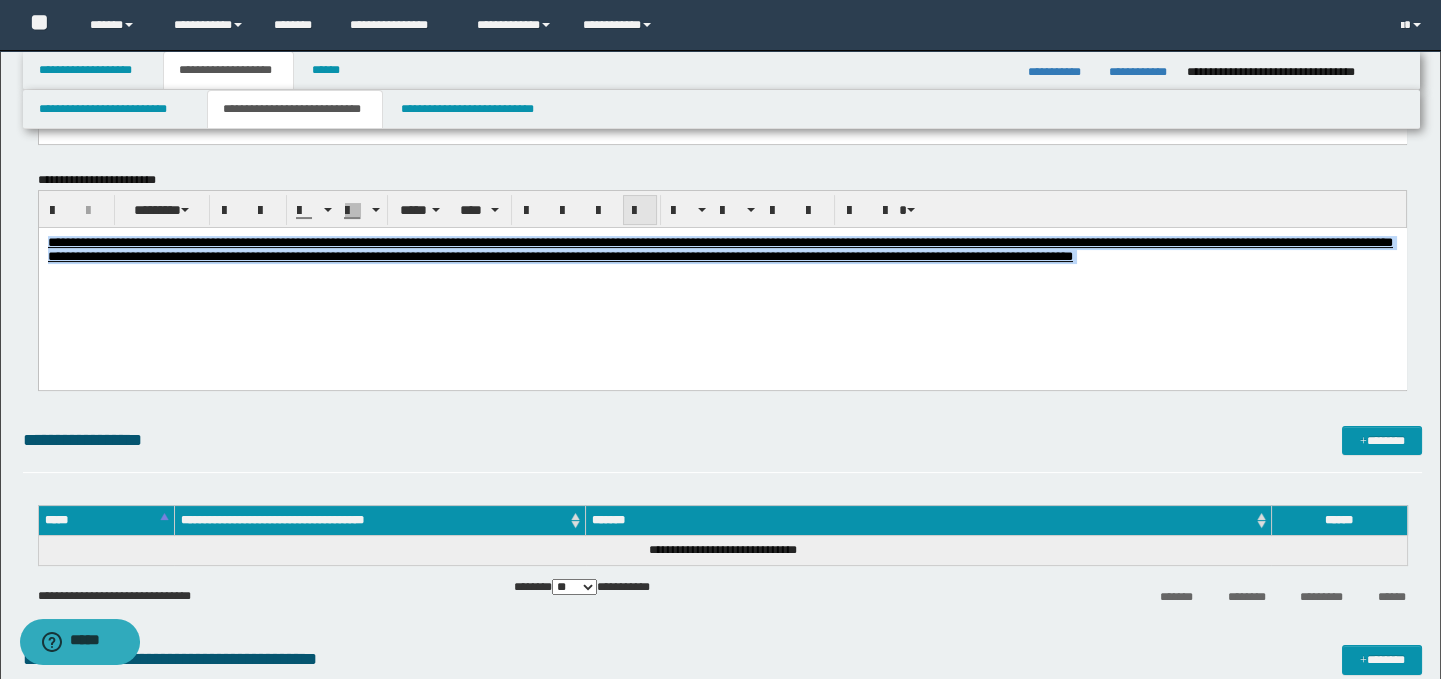 click at bounding box center (640, 210) 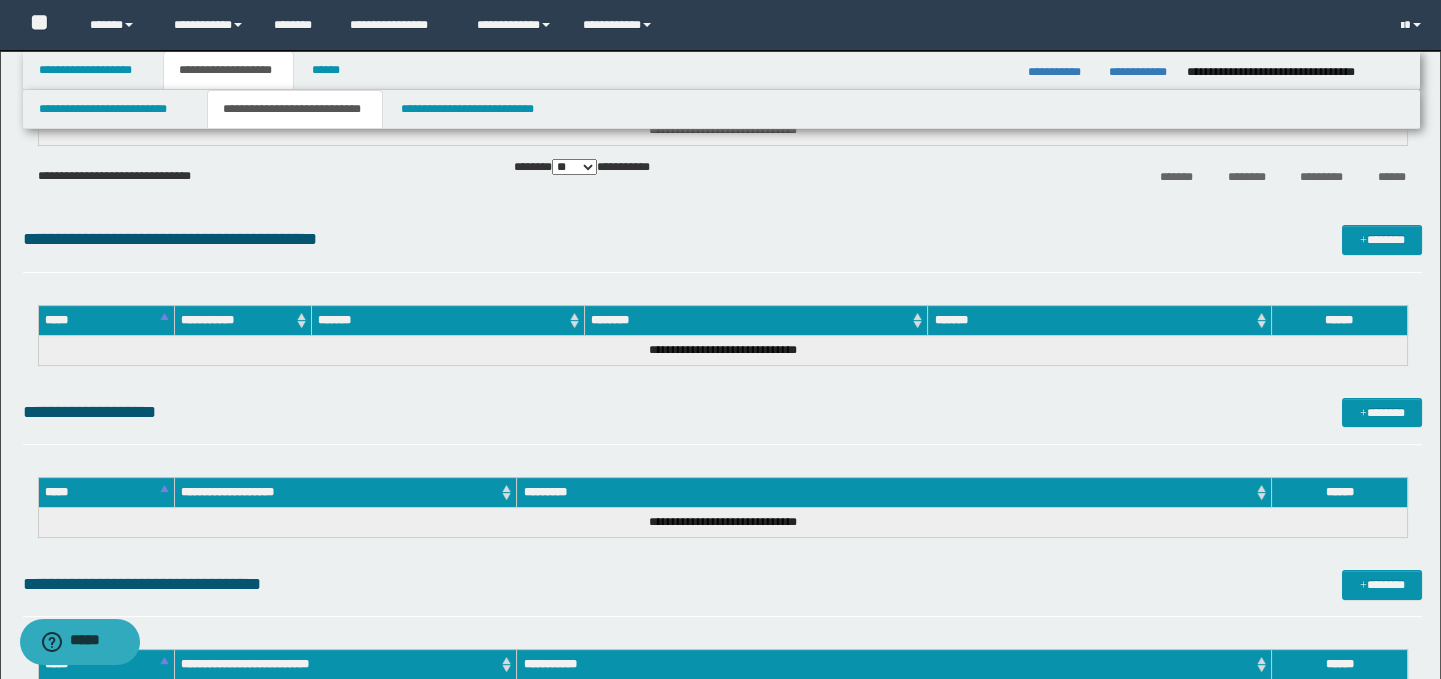 scroll, scrollTop: 1356, scrollLeft: 0, axis: vertical 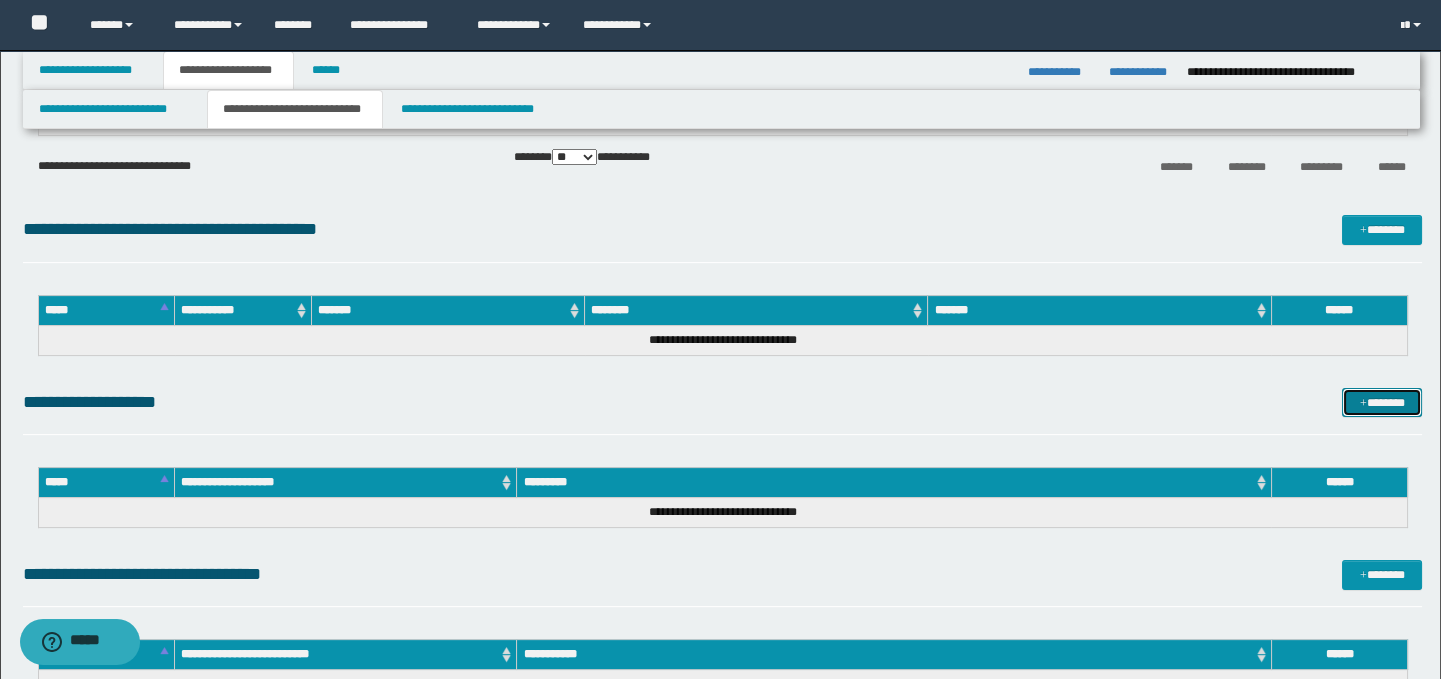 click on "*******" at bounding box center [1382, 403] 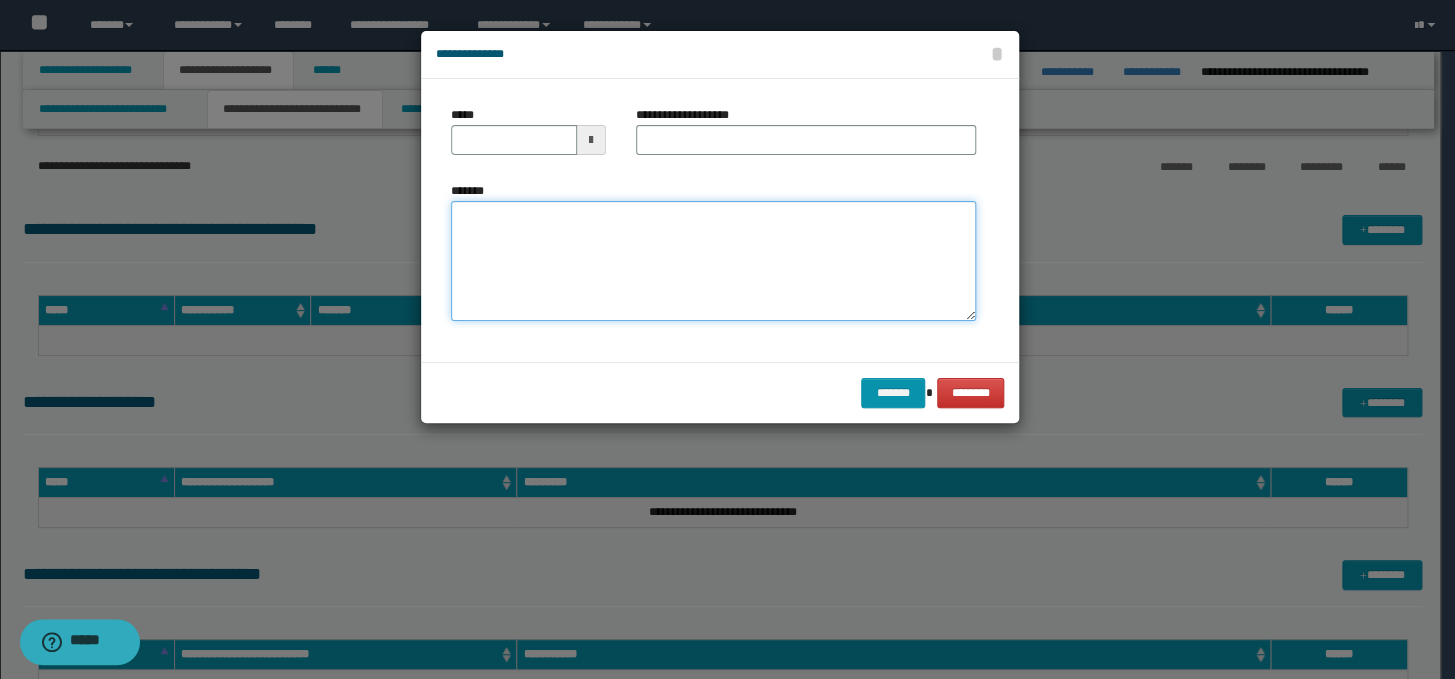 click on "*******" at bounding box center [713, 261] 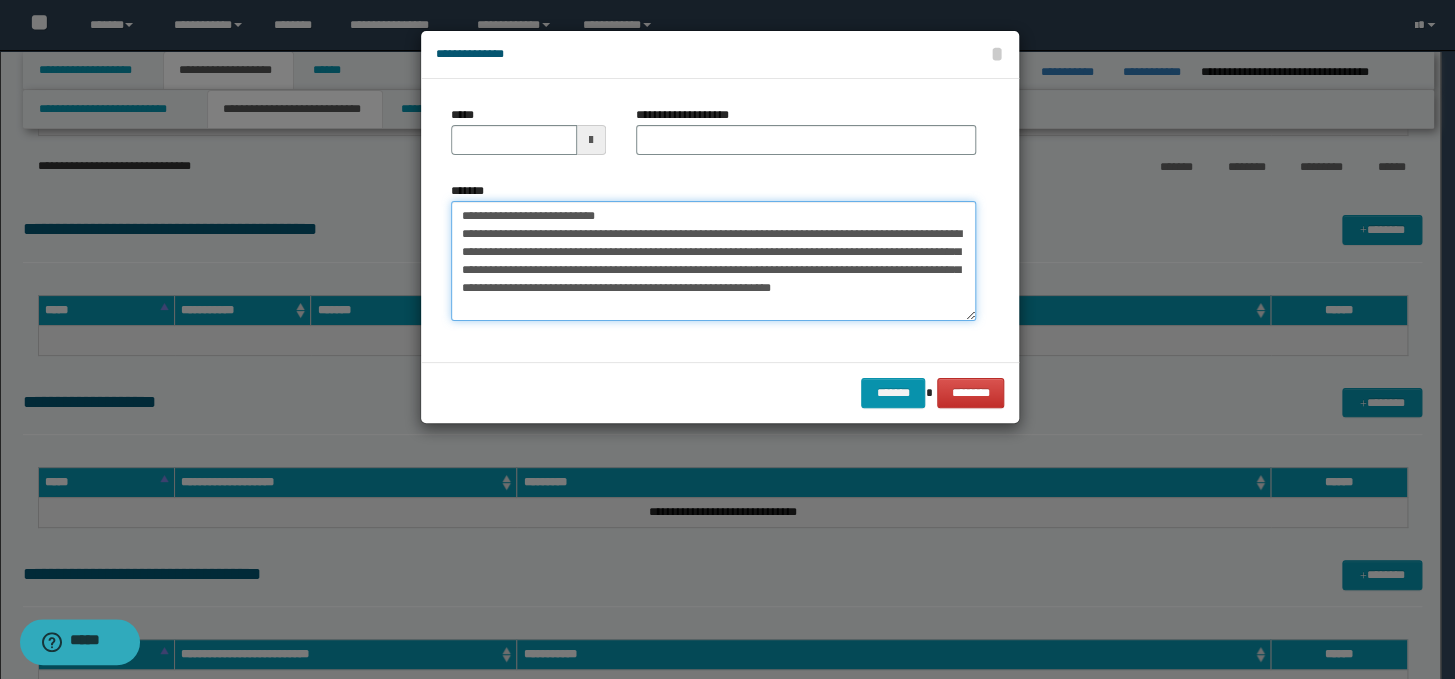 drag, startPoint x: 620, startPoint y: 217, endPoint x: 443, endPoint y: 210, distance: 177.13837 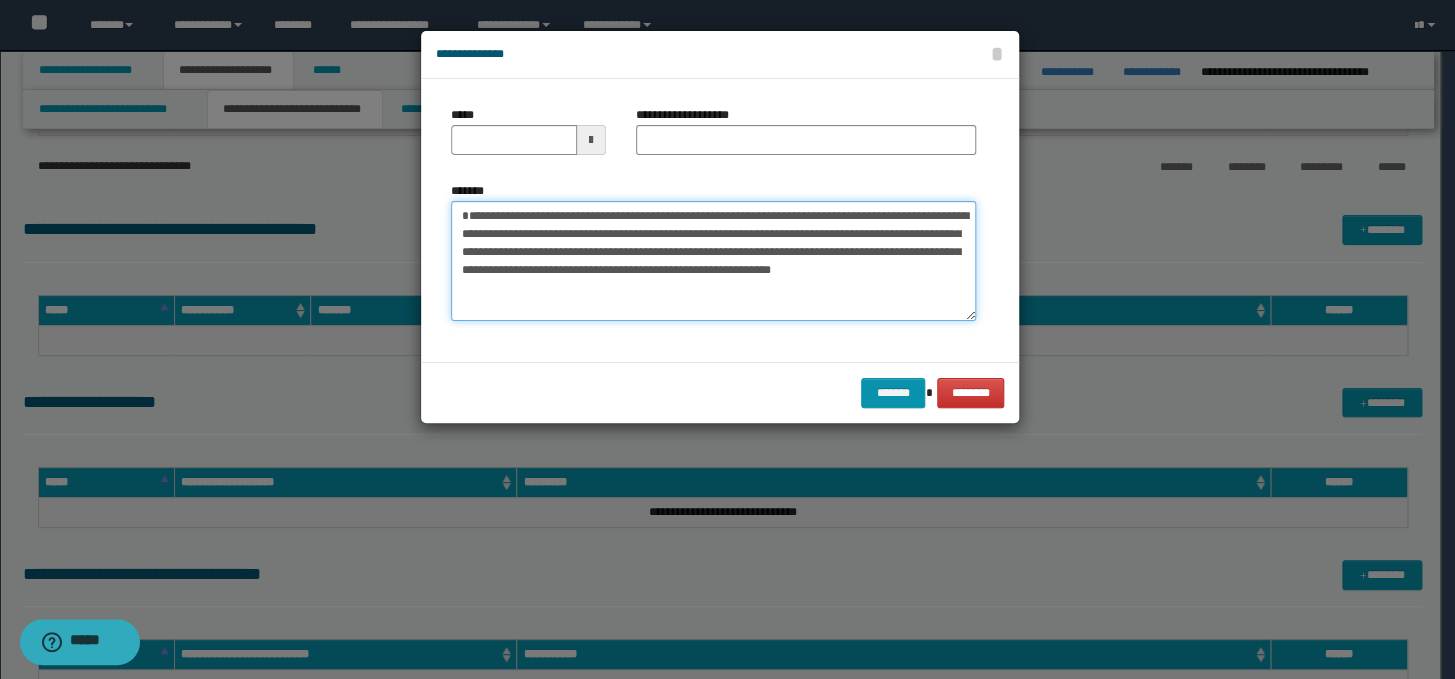 type on "**********" 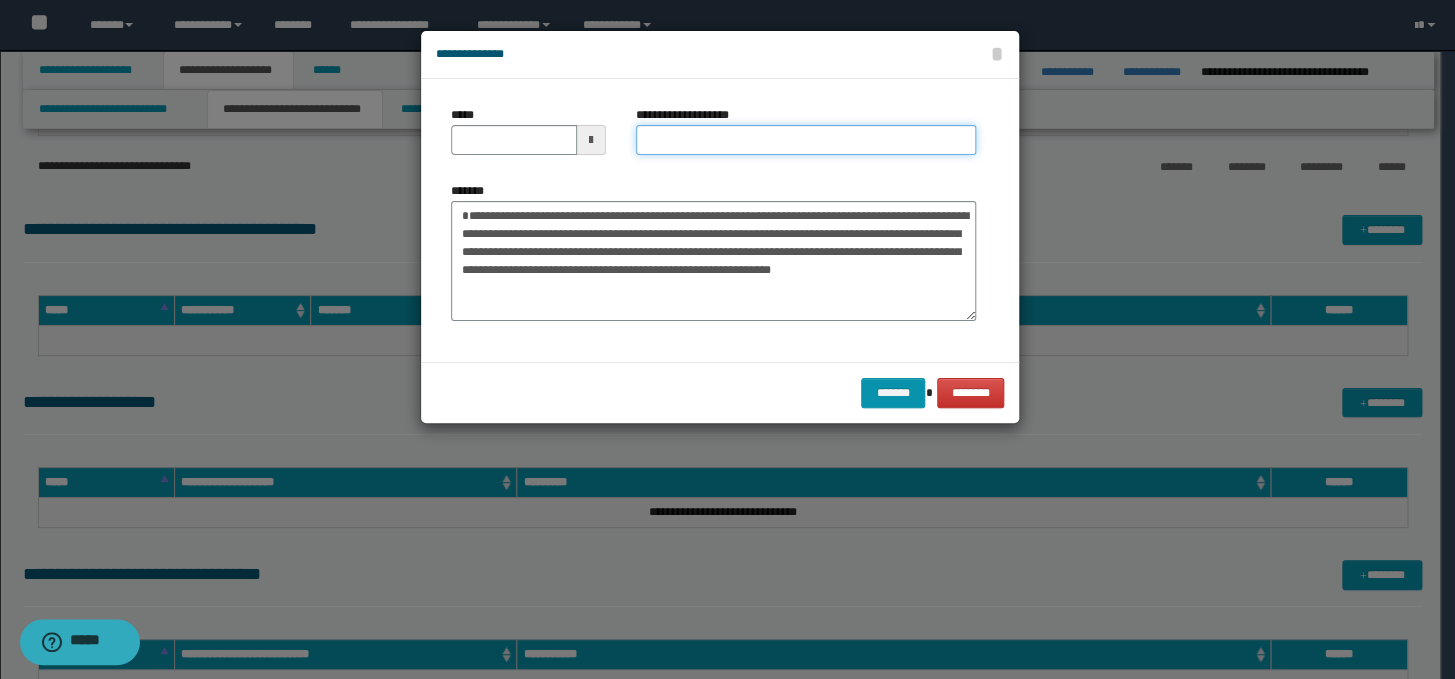 click on "**********" at bounding box center [806, 140] 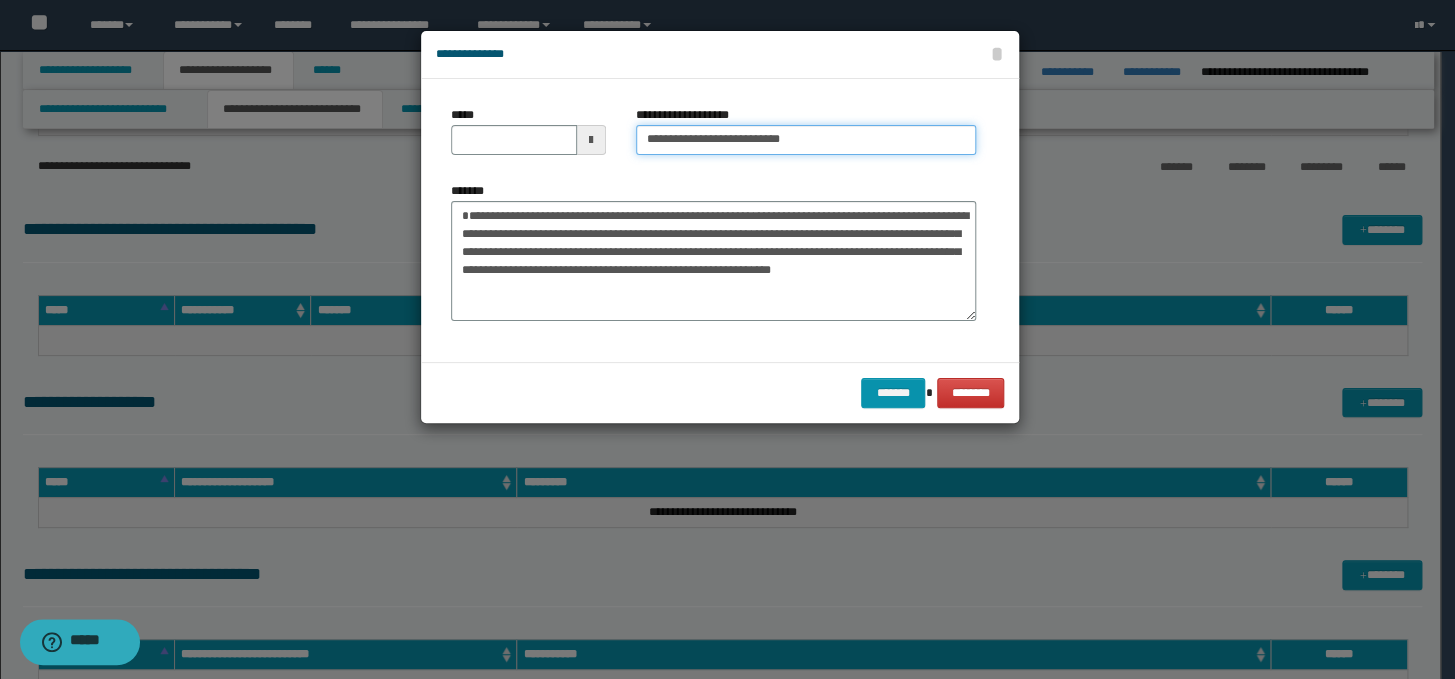 drag, startPoint x: 711, startPoint y: 144, endPoint x: 604, endPoint y: 140, distance: 107.07474 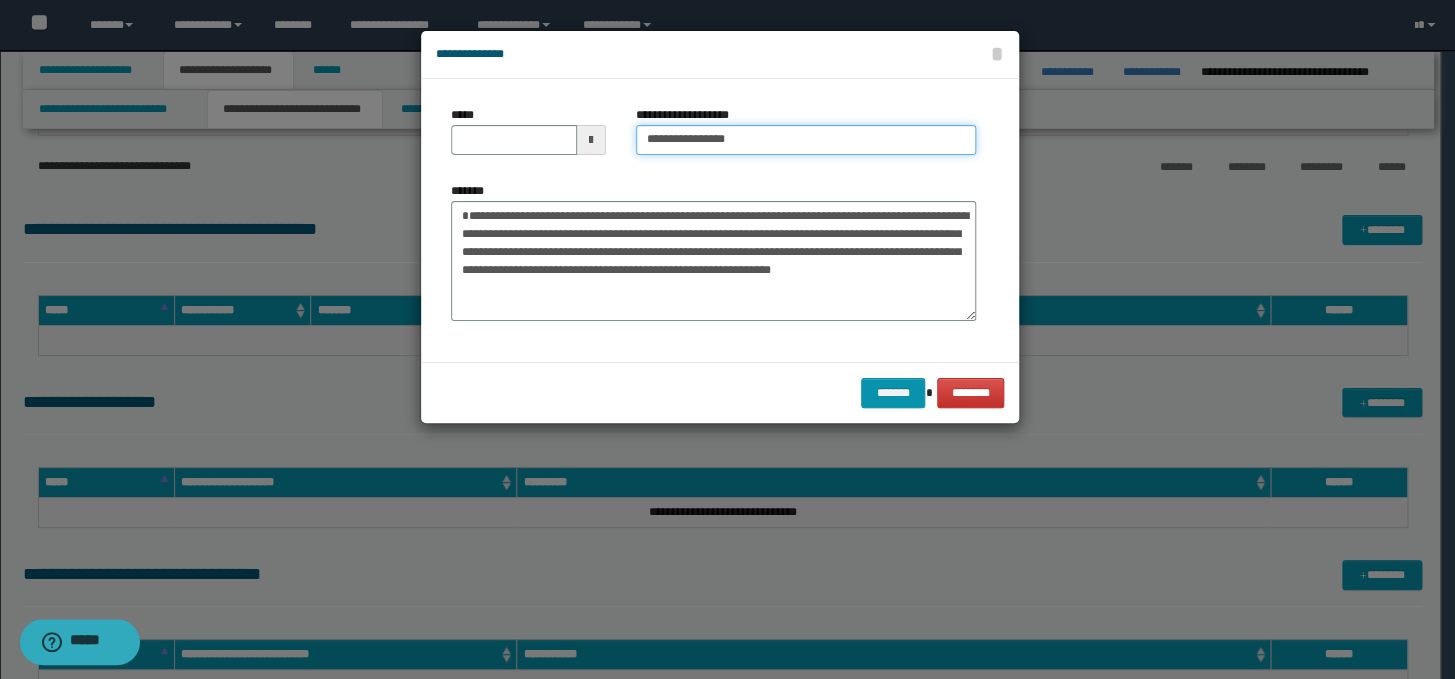 type 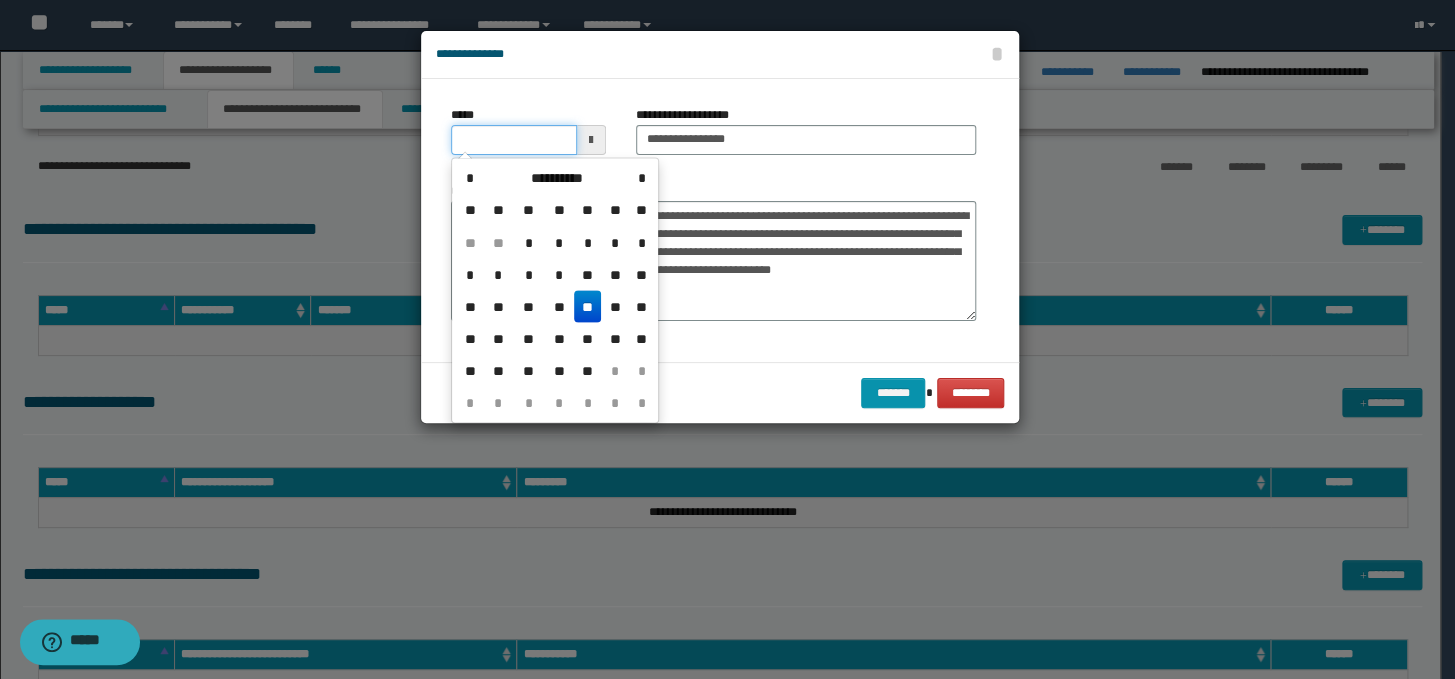 click on "*****" at bounding box center (514, 140) 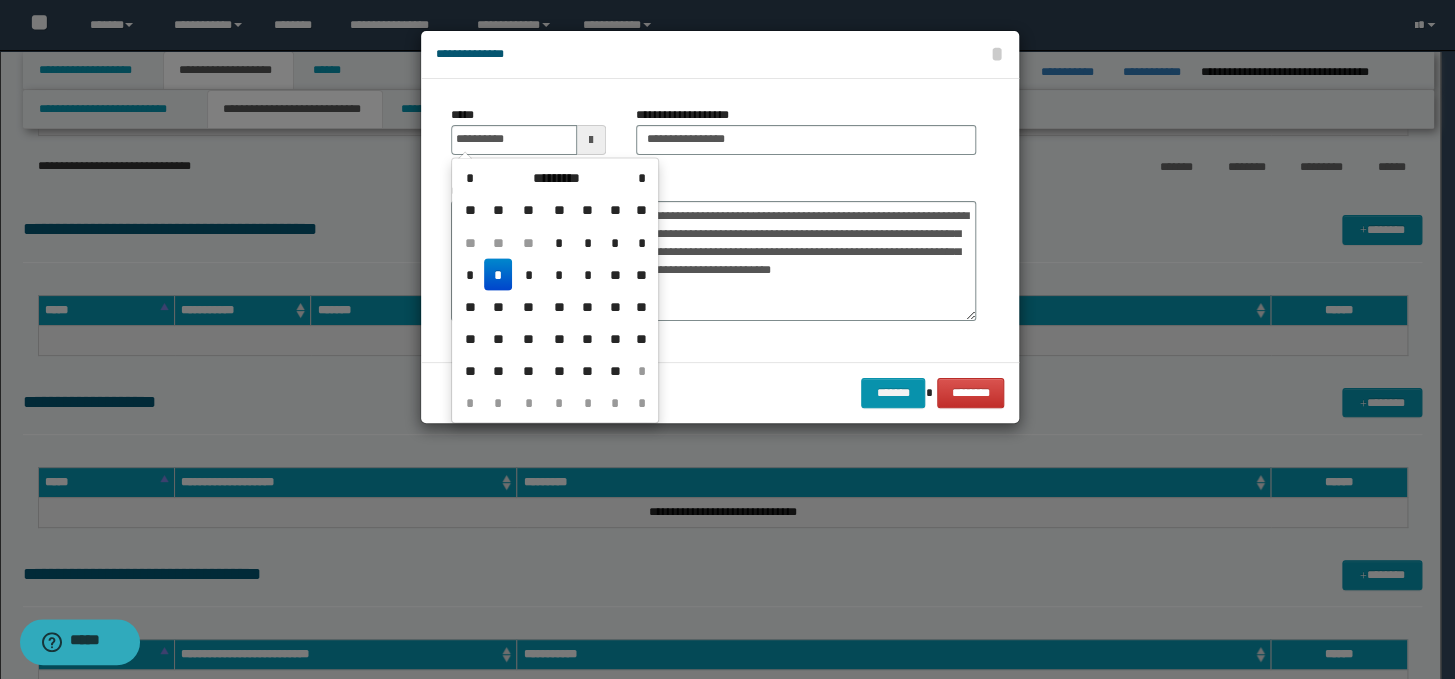 click on "*" at bounding box center (498, 274) 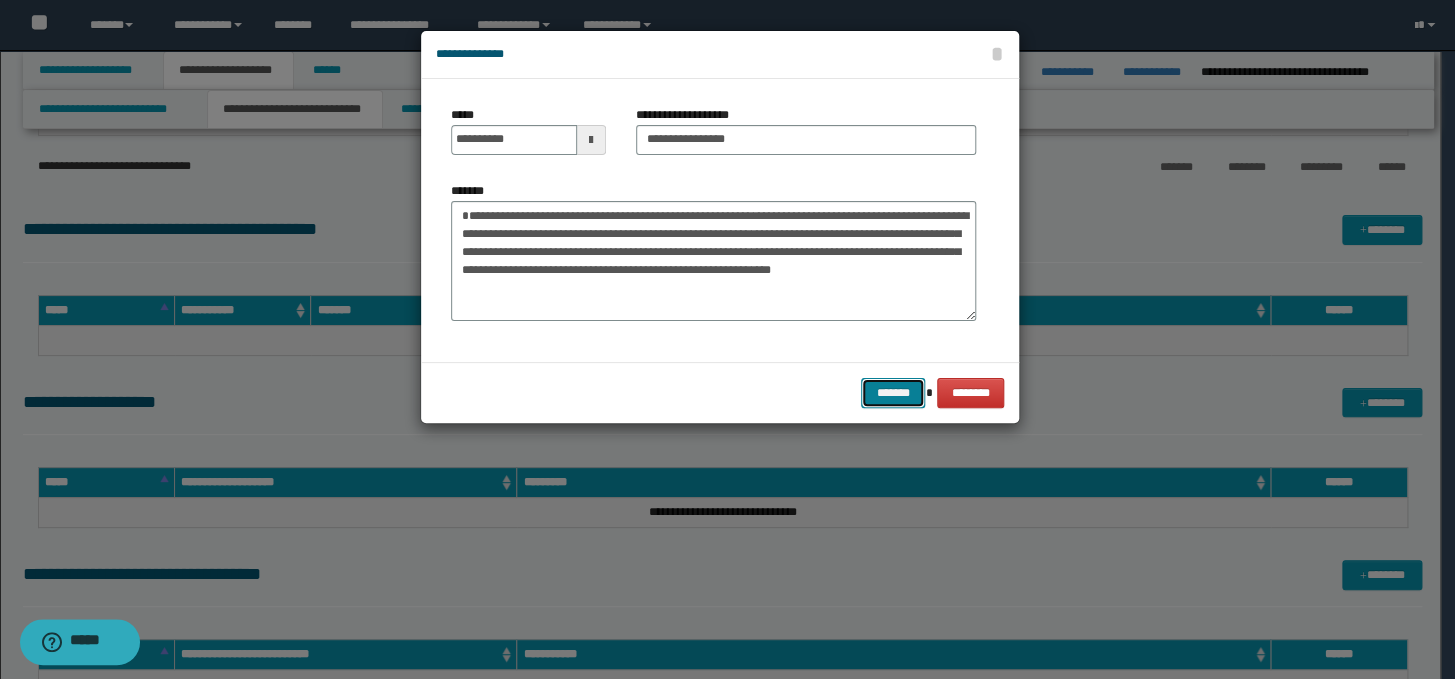 click on "*******" at bounding box center [893, 393] 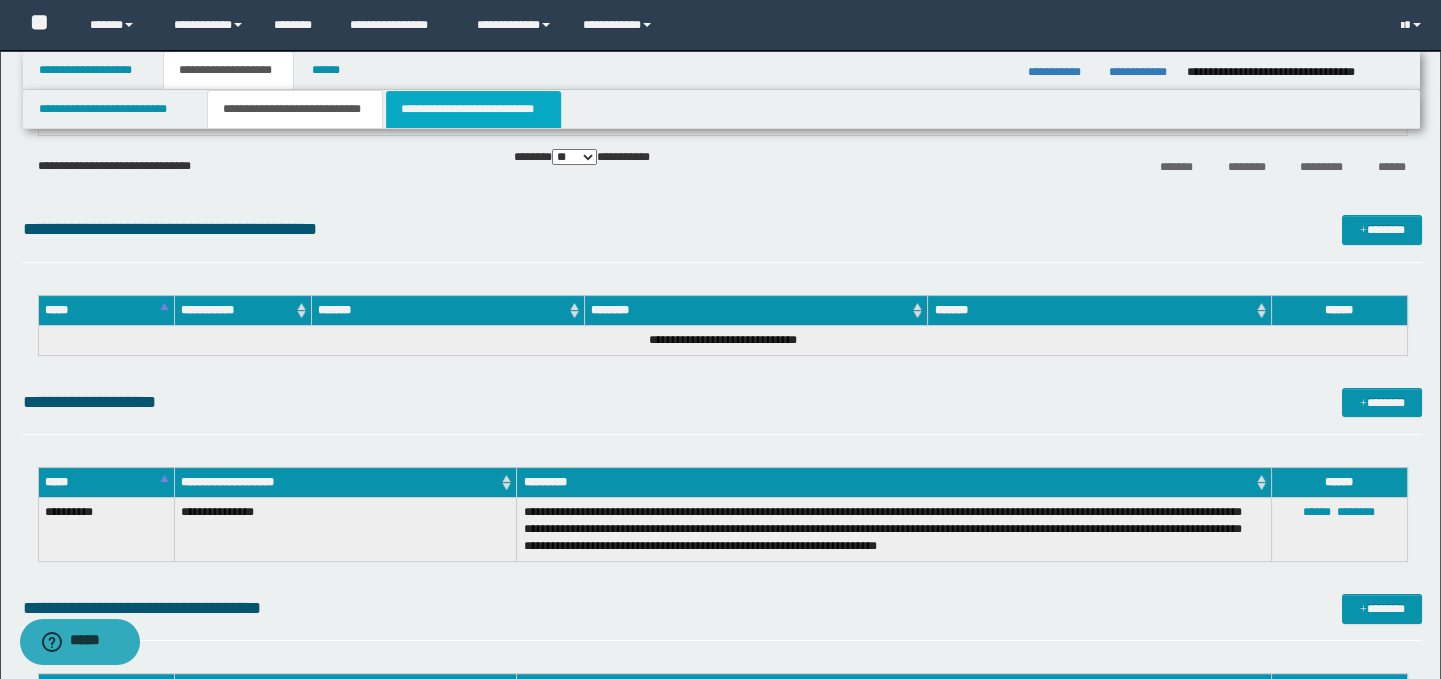 click on "**********" at bounding box center [473, 109] 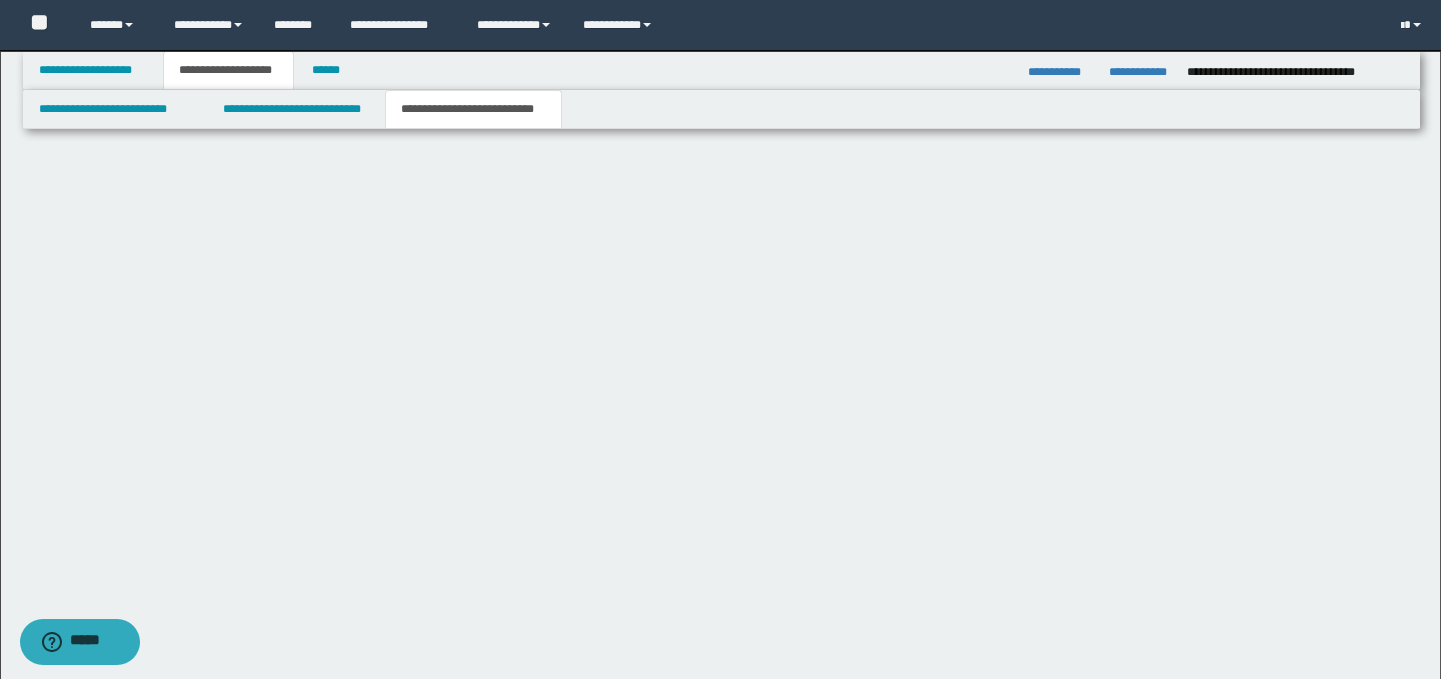 scroll, scrollTop: 0, scrollLeft: 0, axis: both 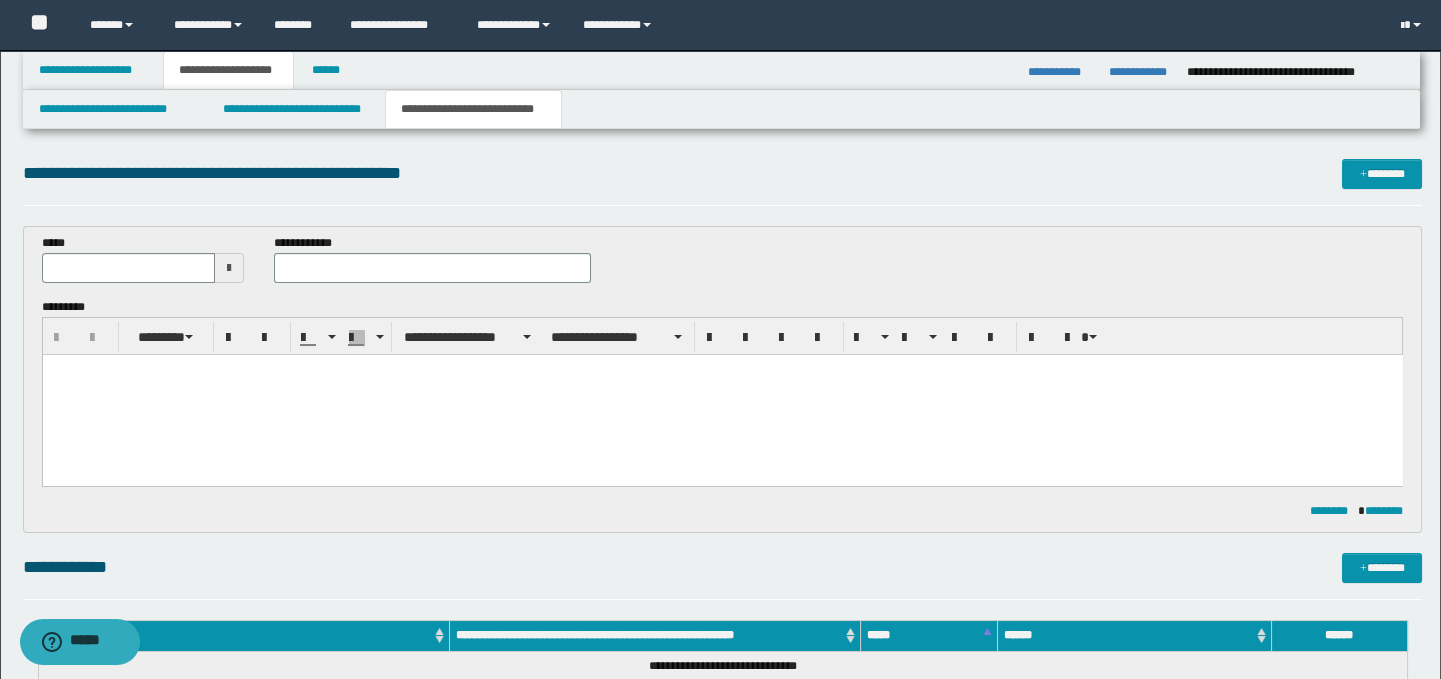 click at bounding box center (722, 395) 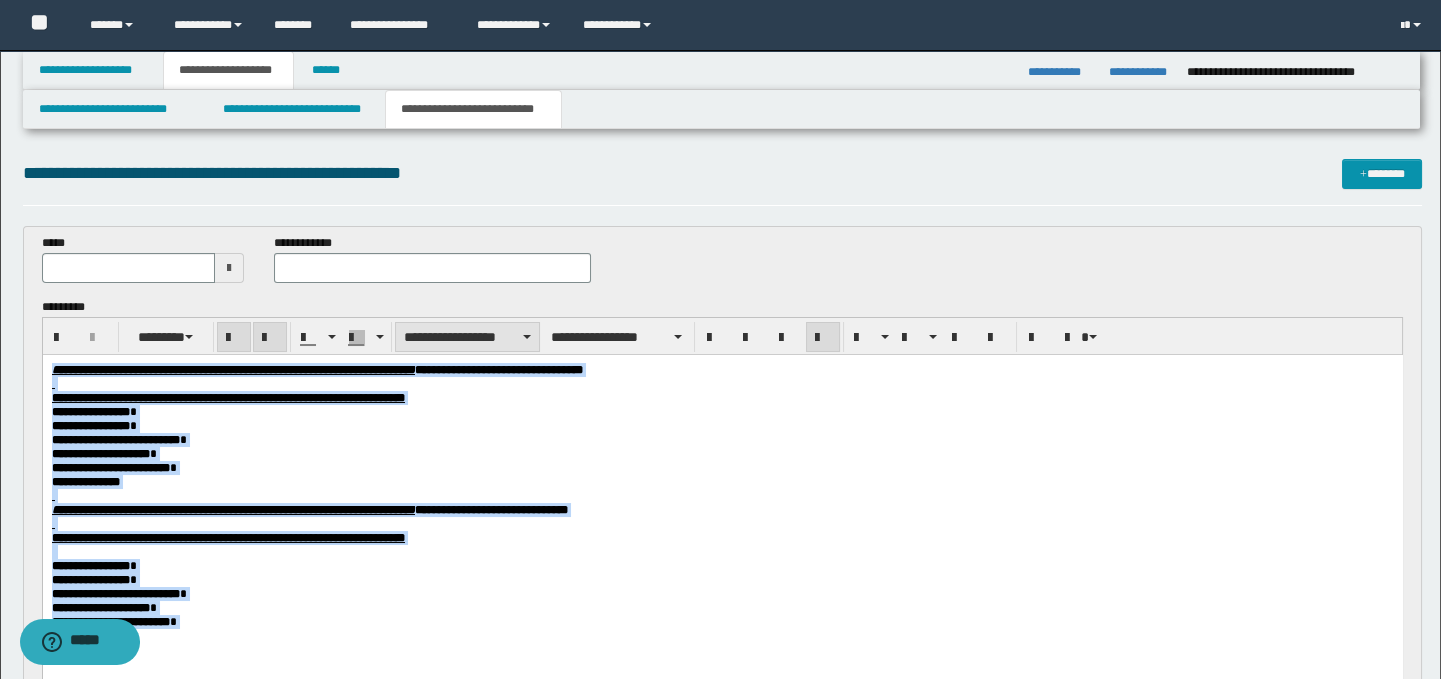 click on "**********" at bounding box center [467, 337] 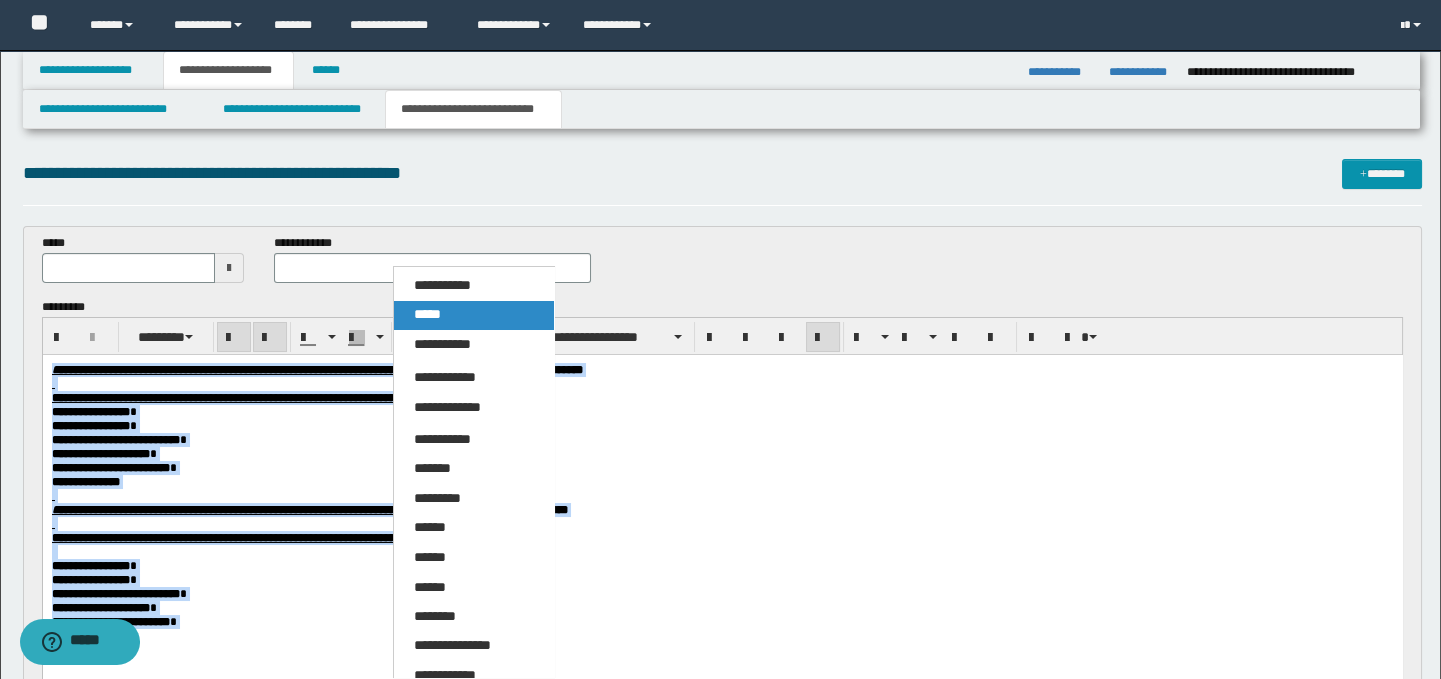 click on "*****" at bounding box center [474, 315] 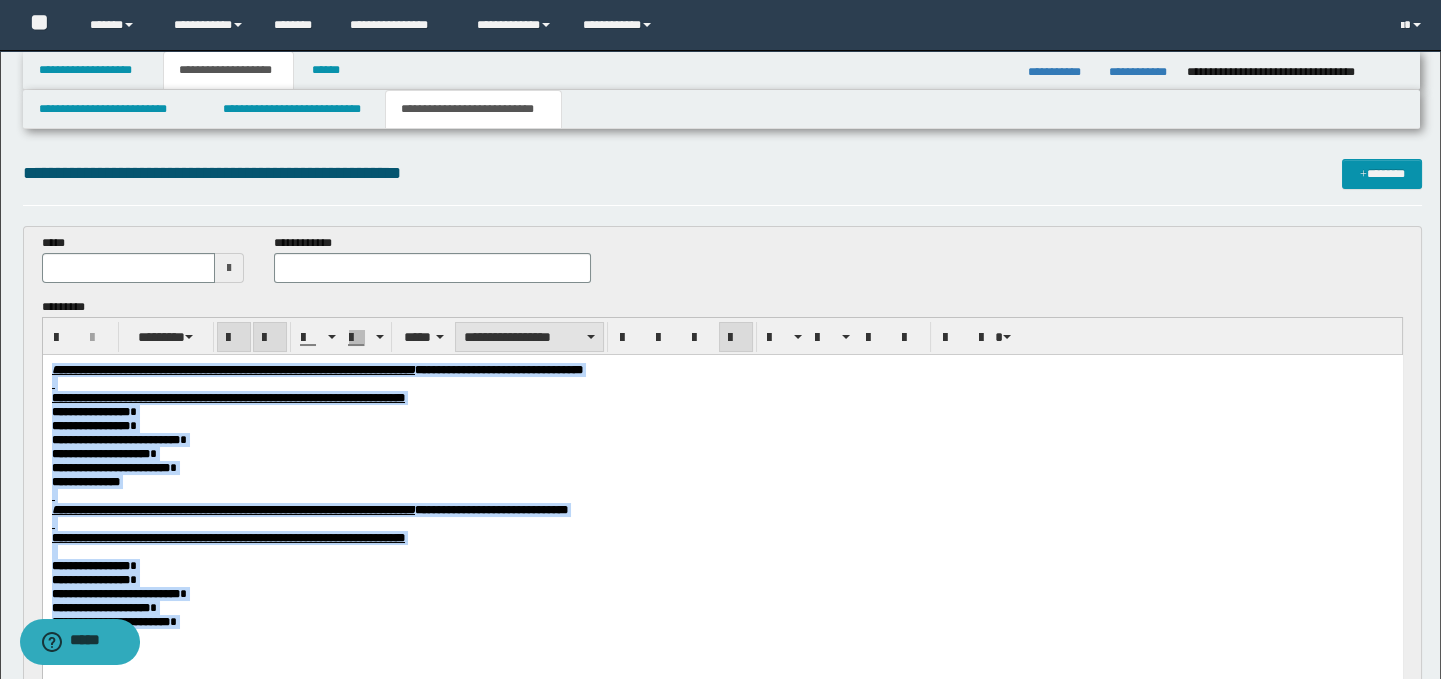 click on "**********" at bounding box center (529, 337) 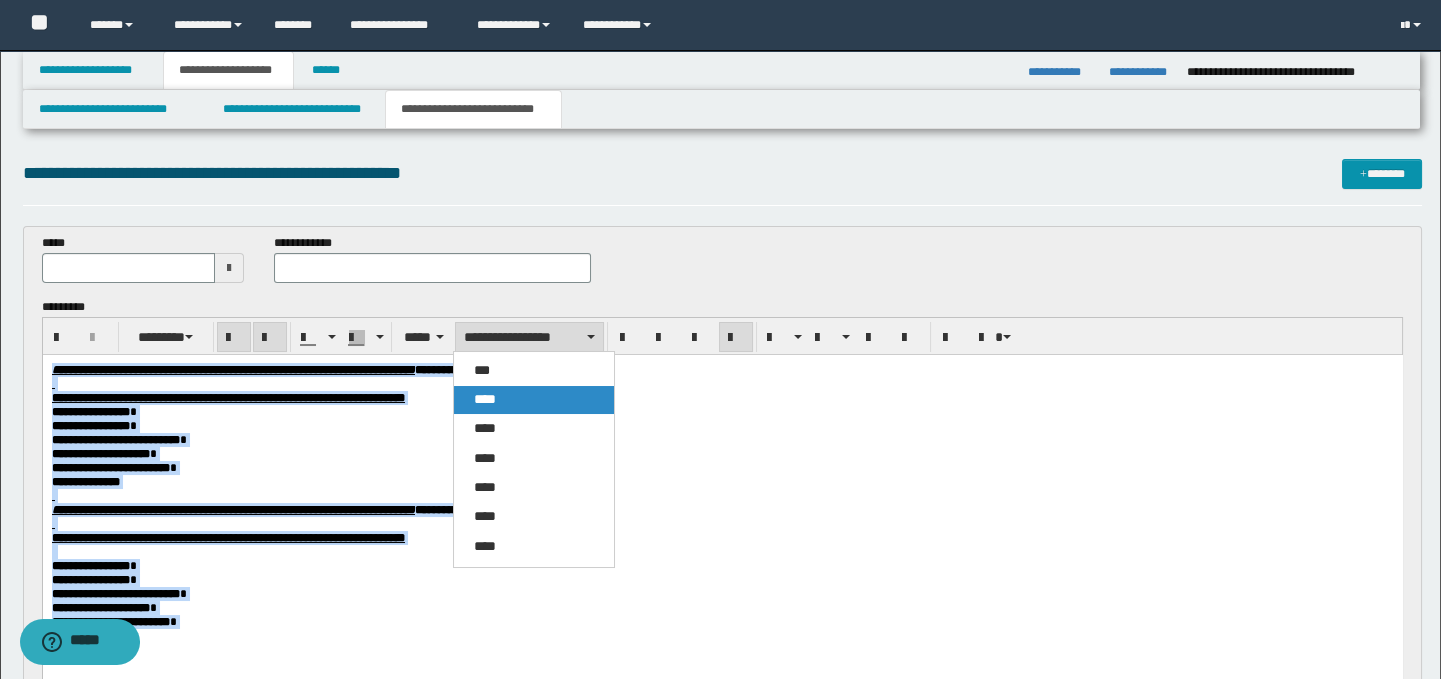 click on "****" at bounding box center [534, 400] 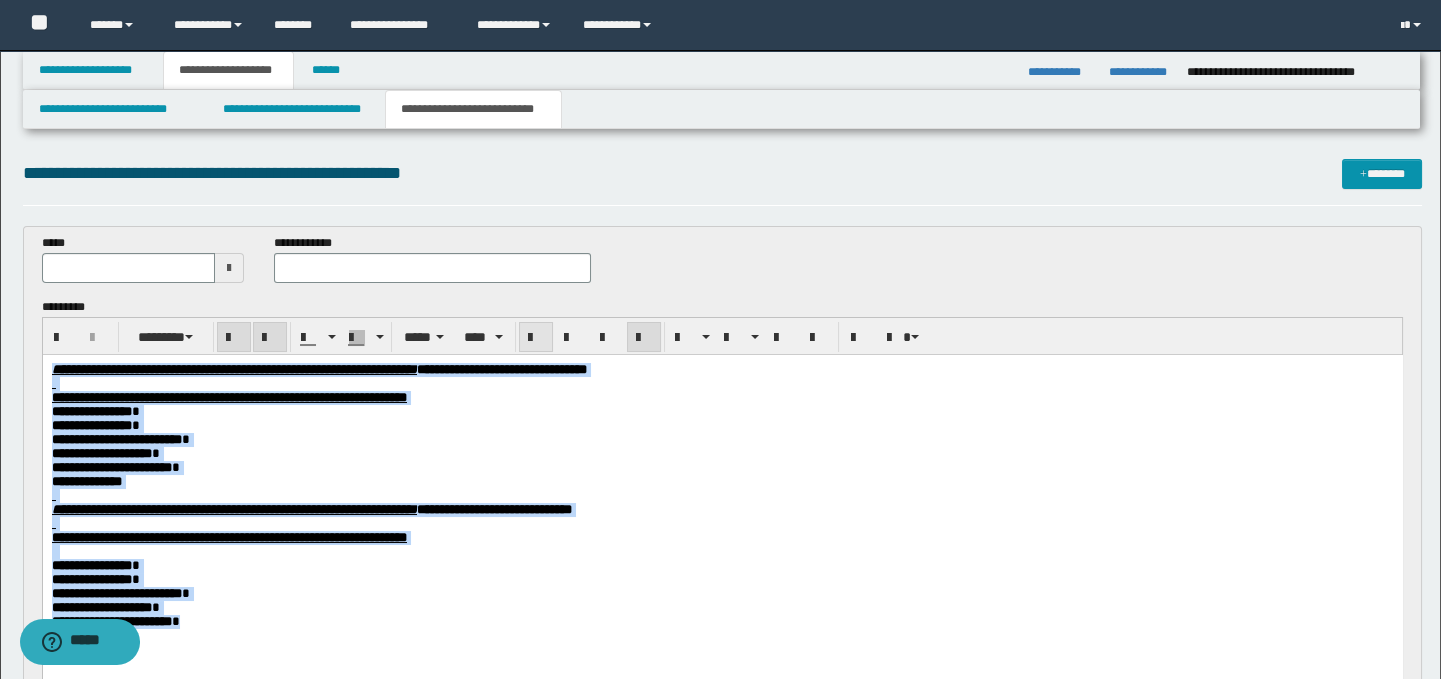 click at bounding box center [536, 338] 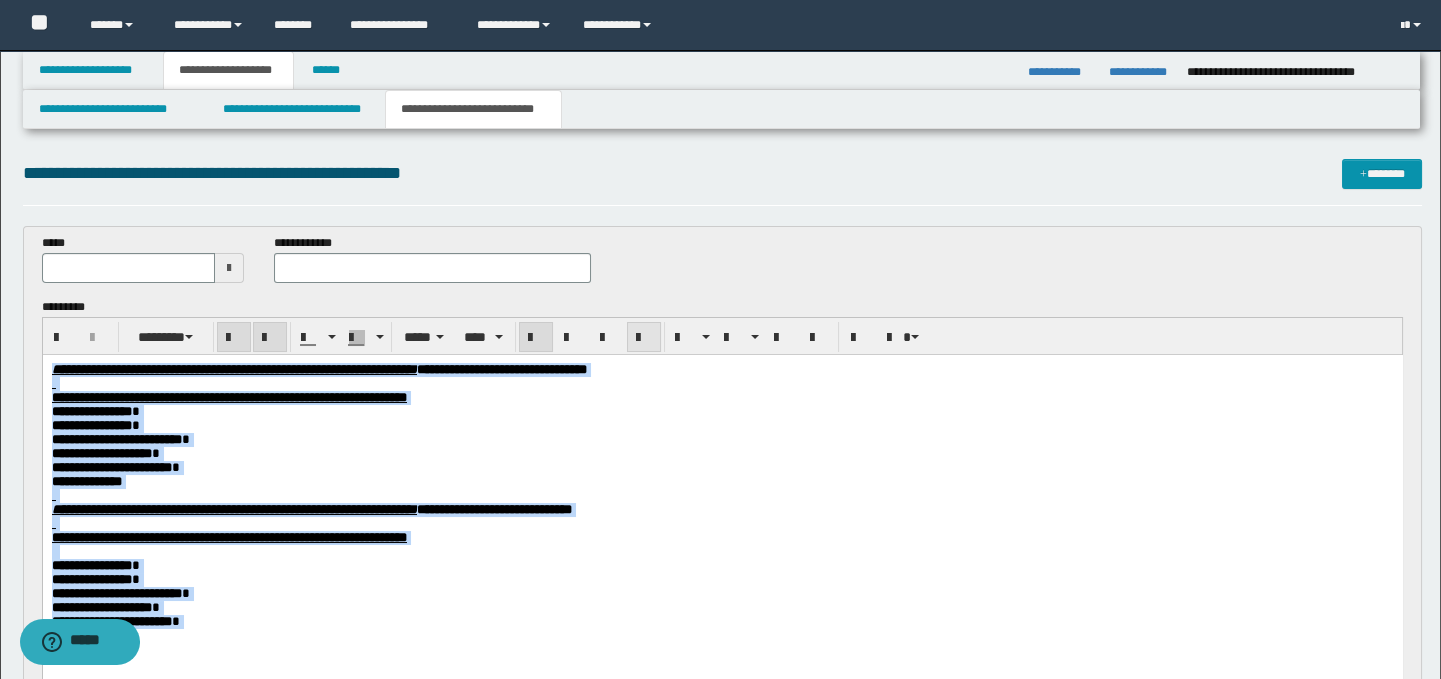 click at bounding box center (644, 338) 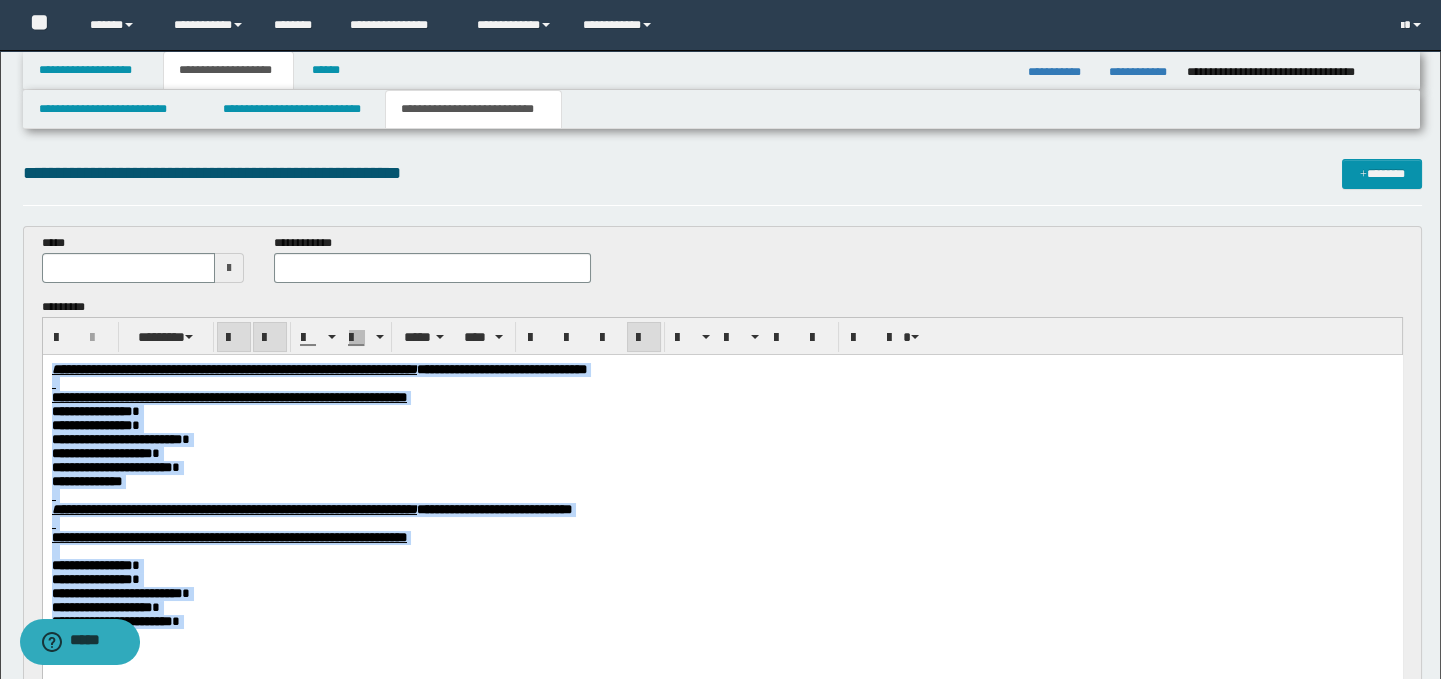click on "**********" at bounding box center [722, 426] 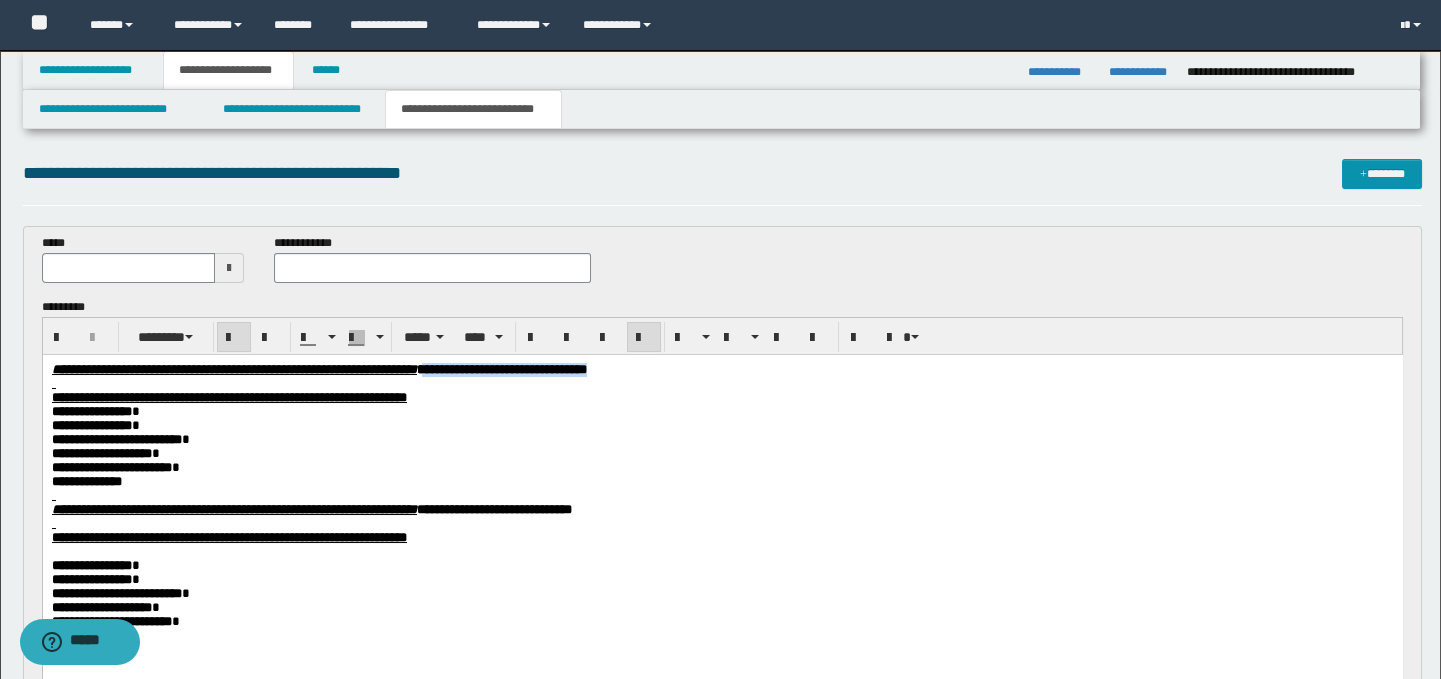 drag, startPoint x: 839, startPoint y: 365, endPoint x: 623, endPoint y: 361, distance: 216.03703 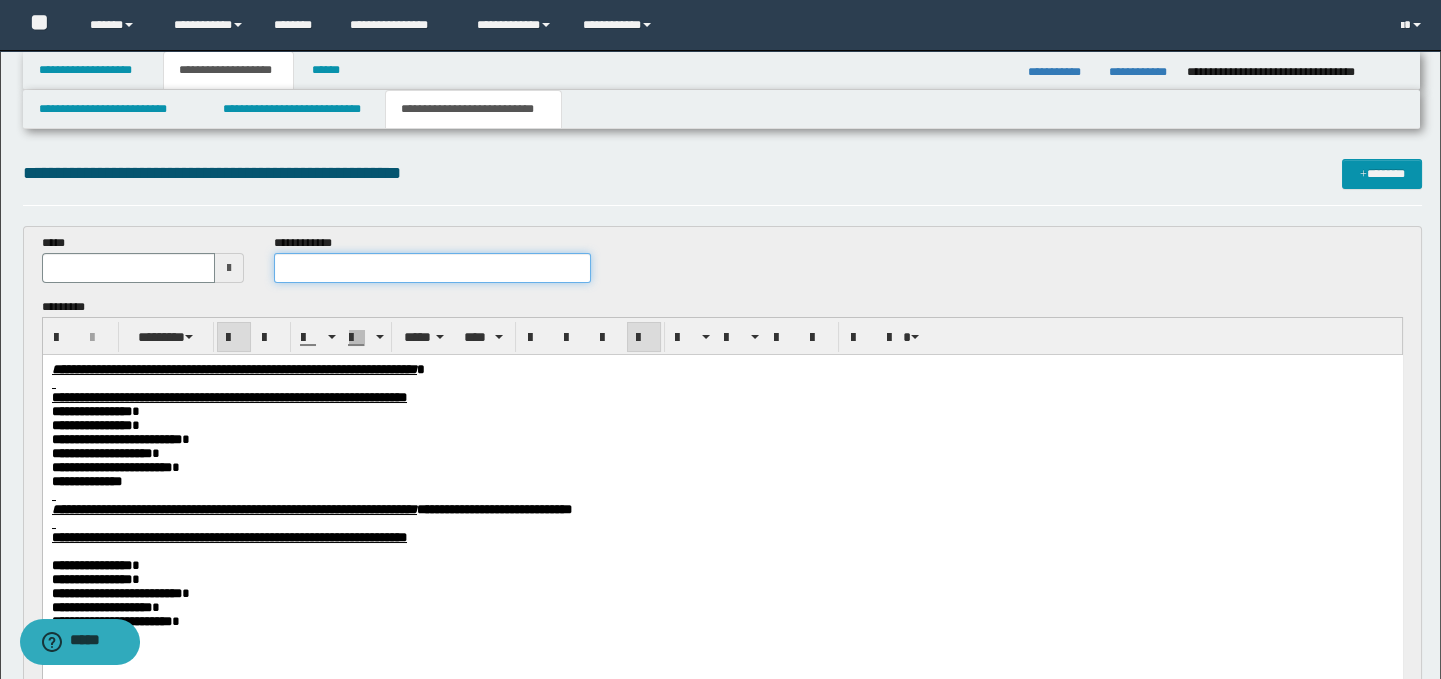 click at bounding box center (433, 268) 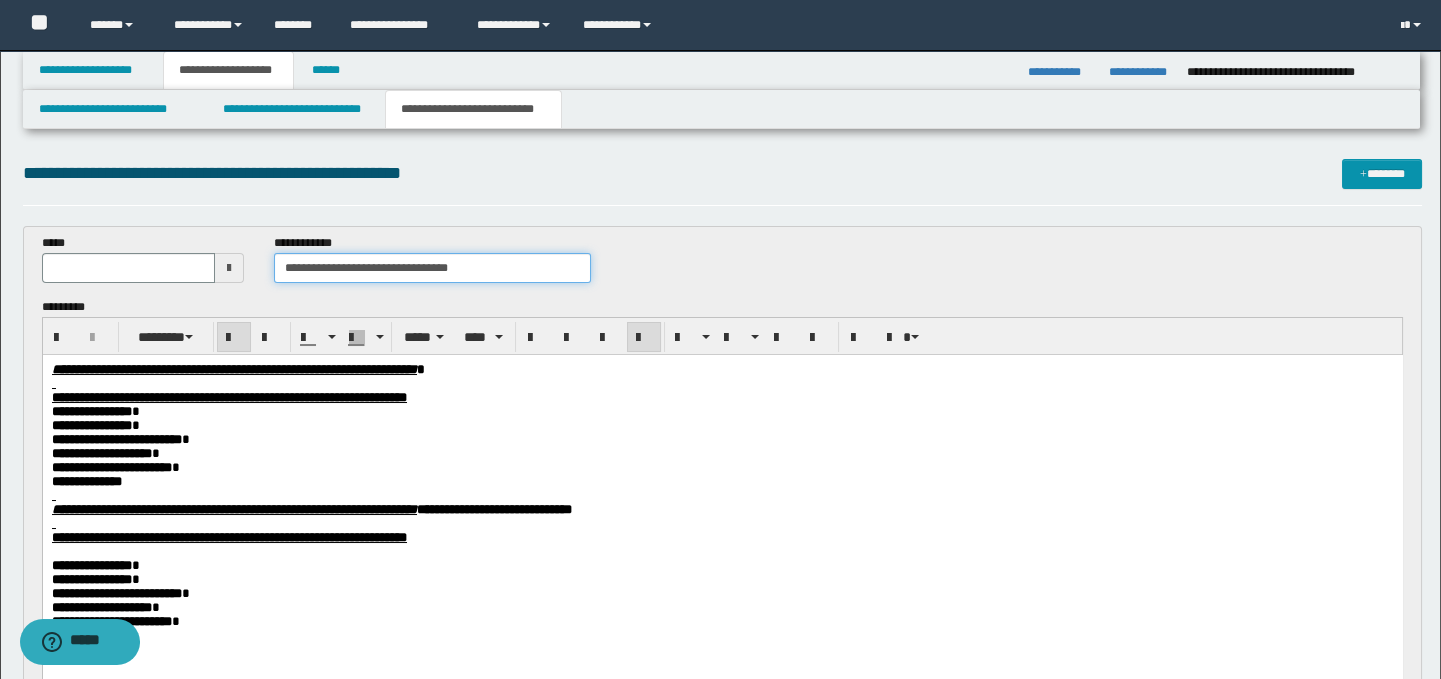 drag, startPoint x: 479, startPoint y: 265, endPoint x: 394, endPoint y: 272, distance: 85.28775 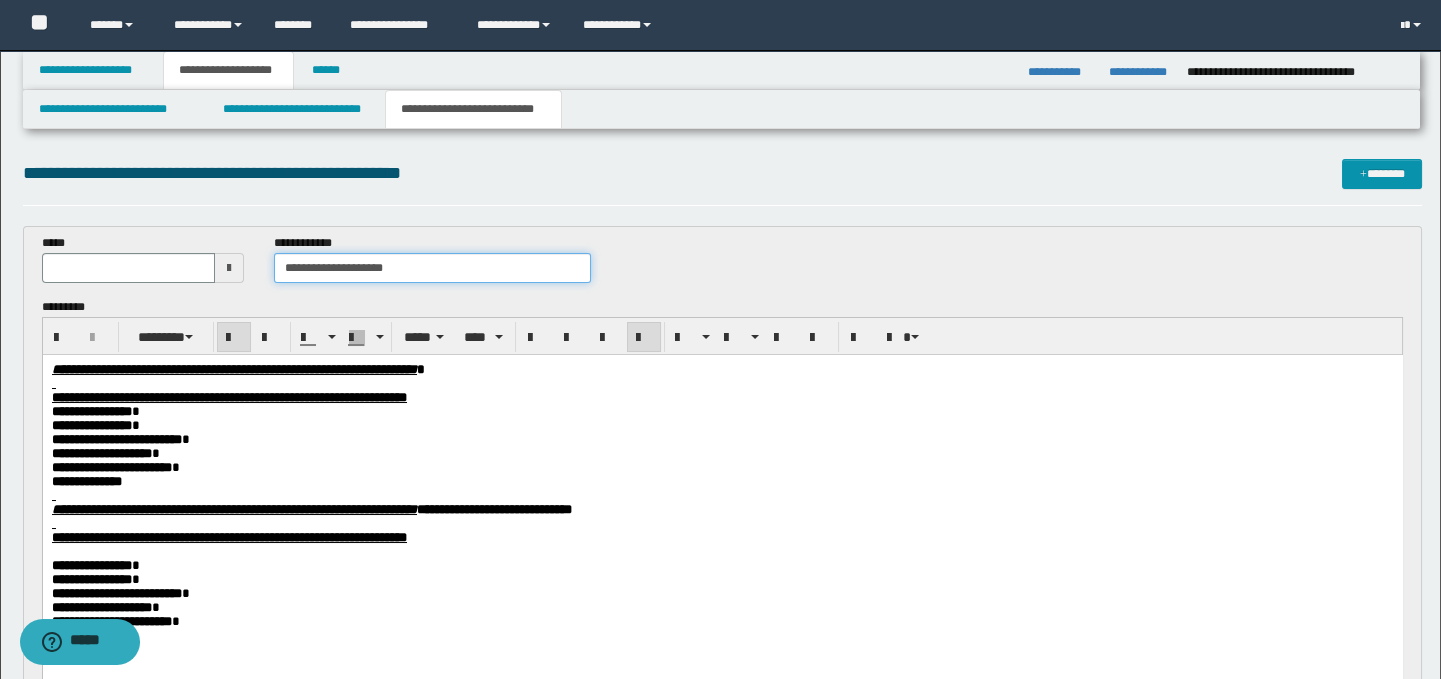 type 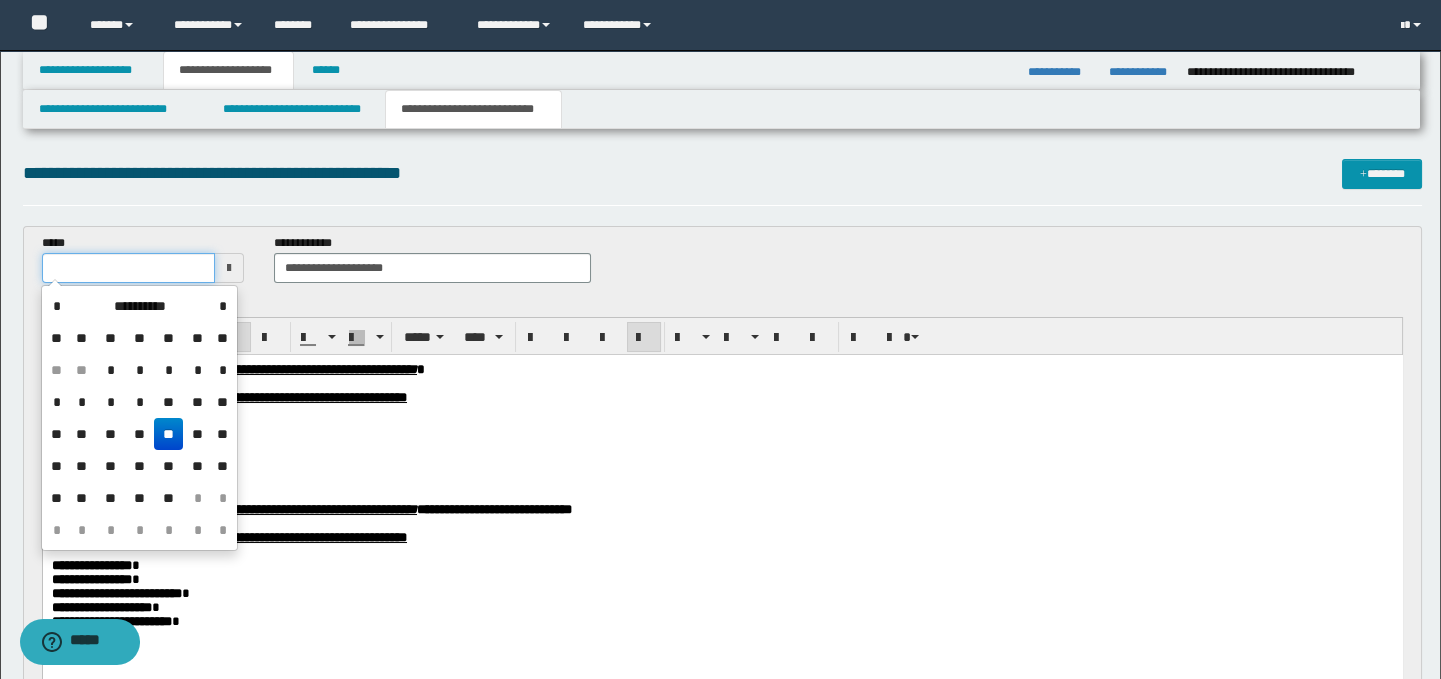 click at bounding box center (128, 268) 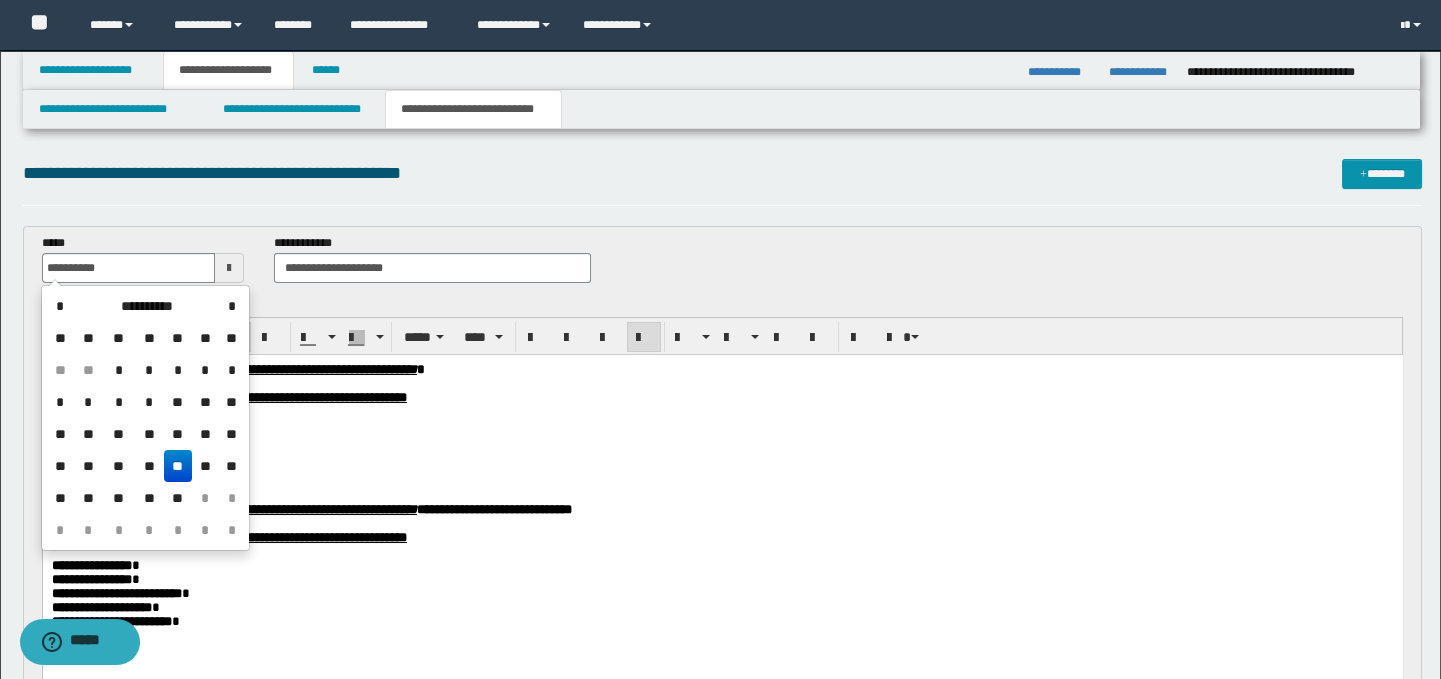 click on "**" at bounding box center (178, 466) 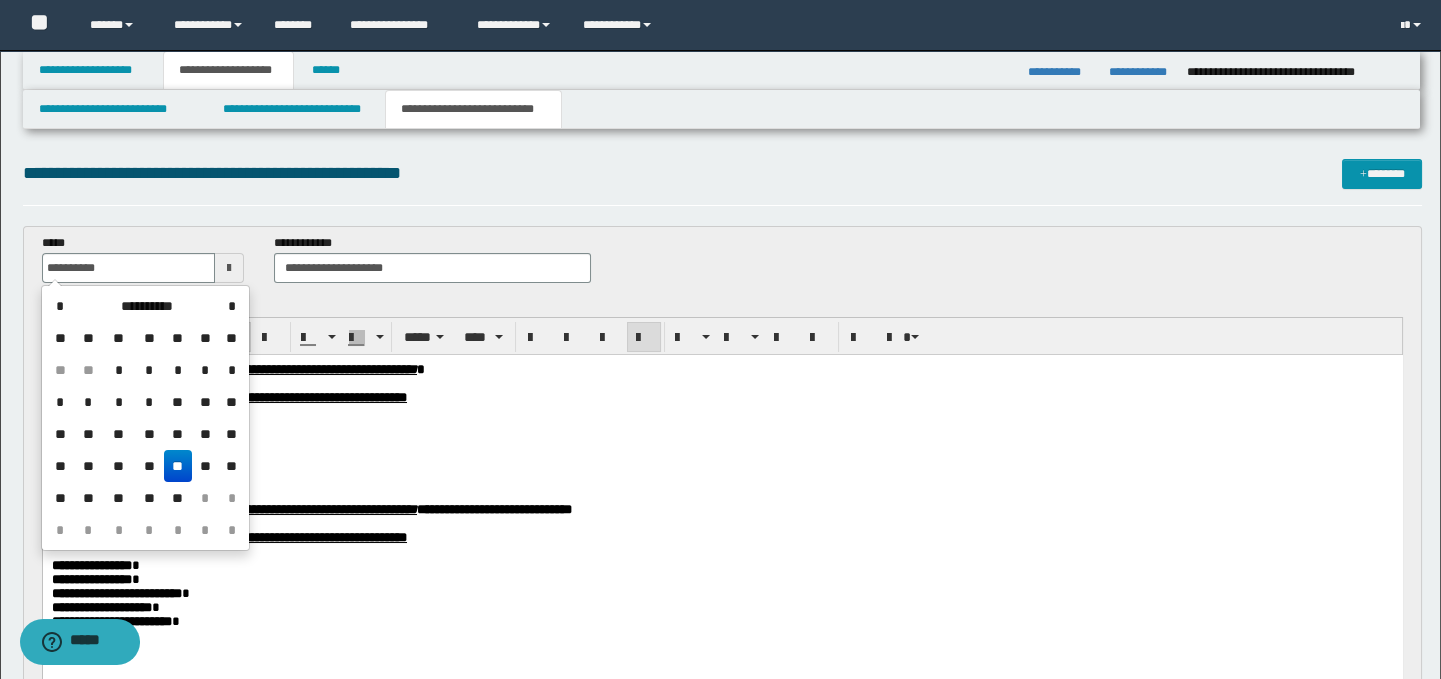type on "**********" 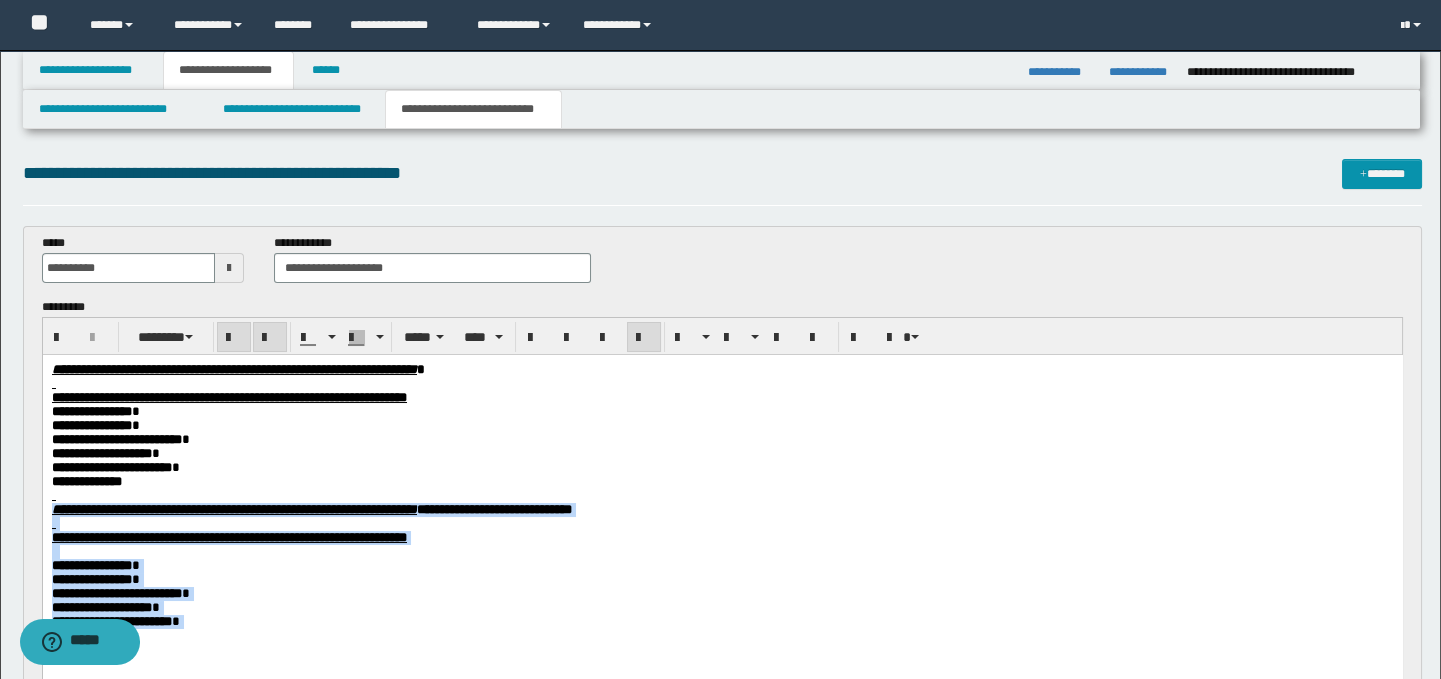 drag, startPoint x: 51, startPoint y: 524, endPoint x: 189, endPoint y: 668, distance: 199.44925 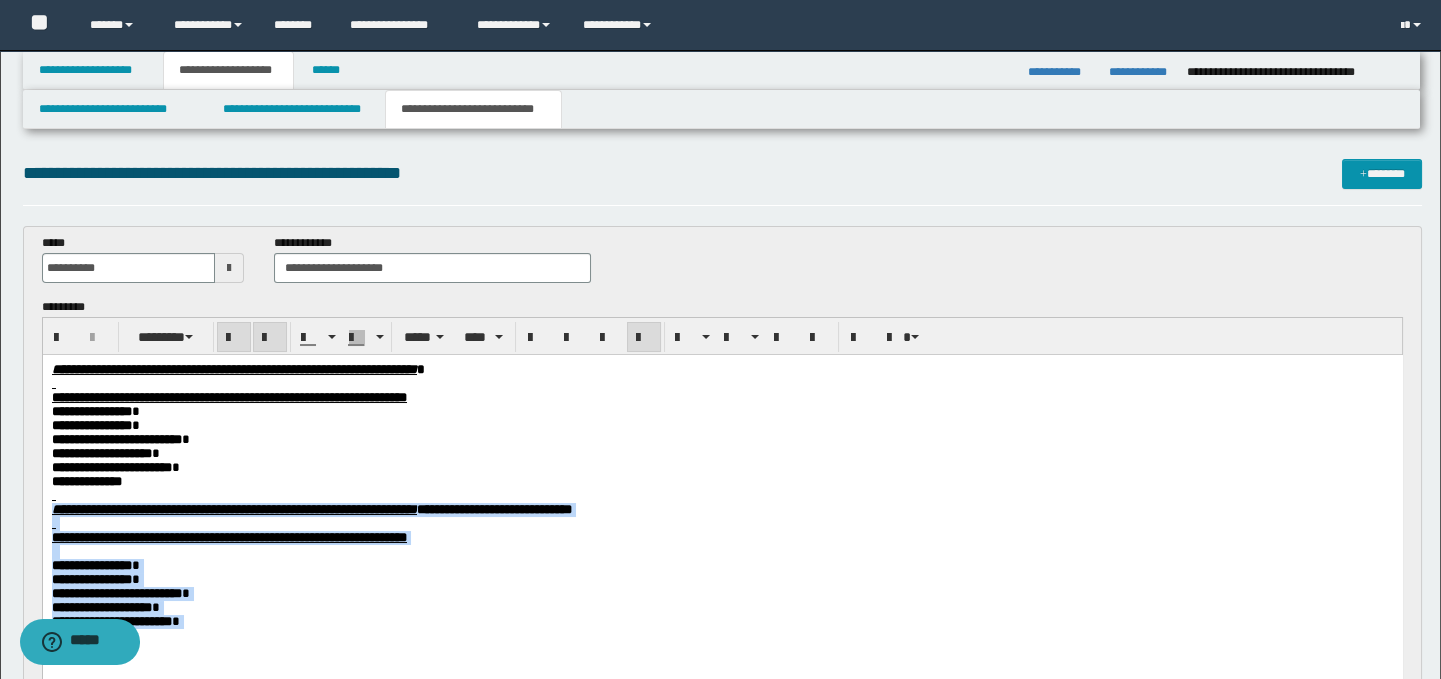 click on "**********" at bounding box center [722, 528] 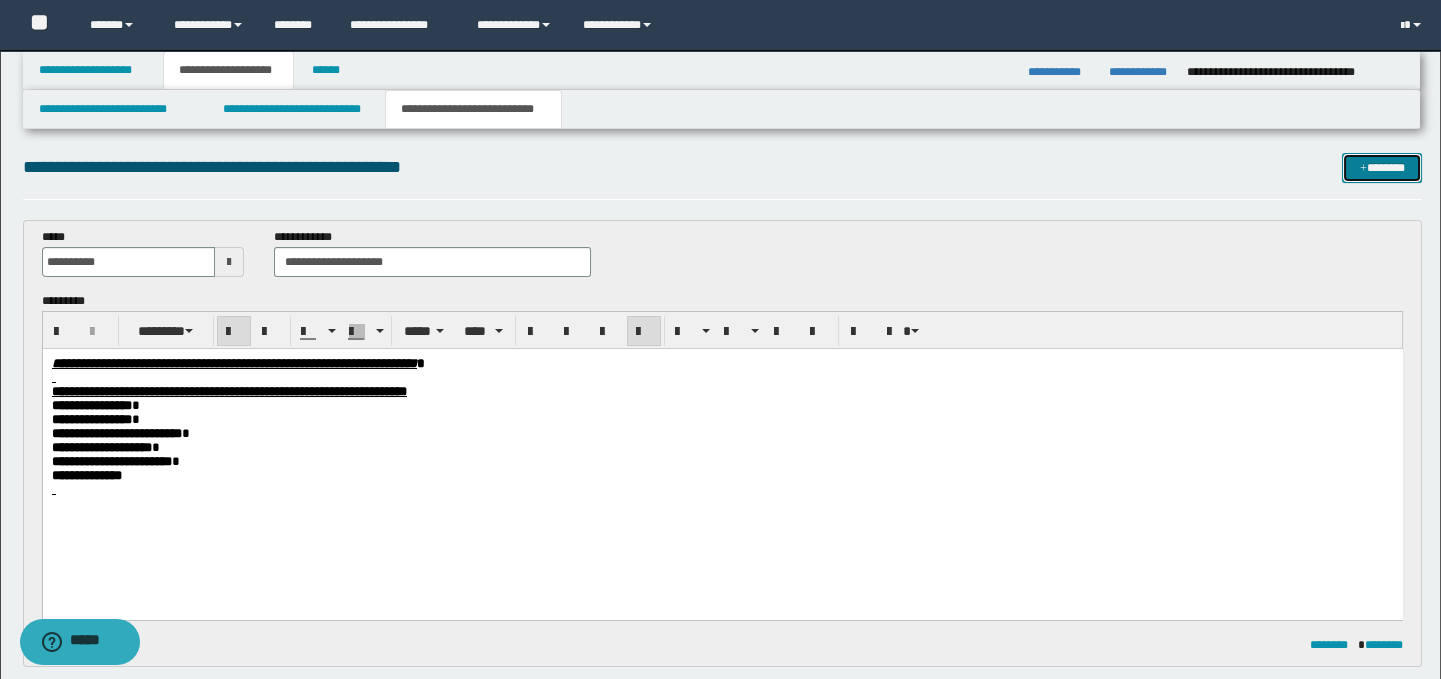 click on "*******" at bounding box center (1382, 168) 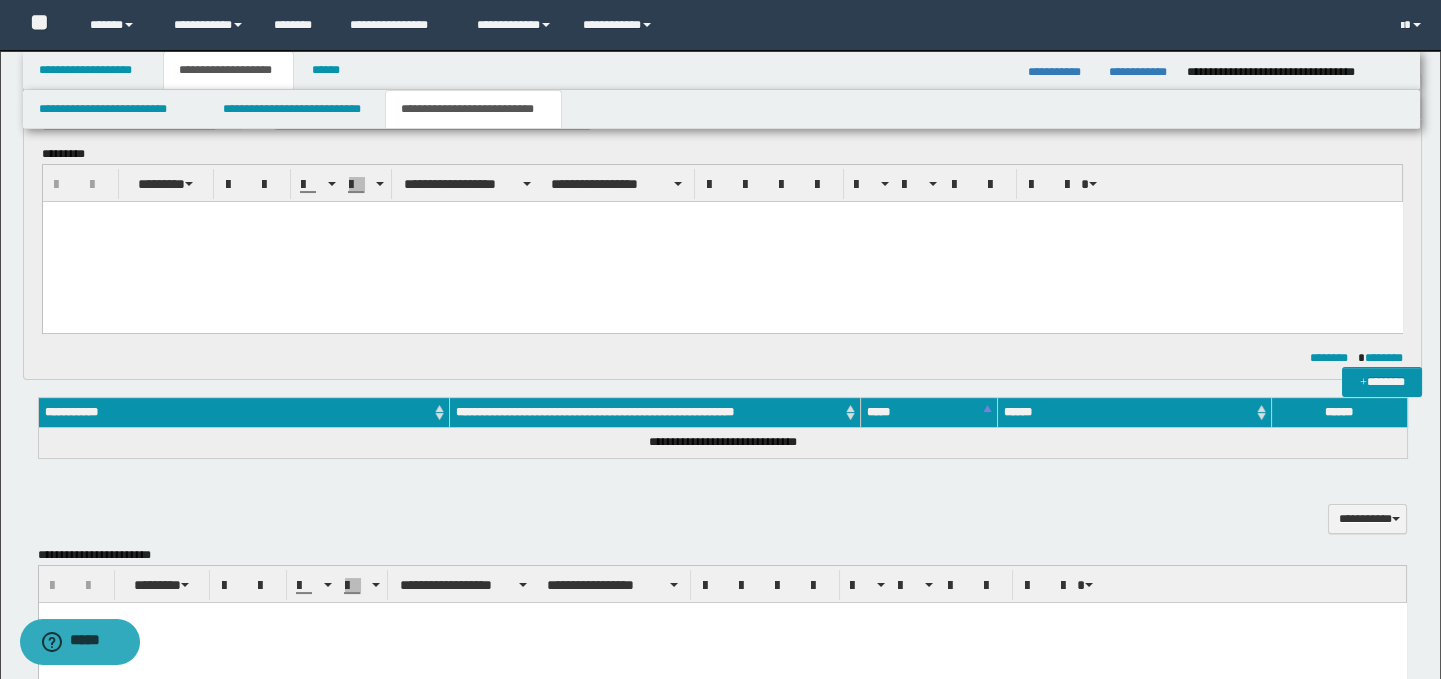 scroll, scrollTop: 0, scrollLeft: 0, axis: both 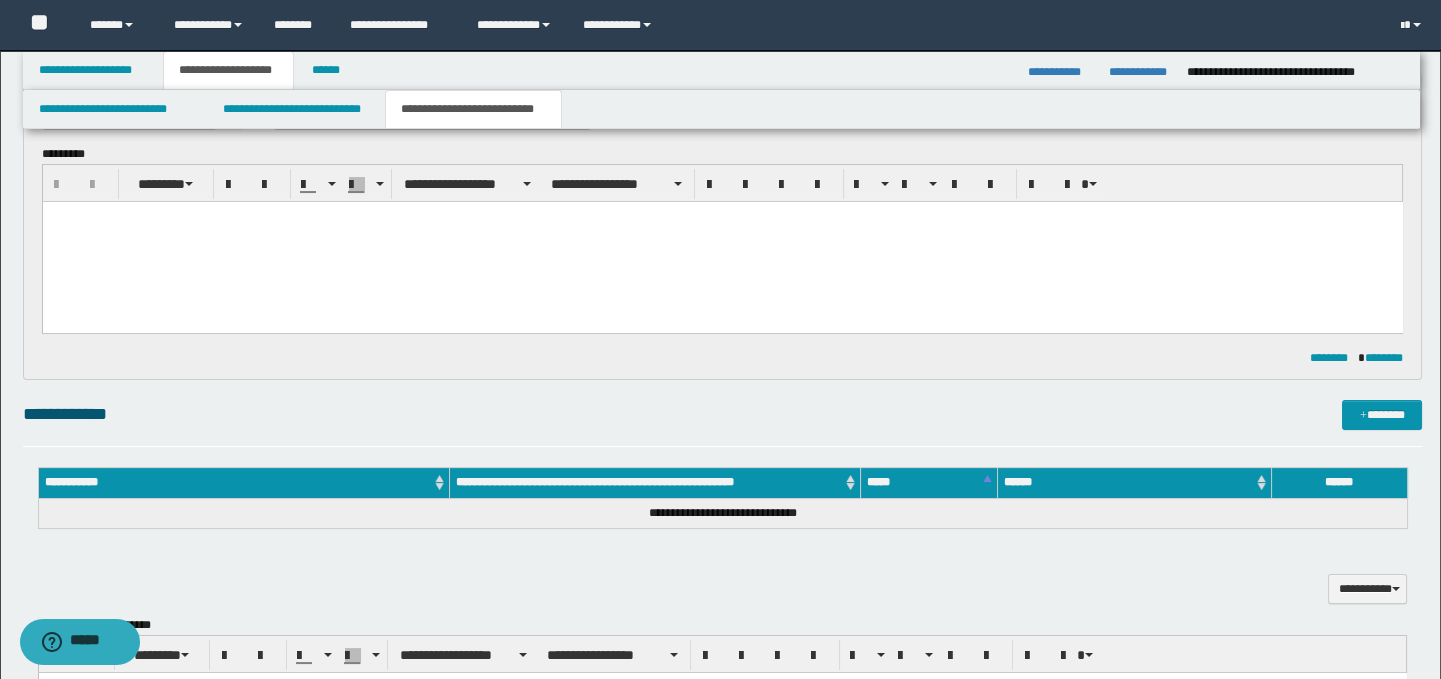 type 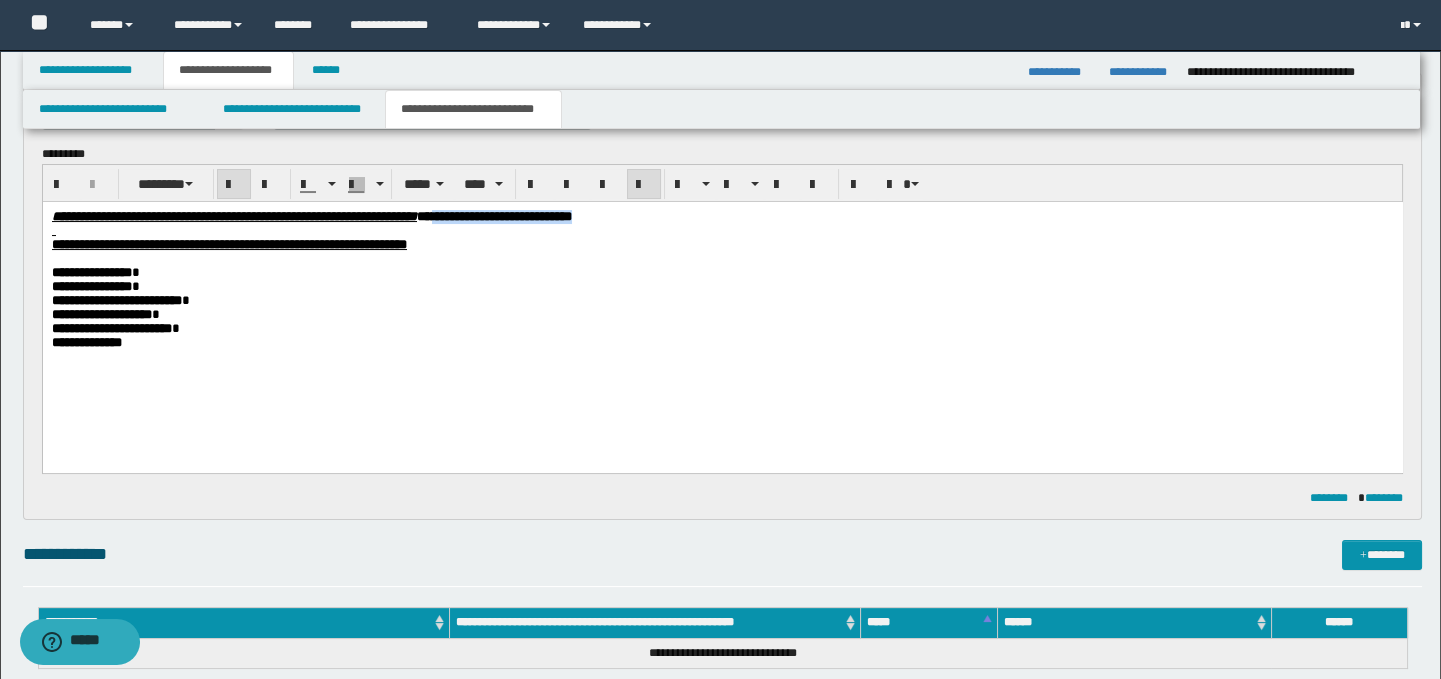 drag, startPoint x: 830, startPoint y: 218, endPoint x: 627, endPoint y: 217, distance: 203.00246 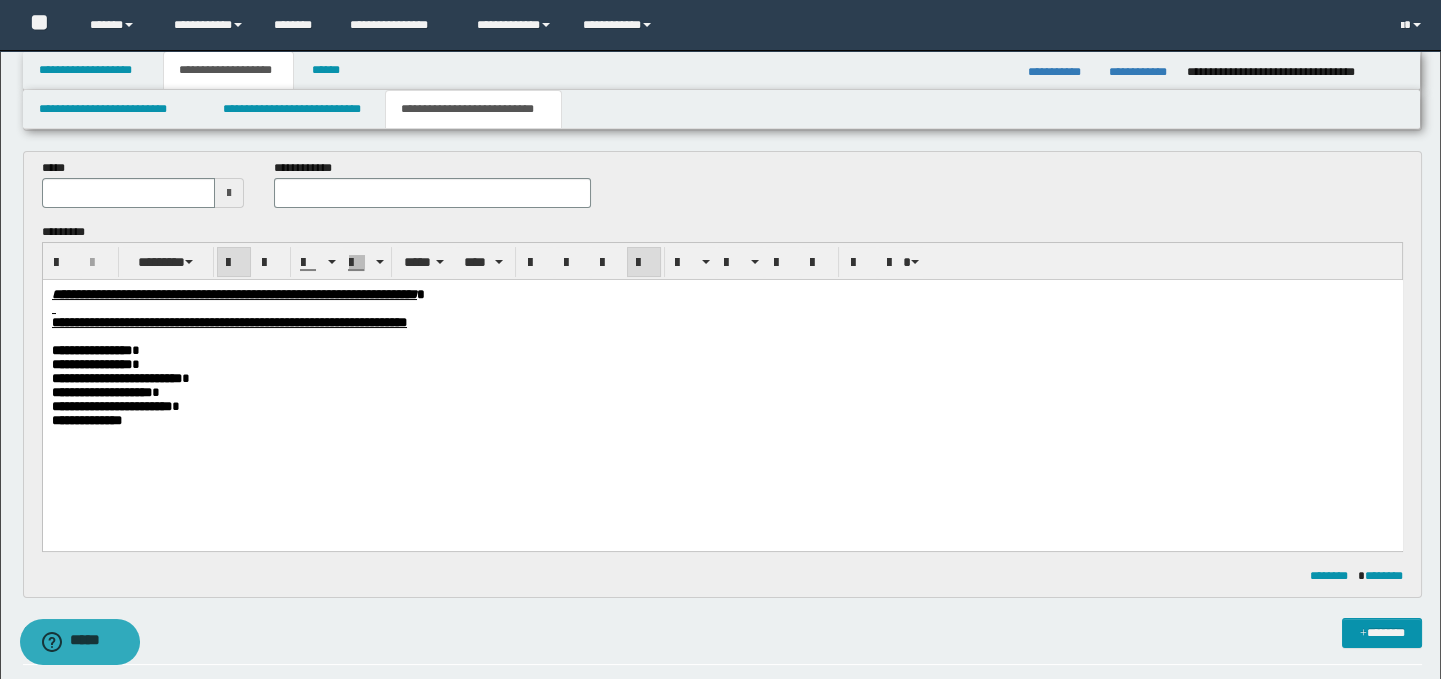scroll, scrollTop: 533, scrollLeft: 0, axis: vertical 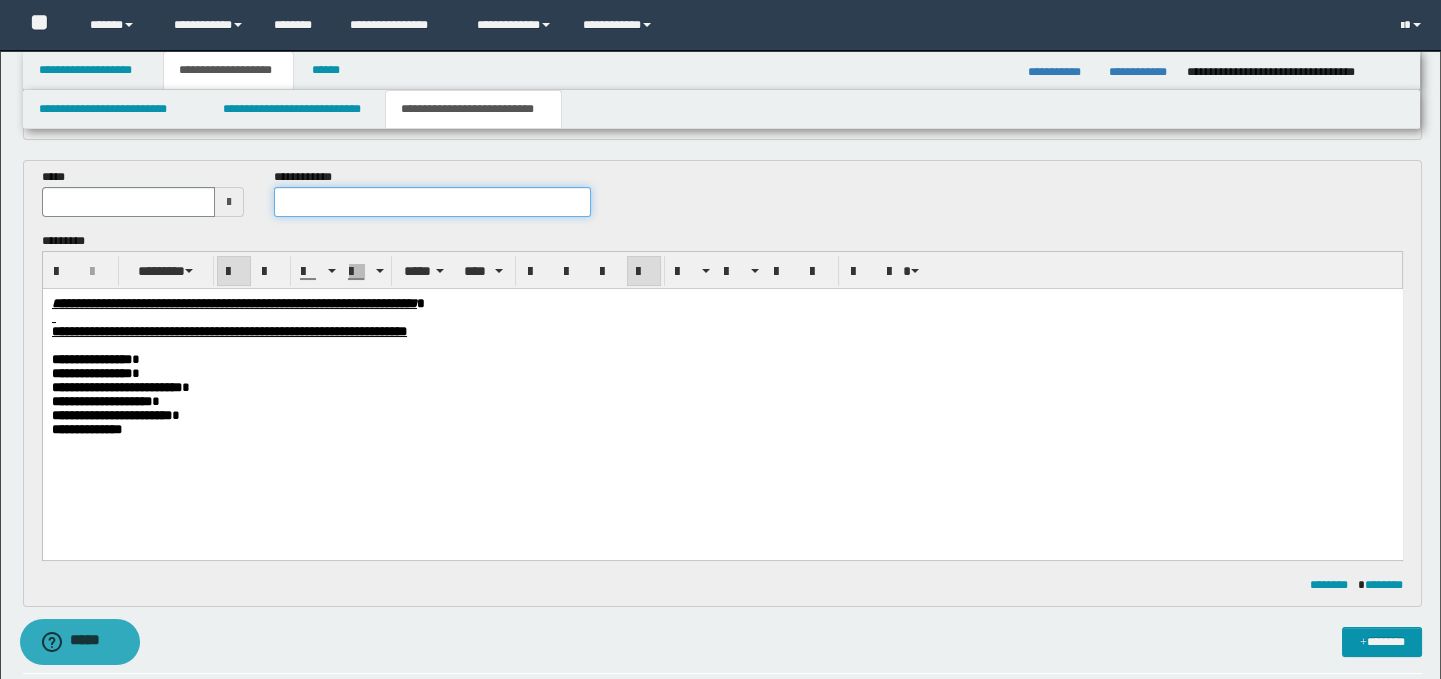 click at bounding box center (433, 202) 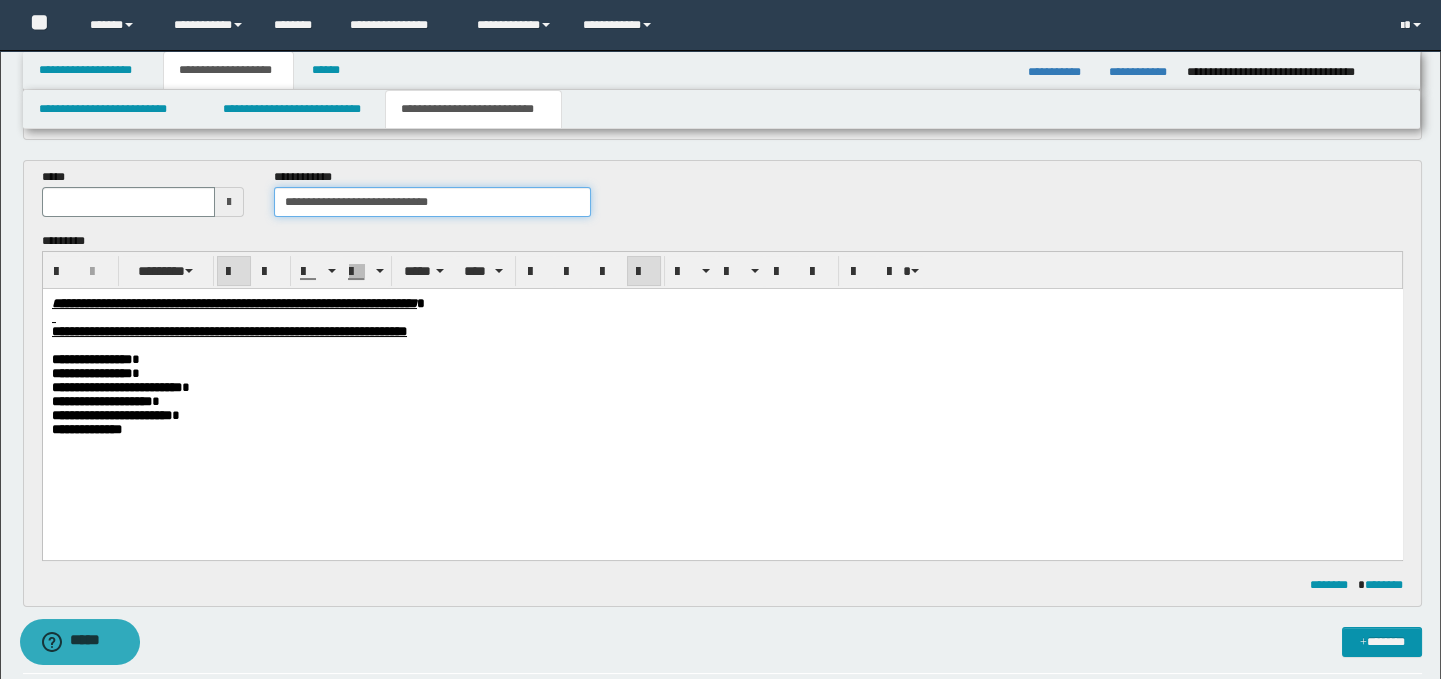 drag, startPoint x: 477, startPoint y: 190, endPoint x: 449, endPoint y: 177, distance: 30.870699 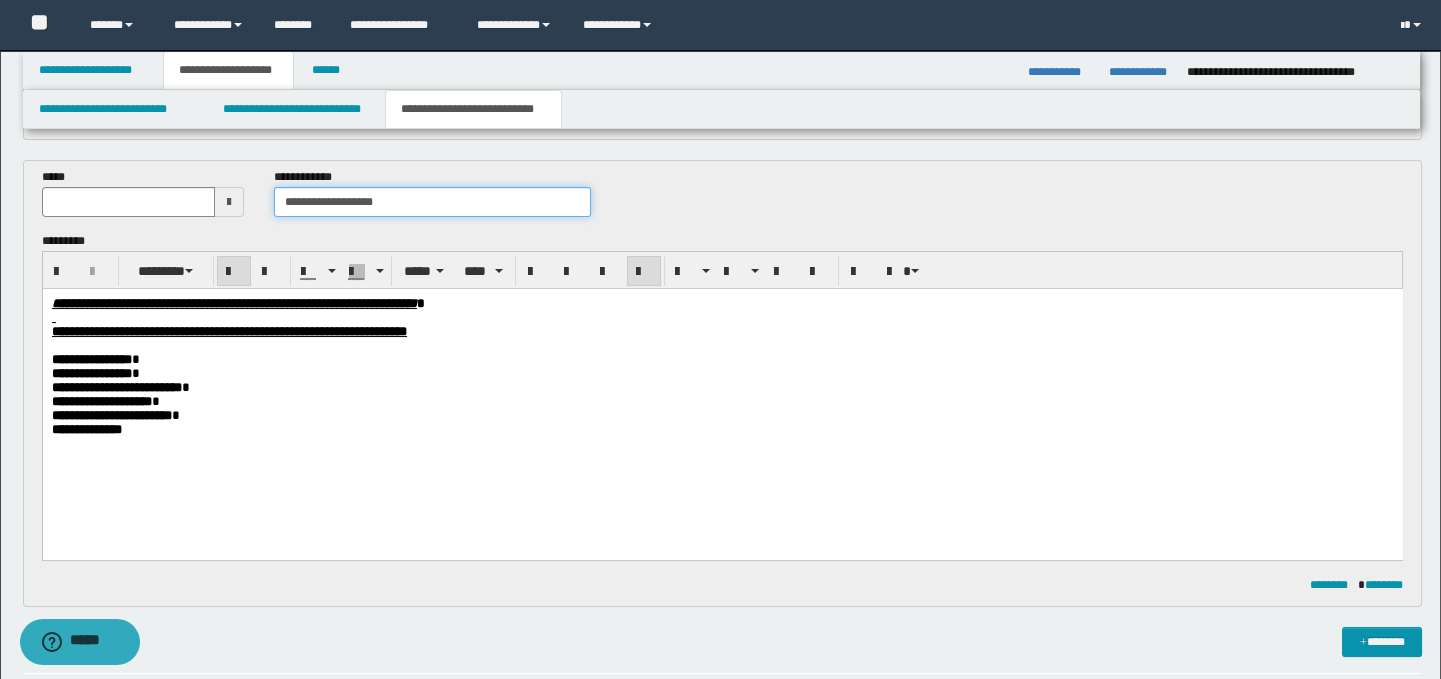 type 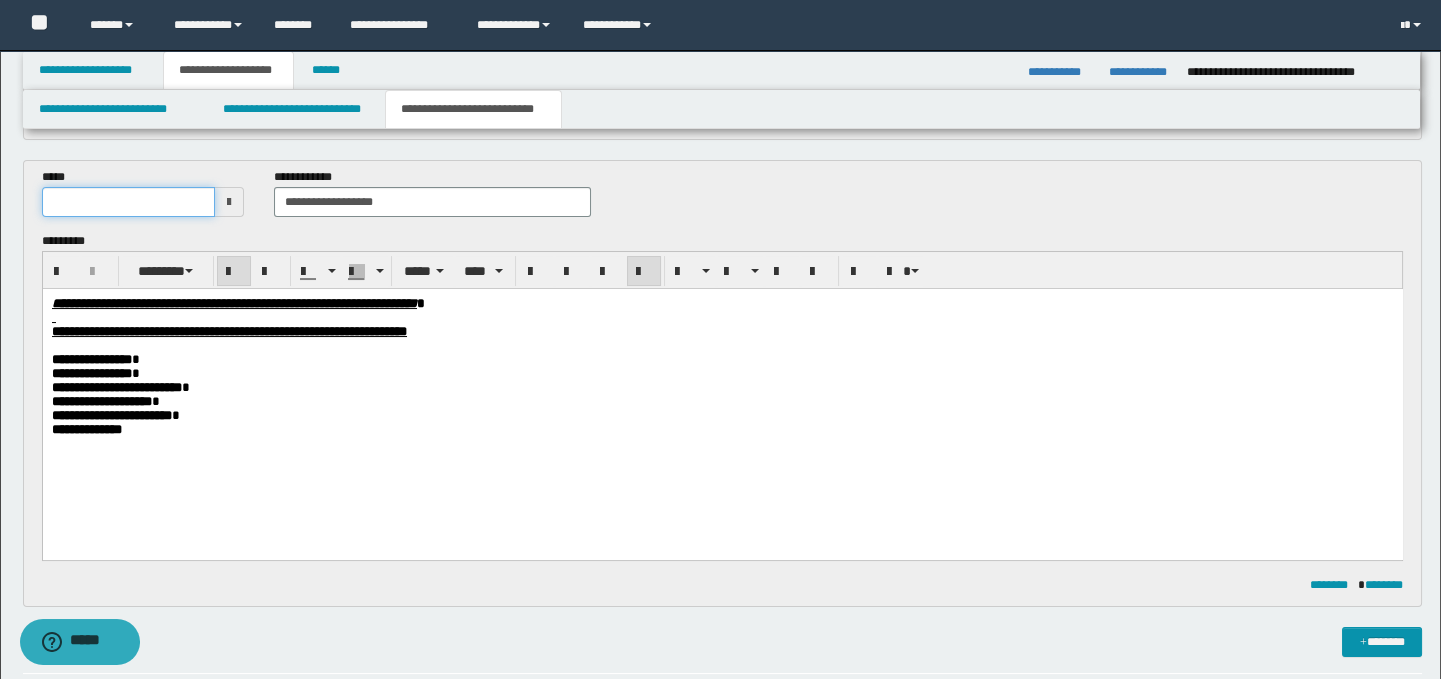 click at bounding box center (128, 202) 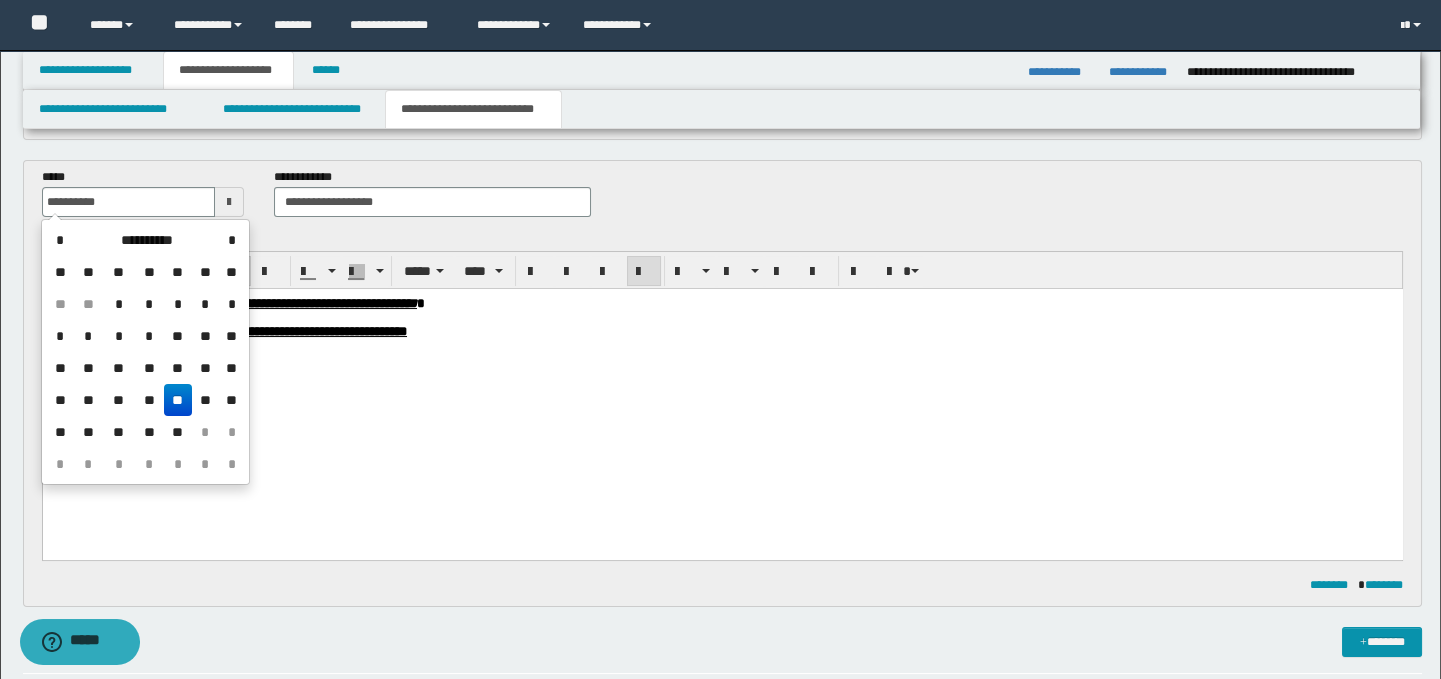 click on "**" at bounding box center (178, 400) 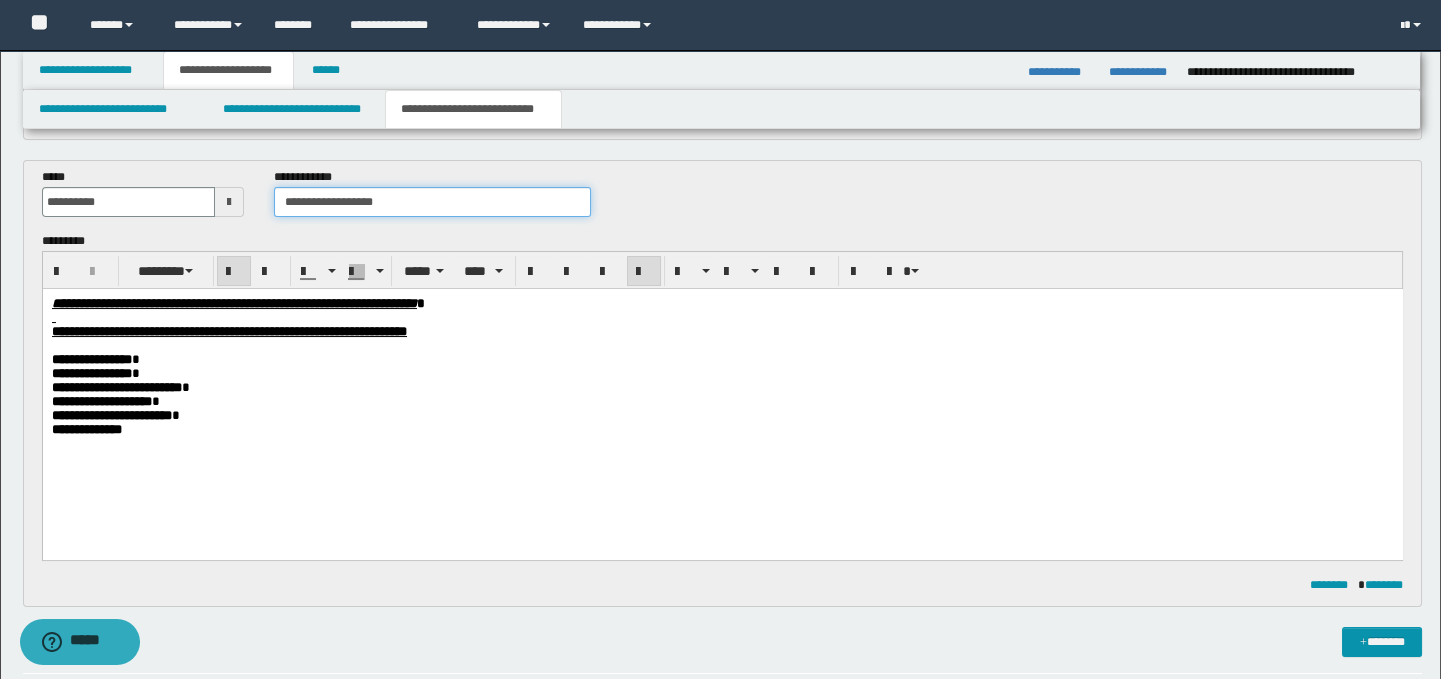 click on "**********" at bounding box center (433, 202) 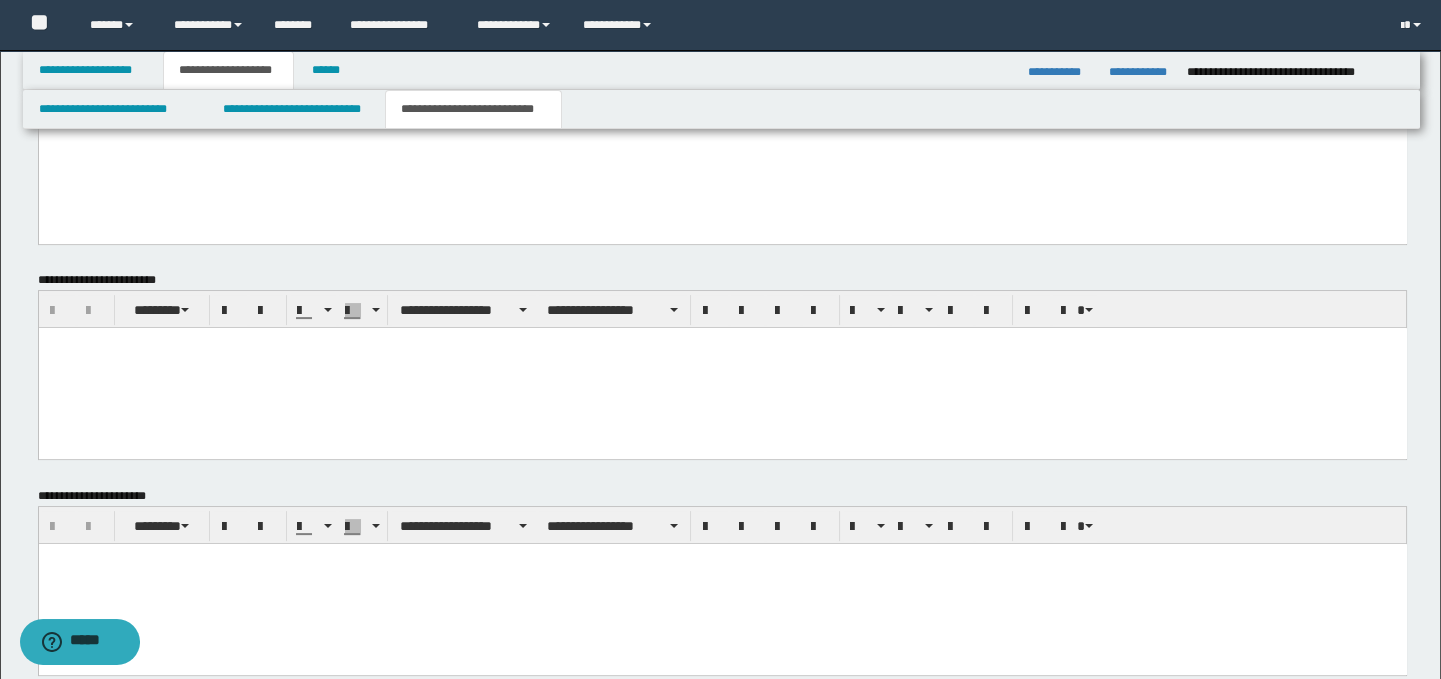 scroll, scrollTop: 1359, scrollLeft: 0, axis: vertical 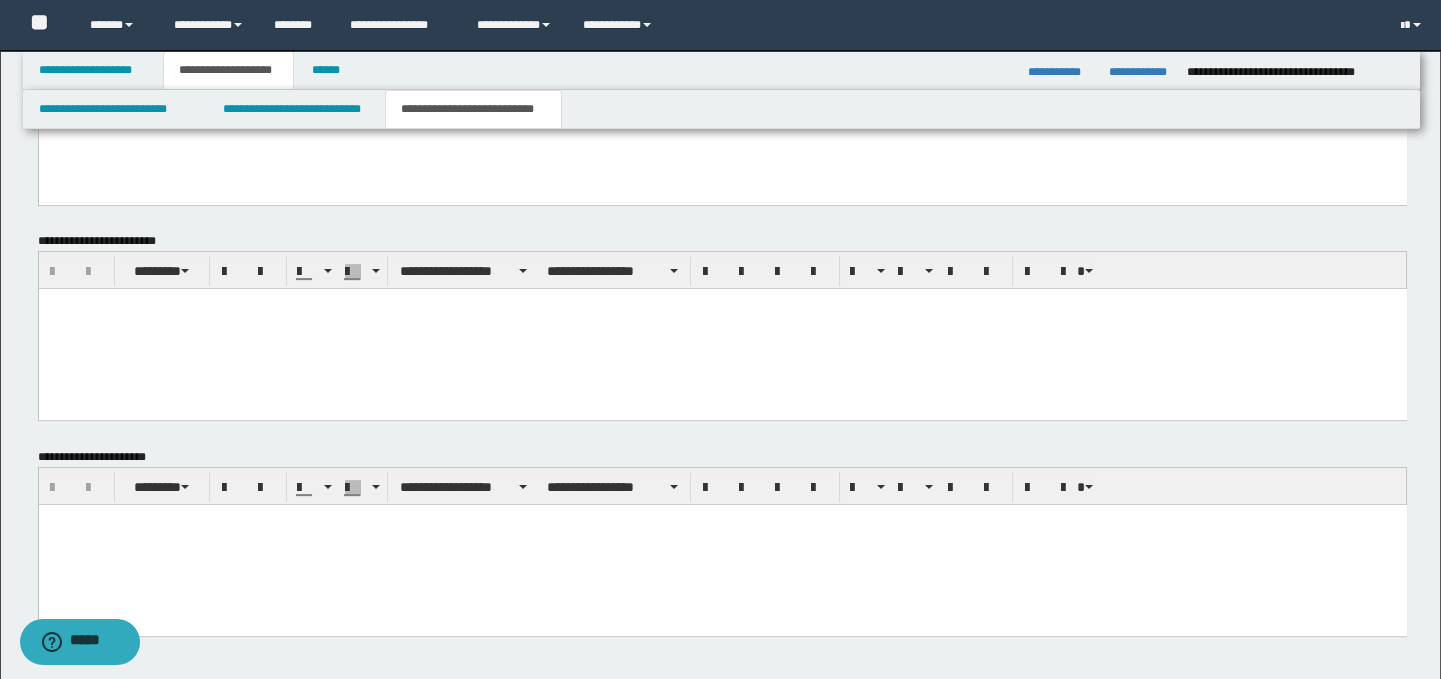 type on "**********" 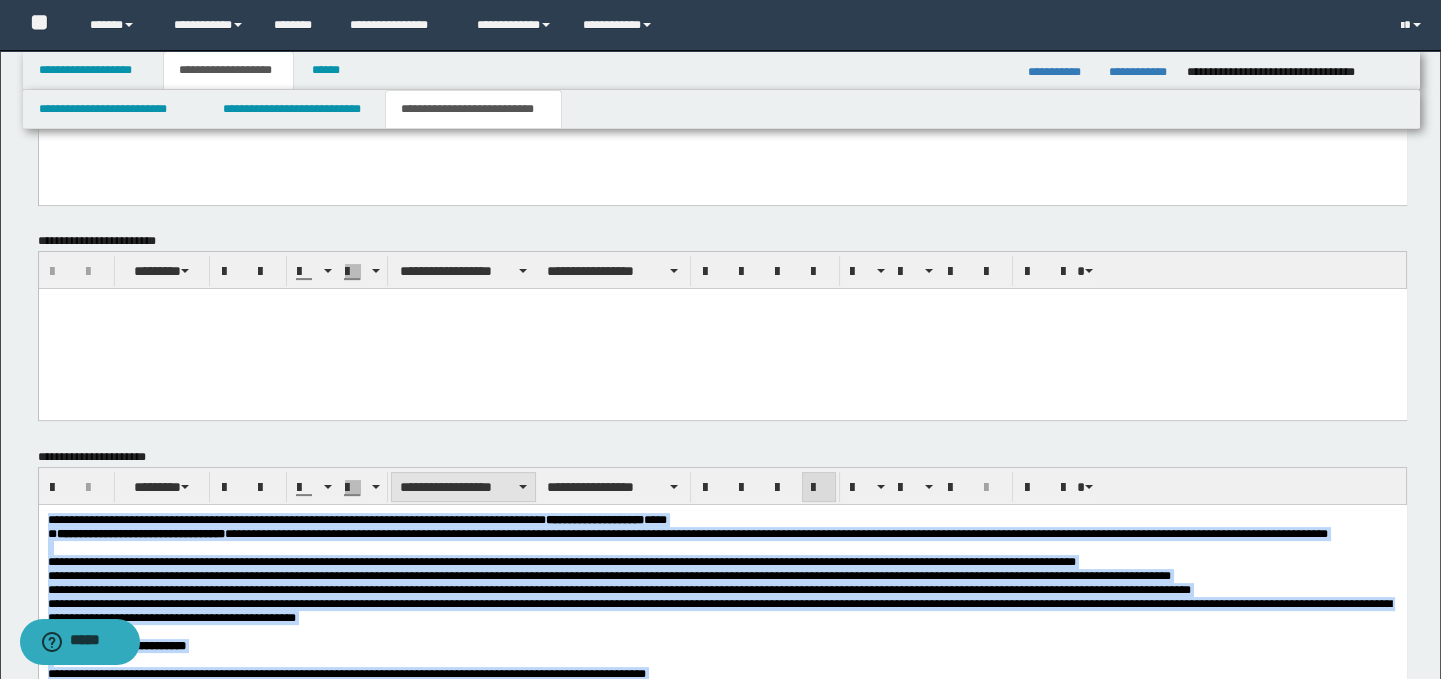 click on "**********" at bounding box center (463, 487) 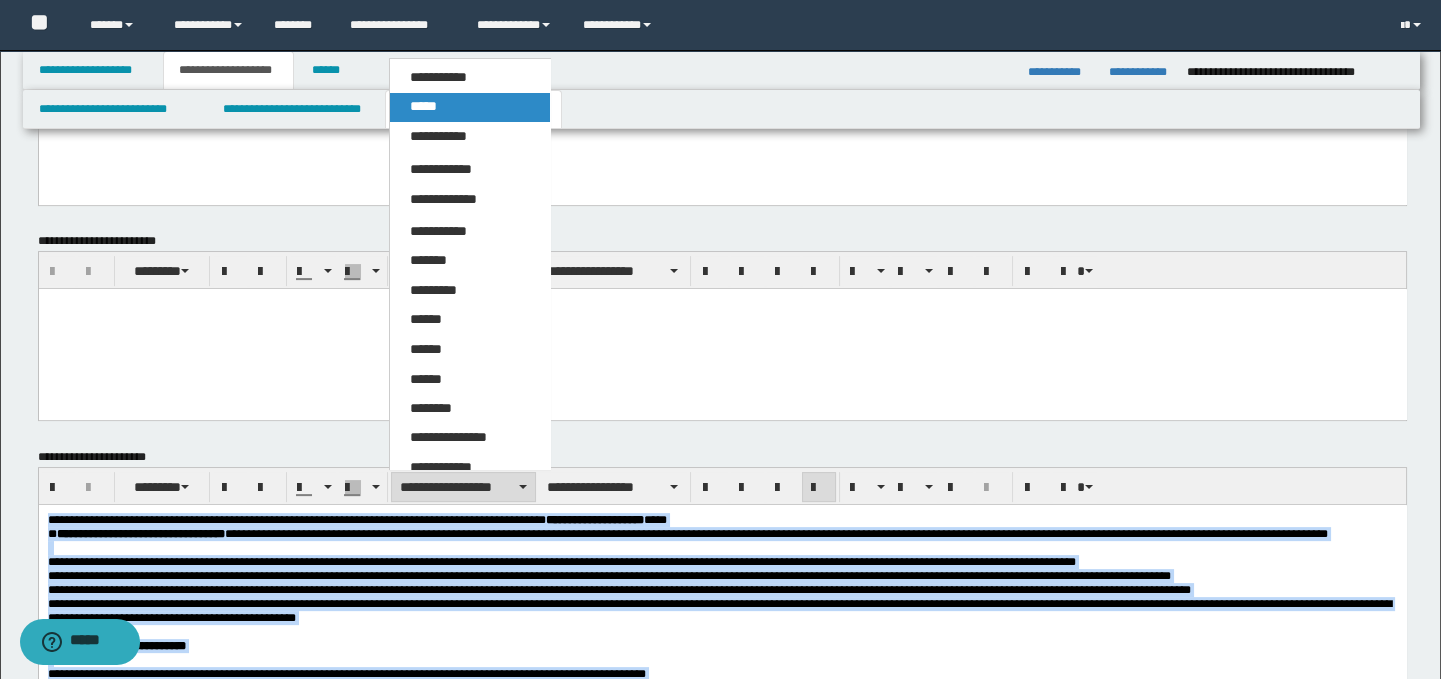 click on "*****" at bounding box center [470, 107] 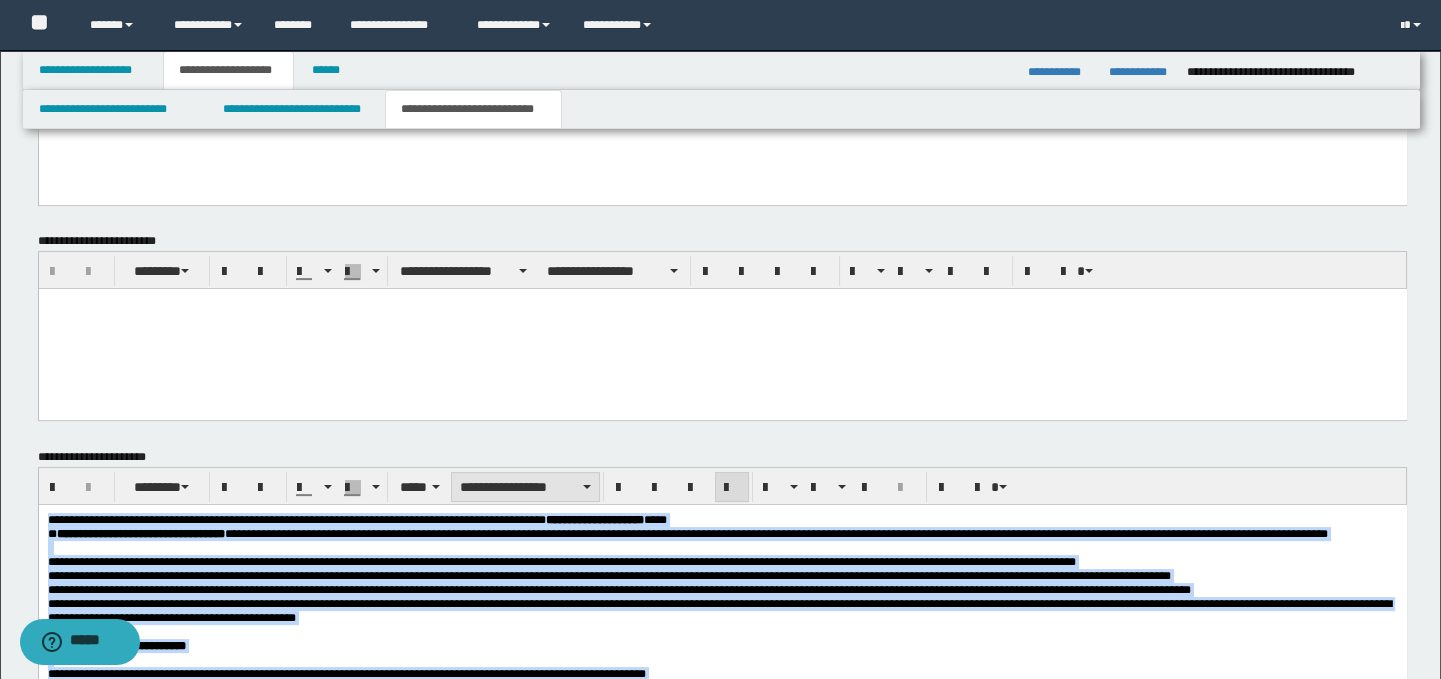 click on "**********" at bounding box center [525, 487] 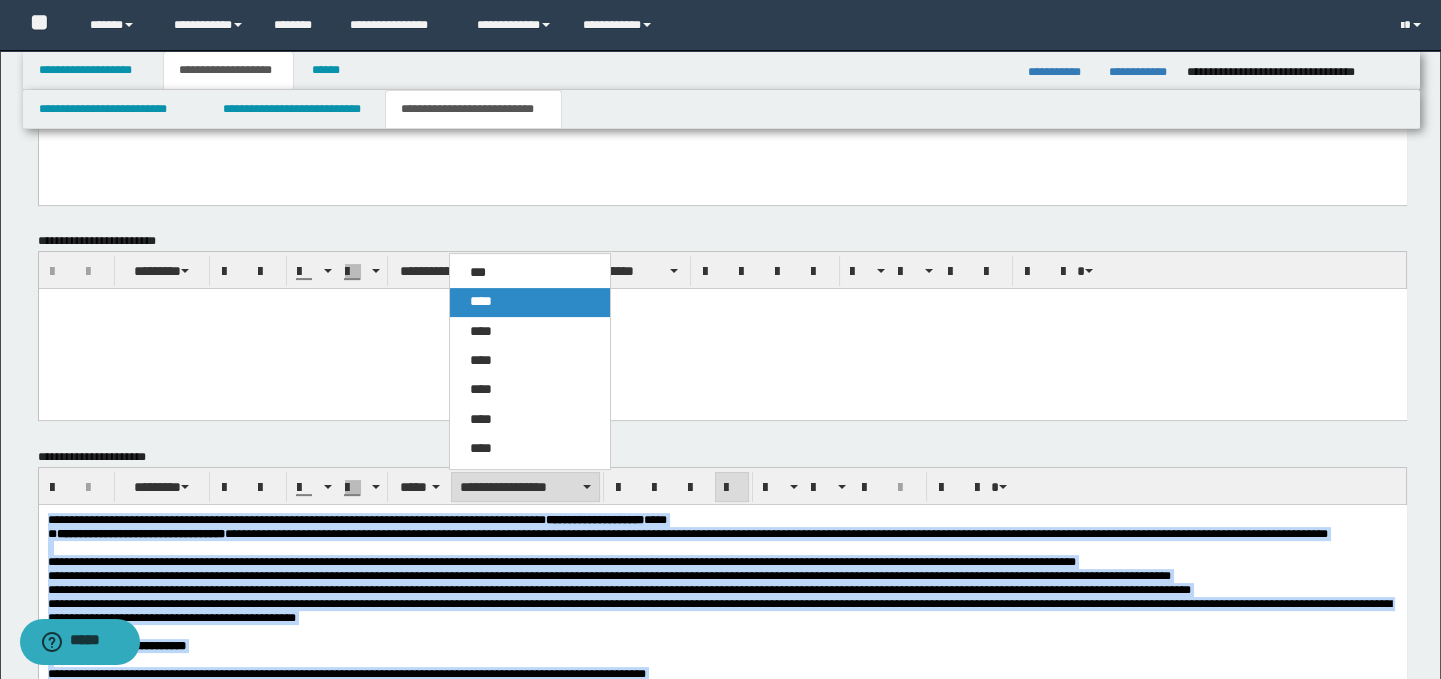 click on "****" at bounding box center (530, 302) 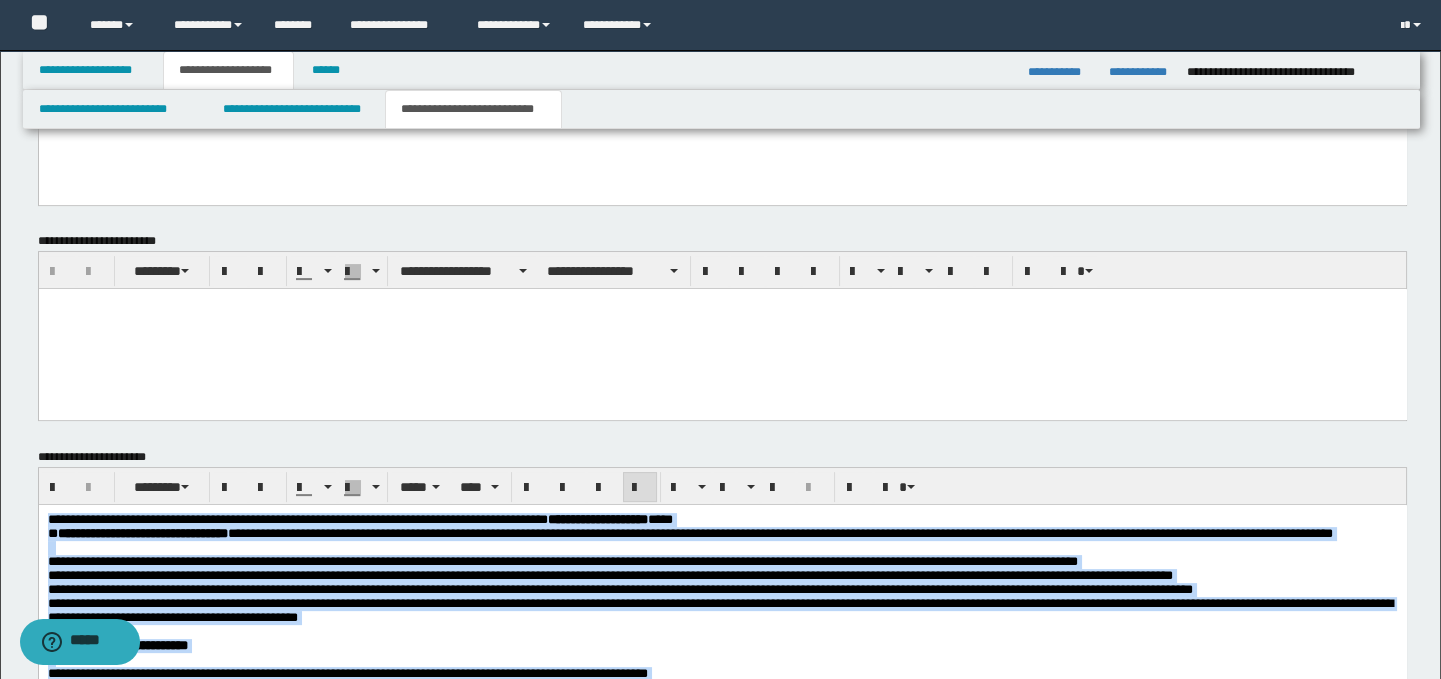 click at bounding box center [640, 488] 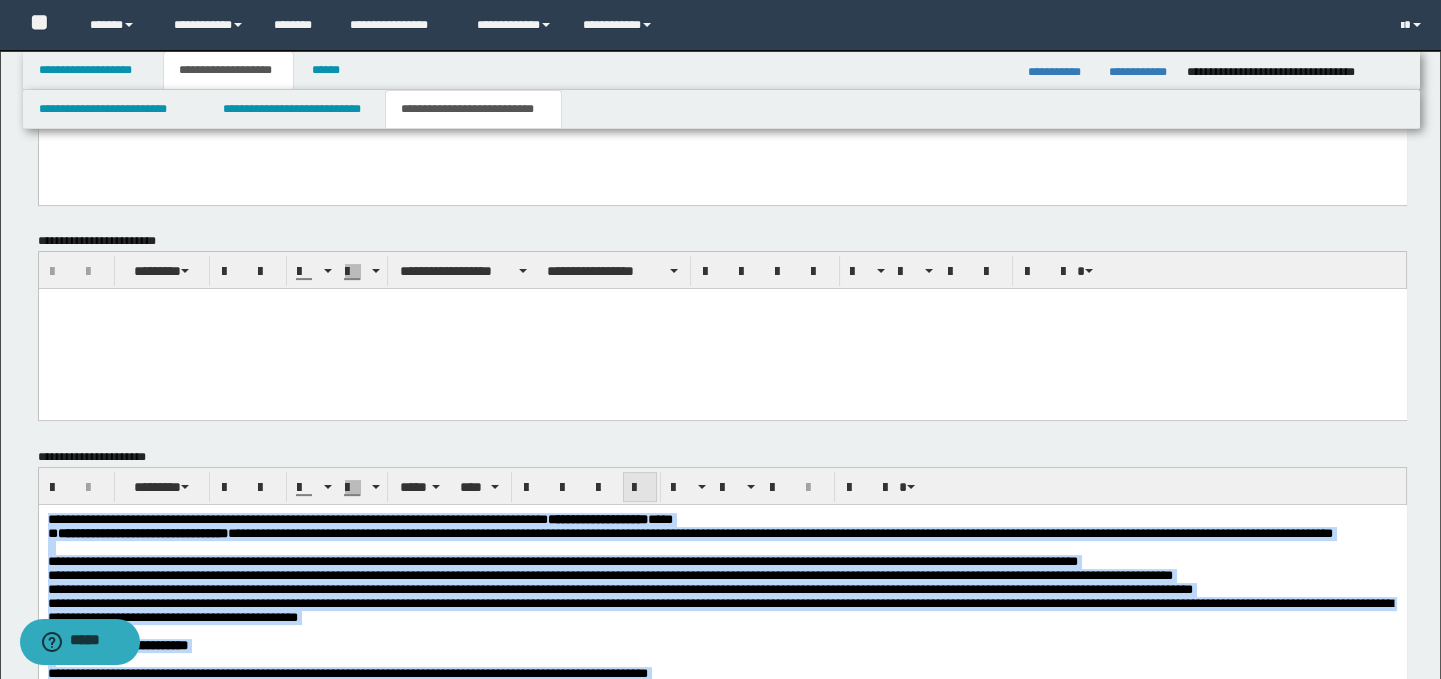 click at bounding box center (640, 488) 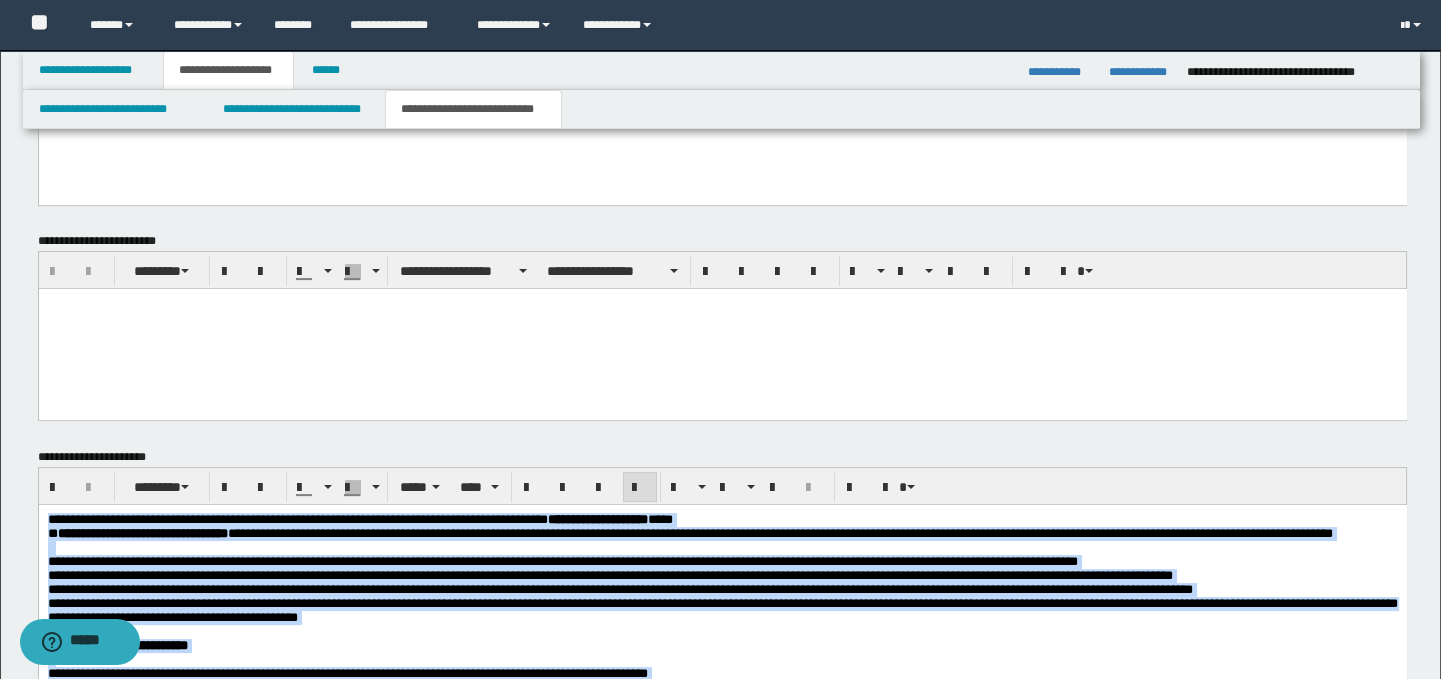 click at bounding box center (722, 547) 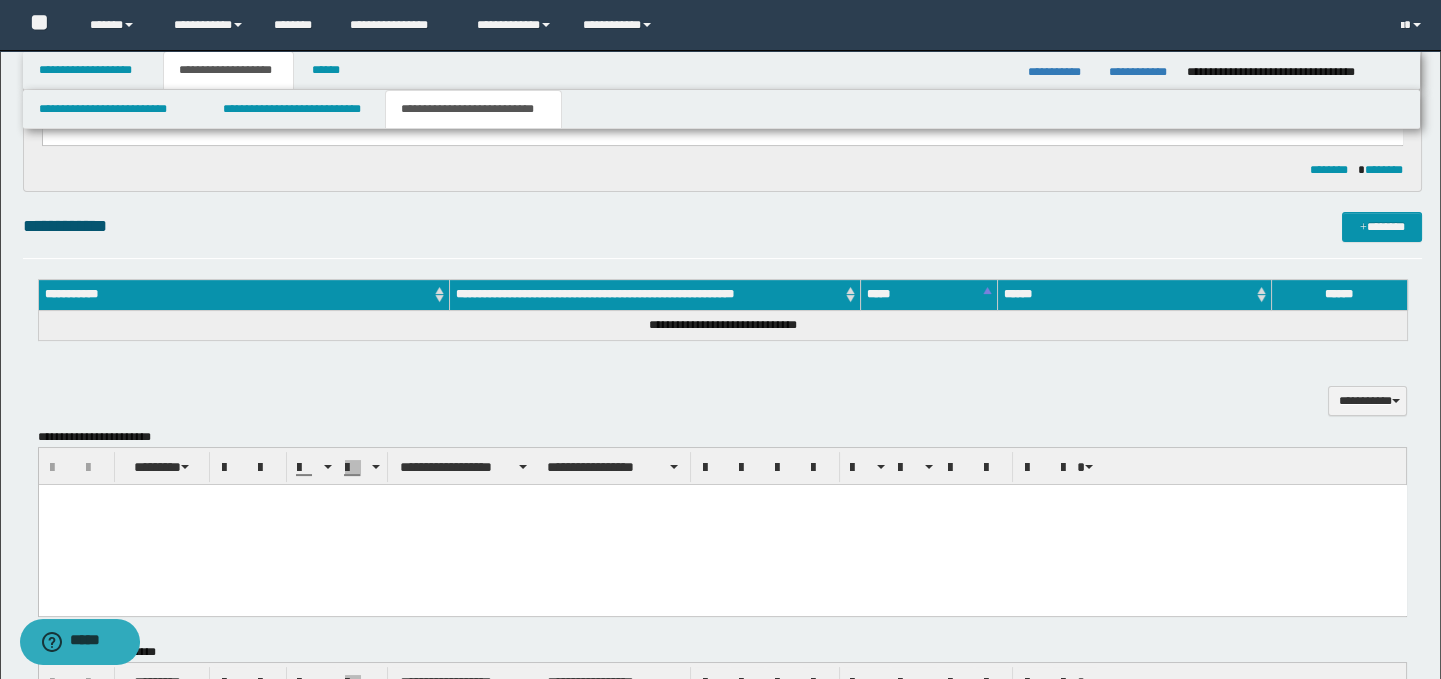 scroll, scrollTop: 899, scrollLeft: 0, axis: vertical 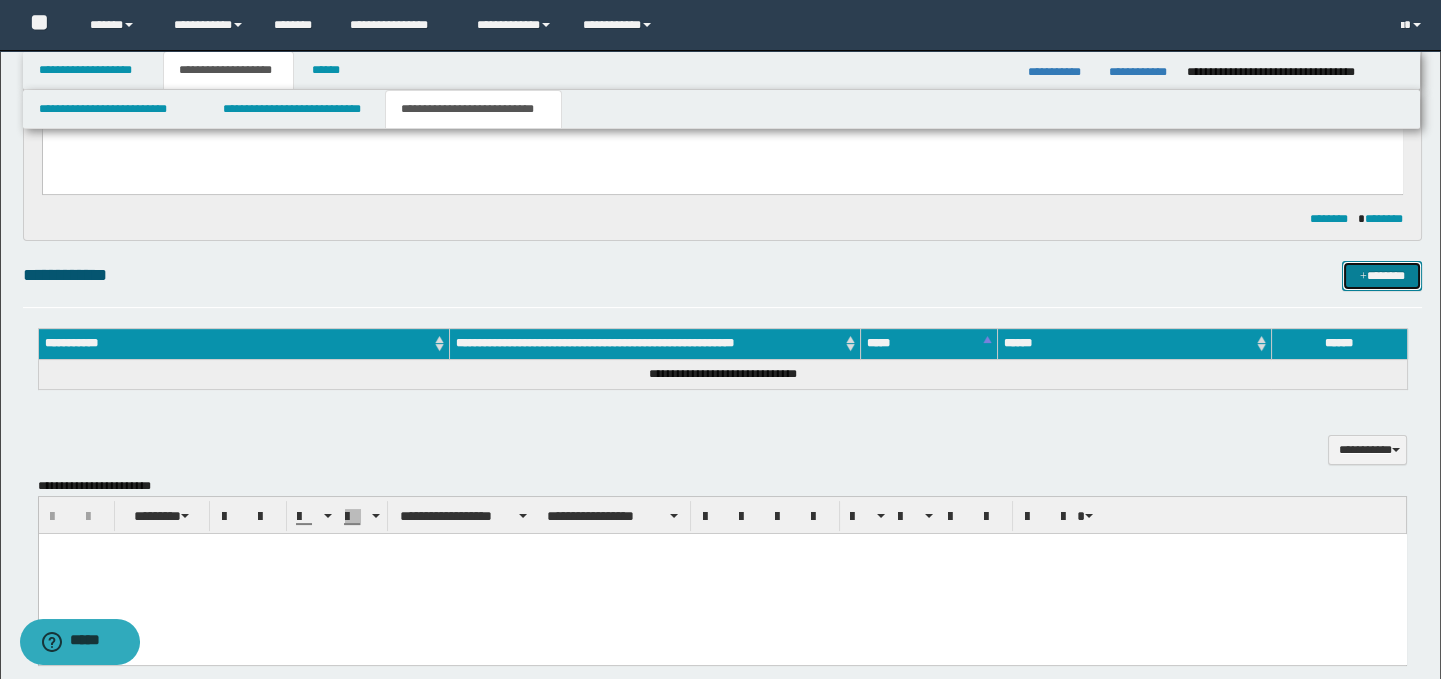 click at bounding box center (1363, 277) 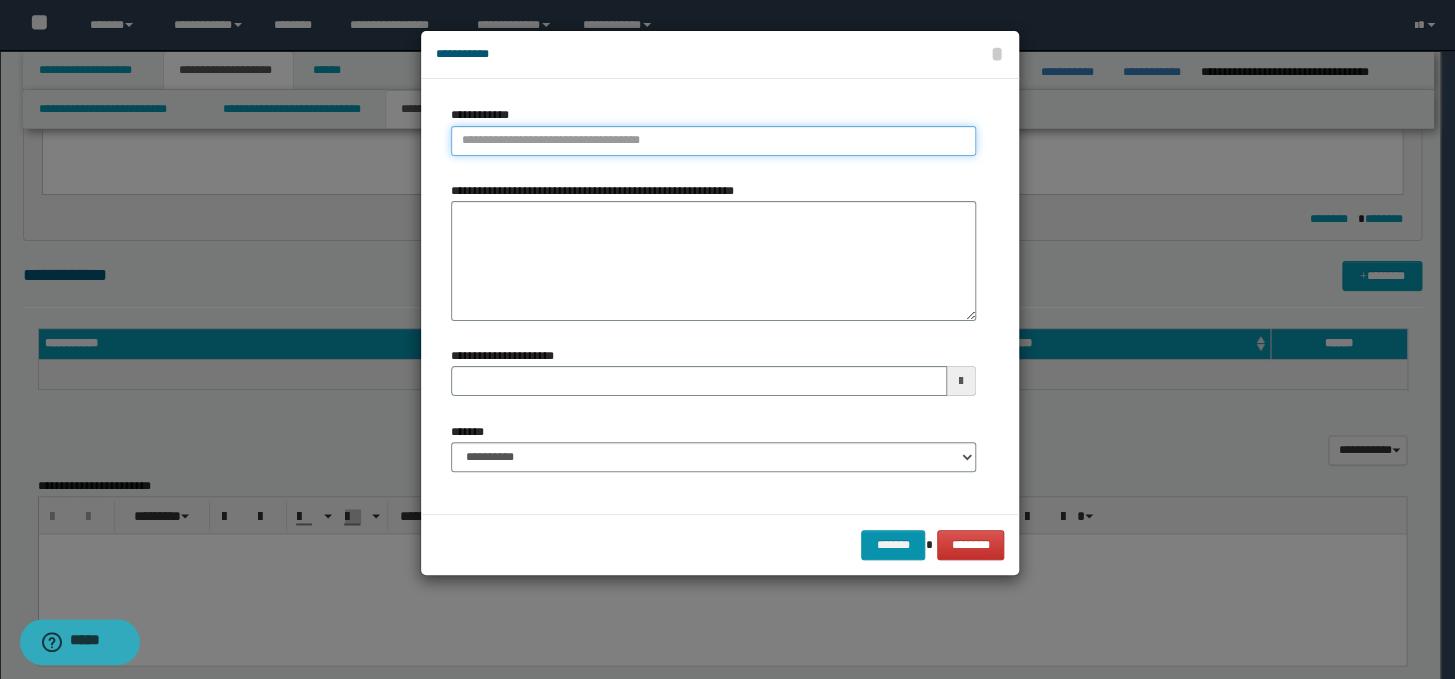 click on "**********" at bounding box center (713, 141) 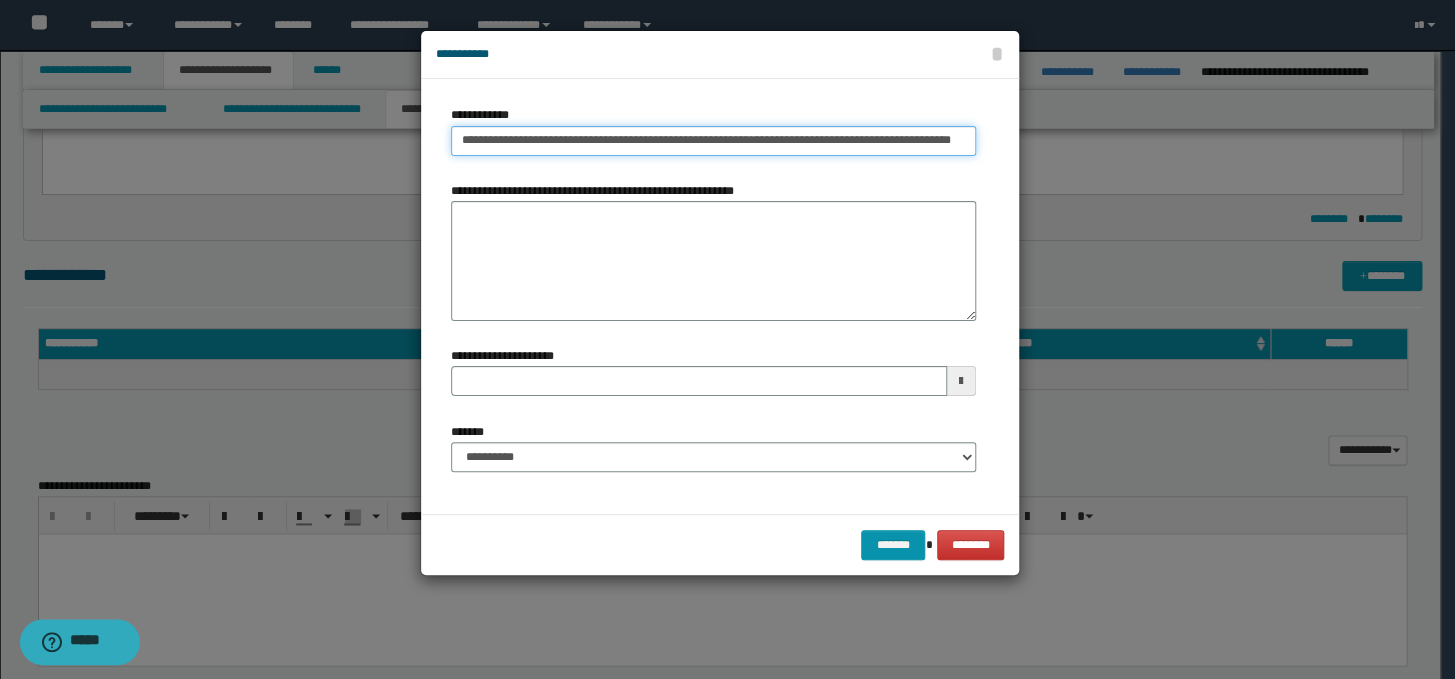 drag, startPoint x: 642, startPoint y: 144, endPoint x: 957, endPoint y: 150, distance: 315.05713 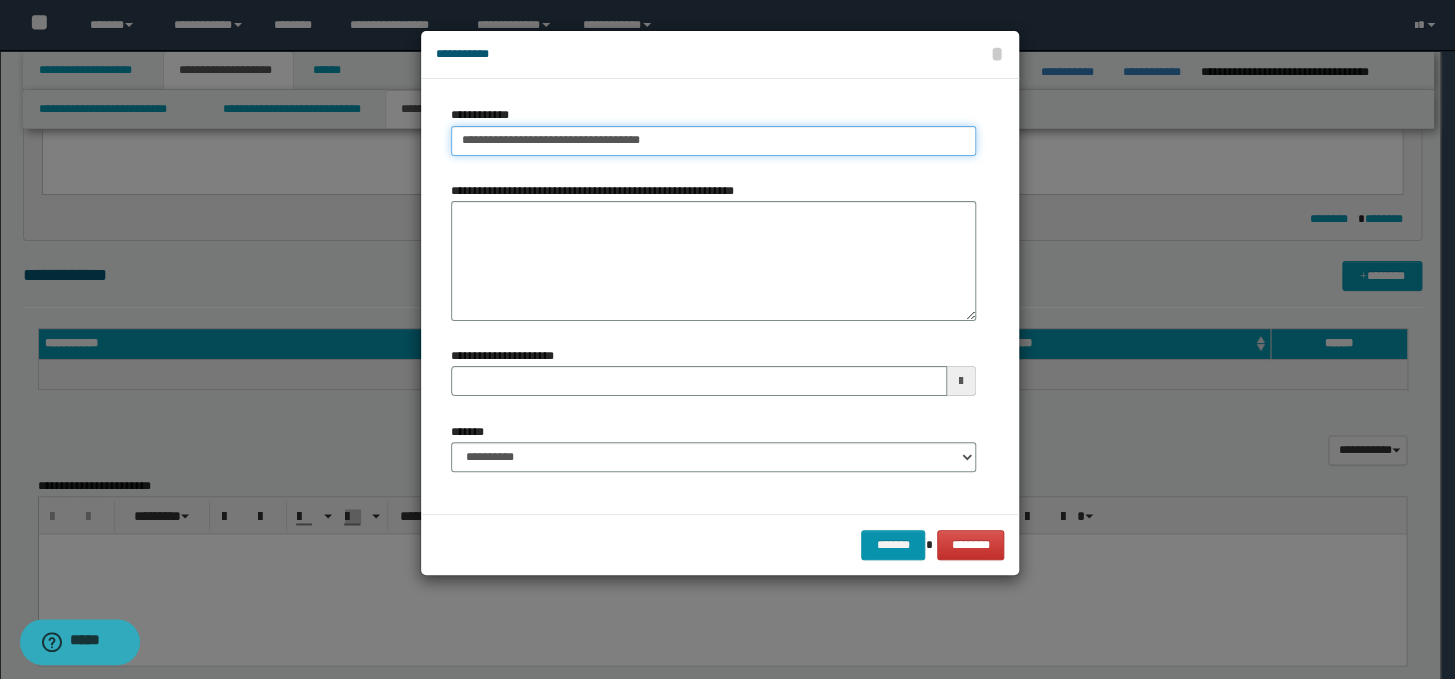 type on "**********" 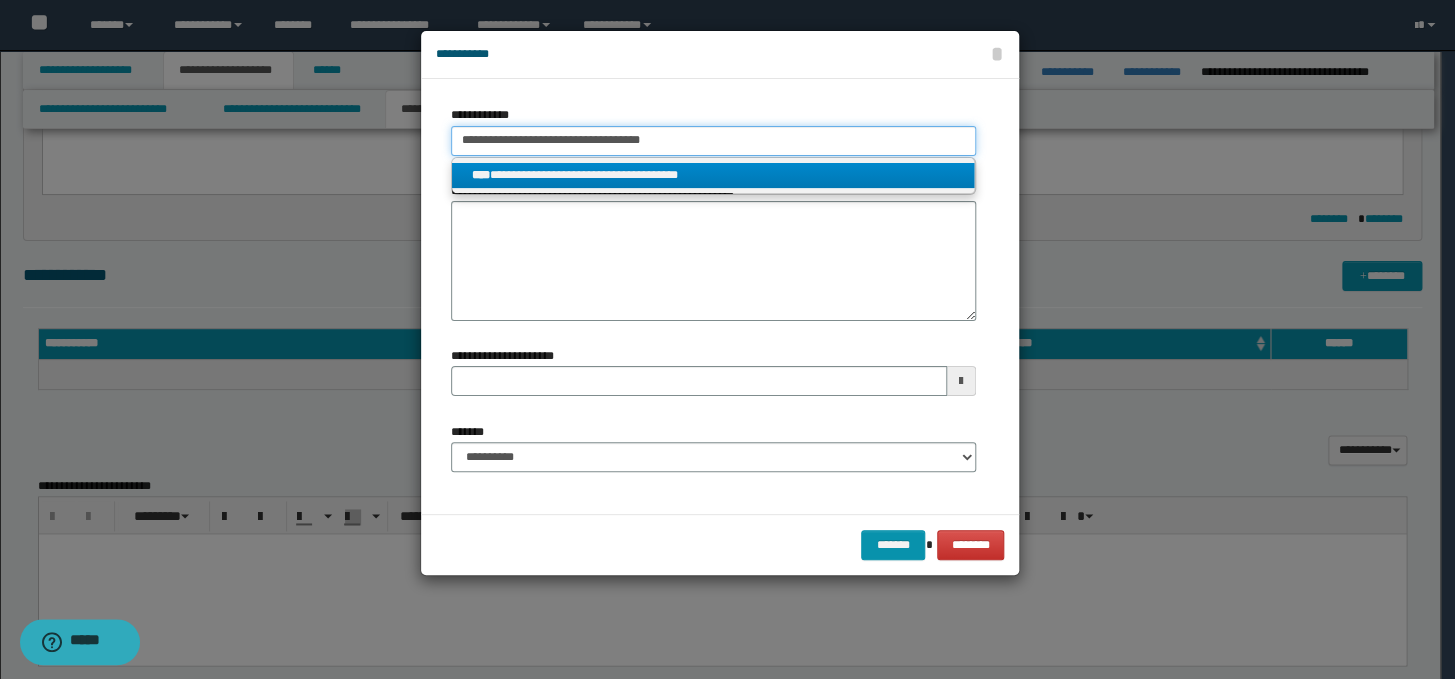 type on "**********" 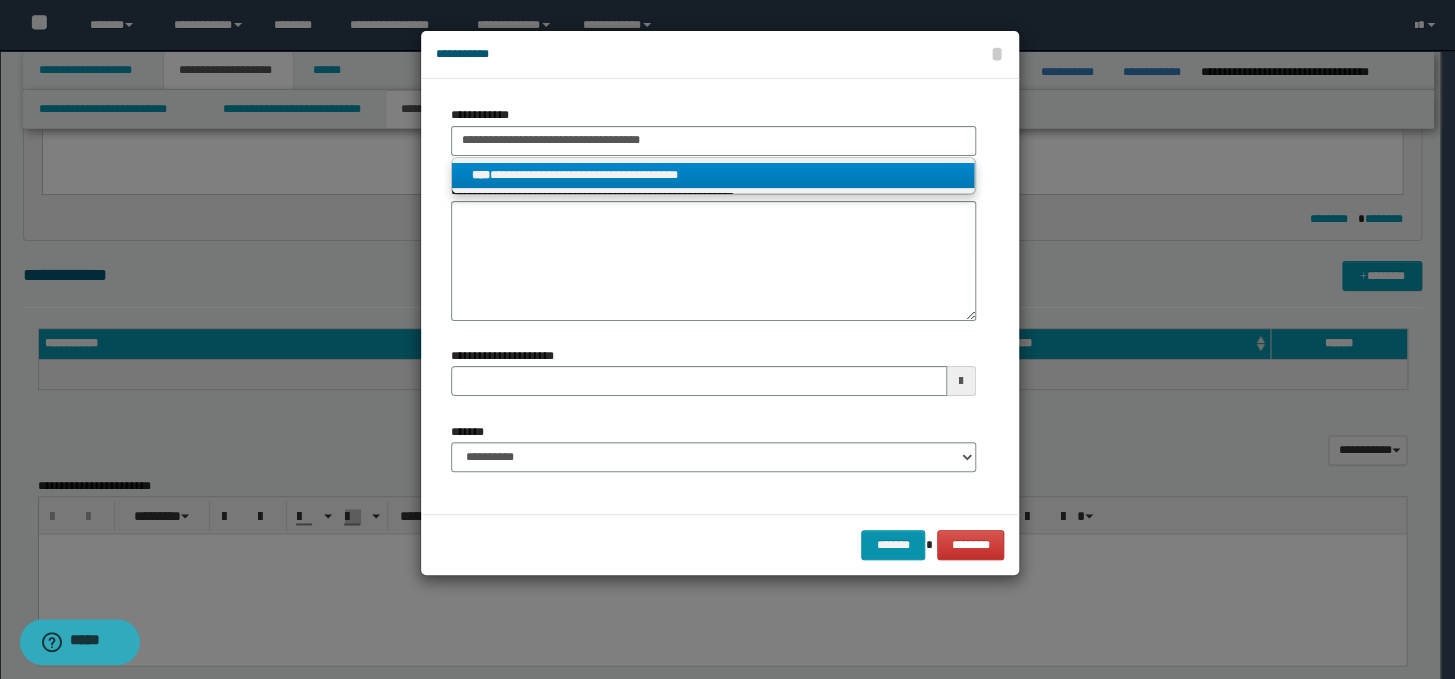 click on "**********" at bounding box center [713, 175] 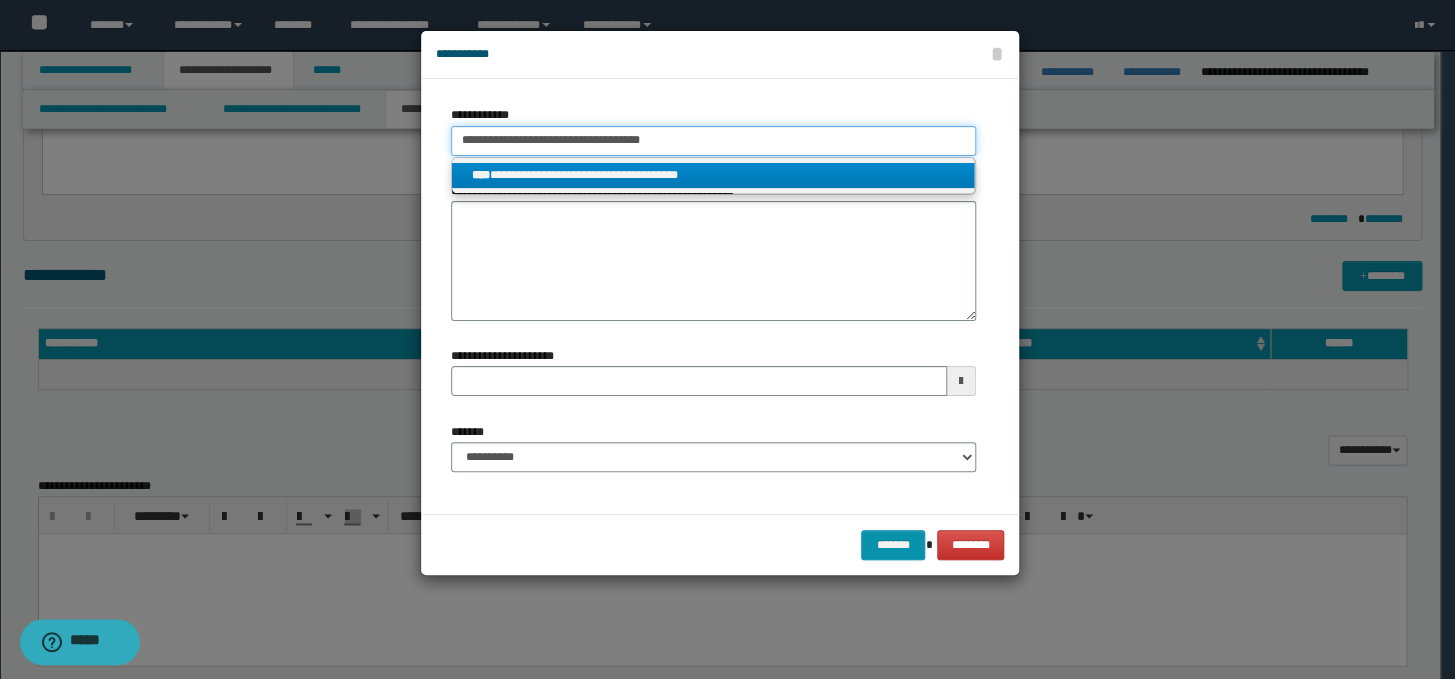 type 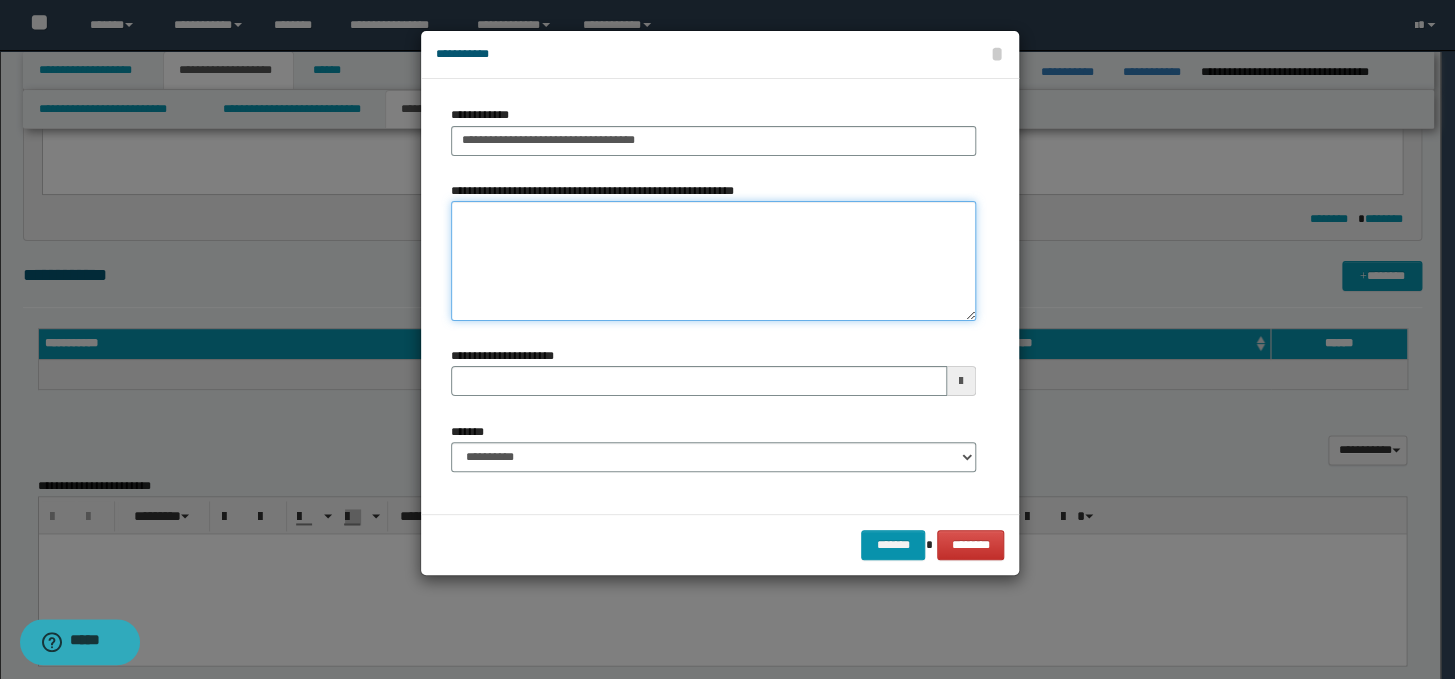 click on "**********" at bounding box center [713, 261] 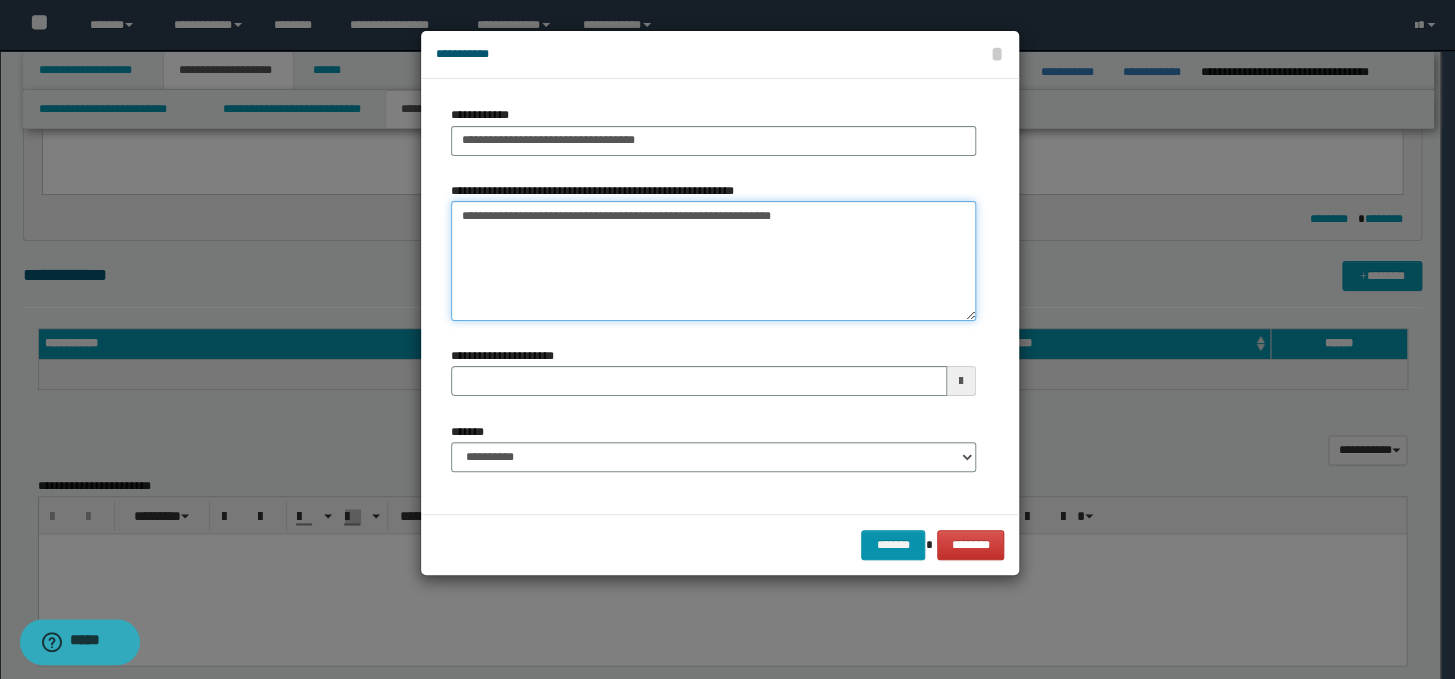 type 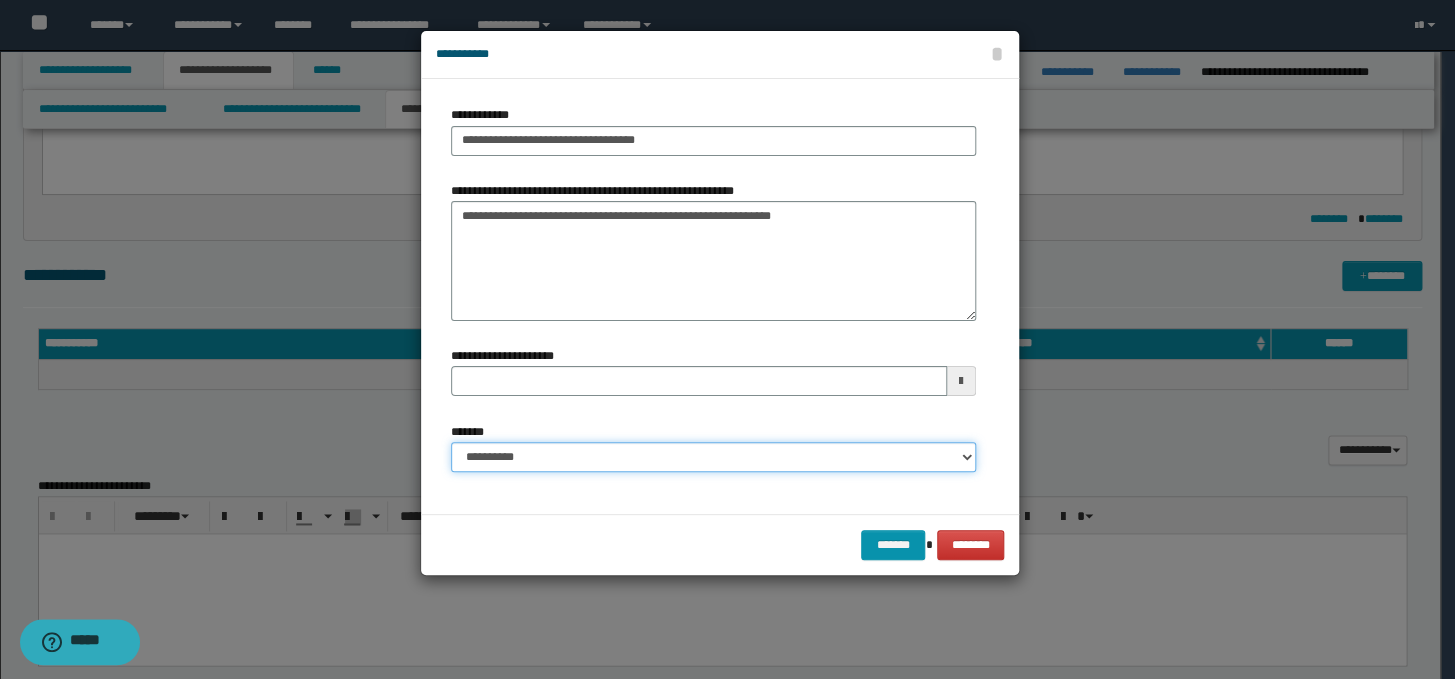 click on "**********" at bounding box center [713, 457] 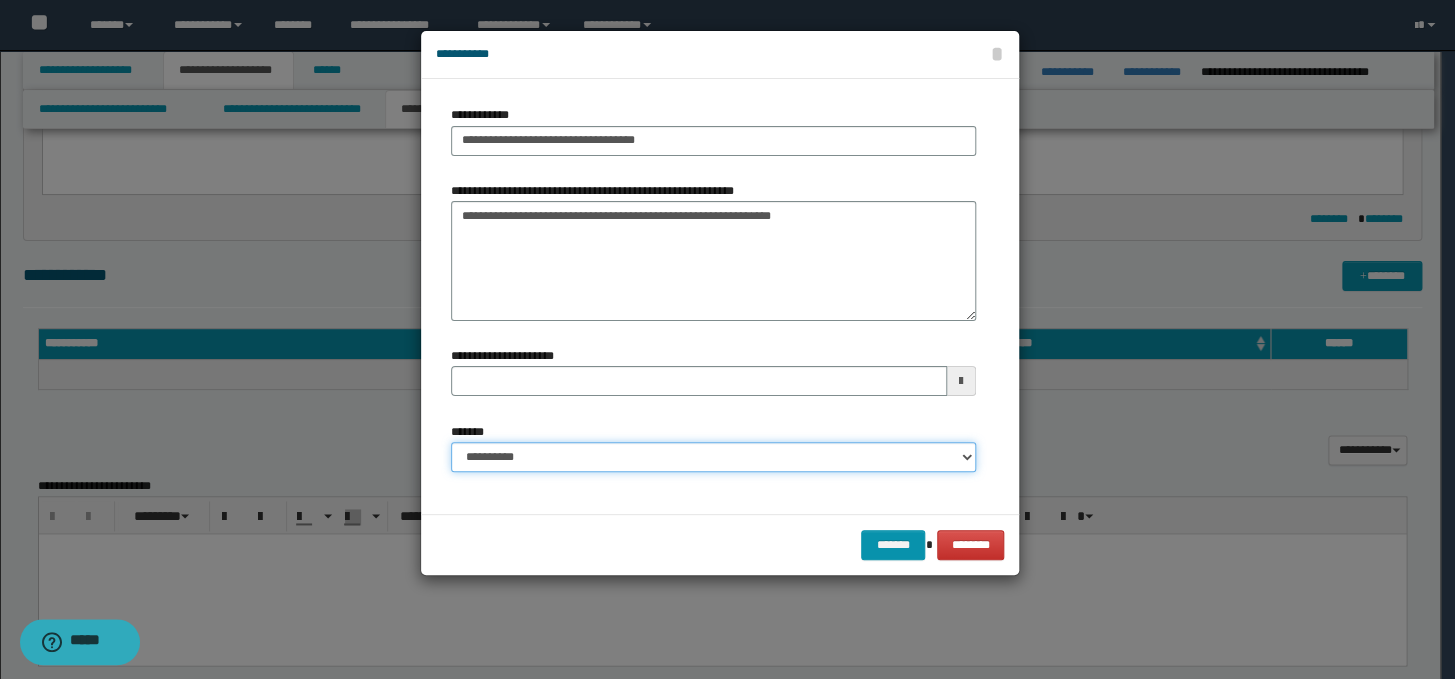 select on "*" 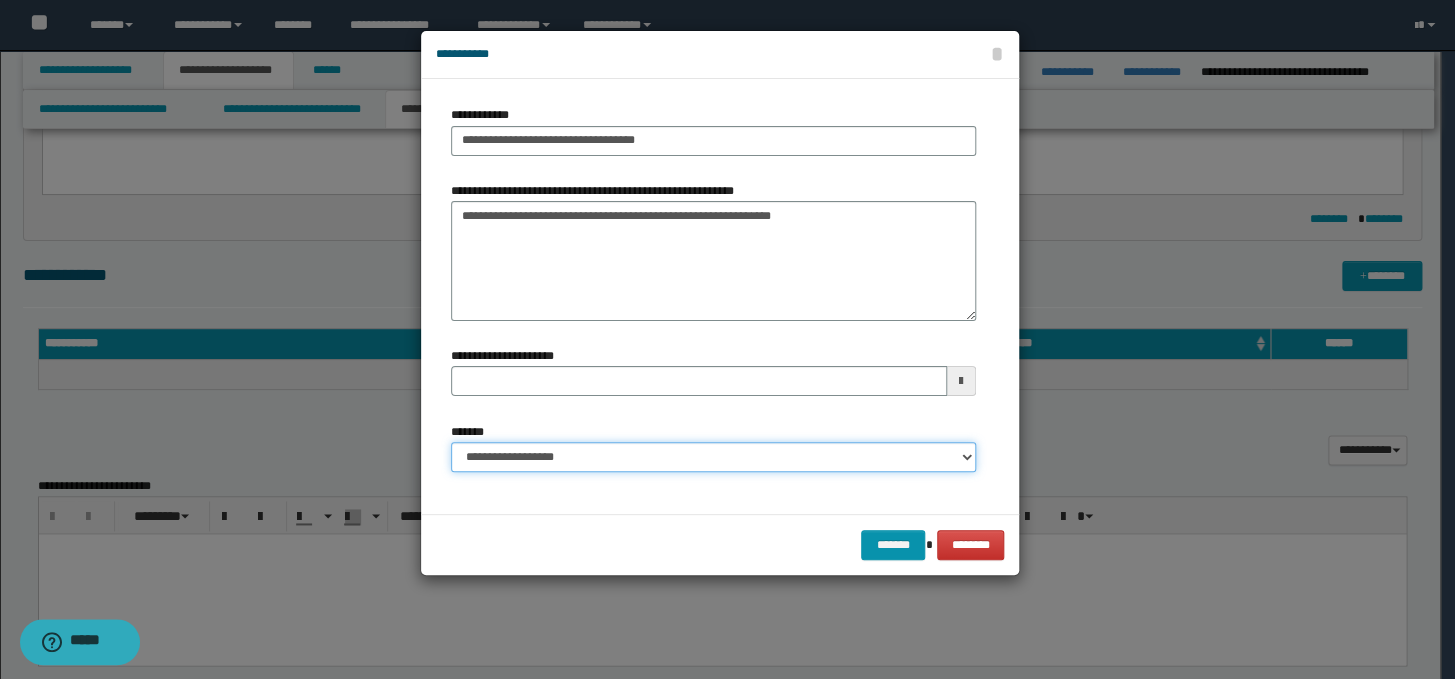 click on "**********" at bounding box center (713, 457) 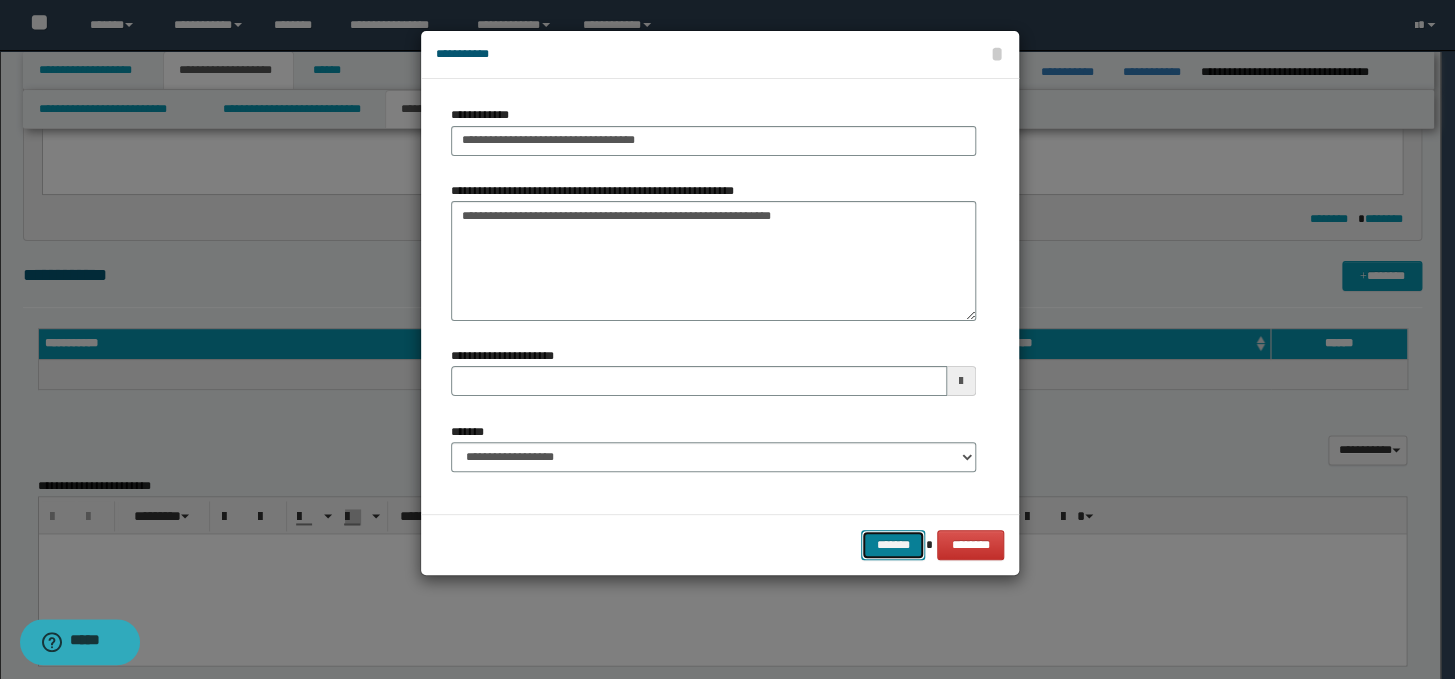 click on "*******" at bounding box center (893, 545) 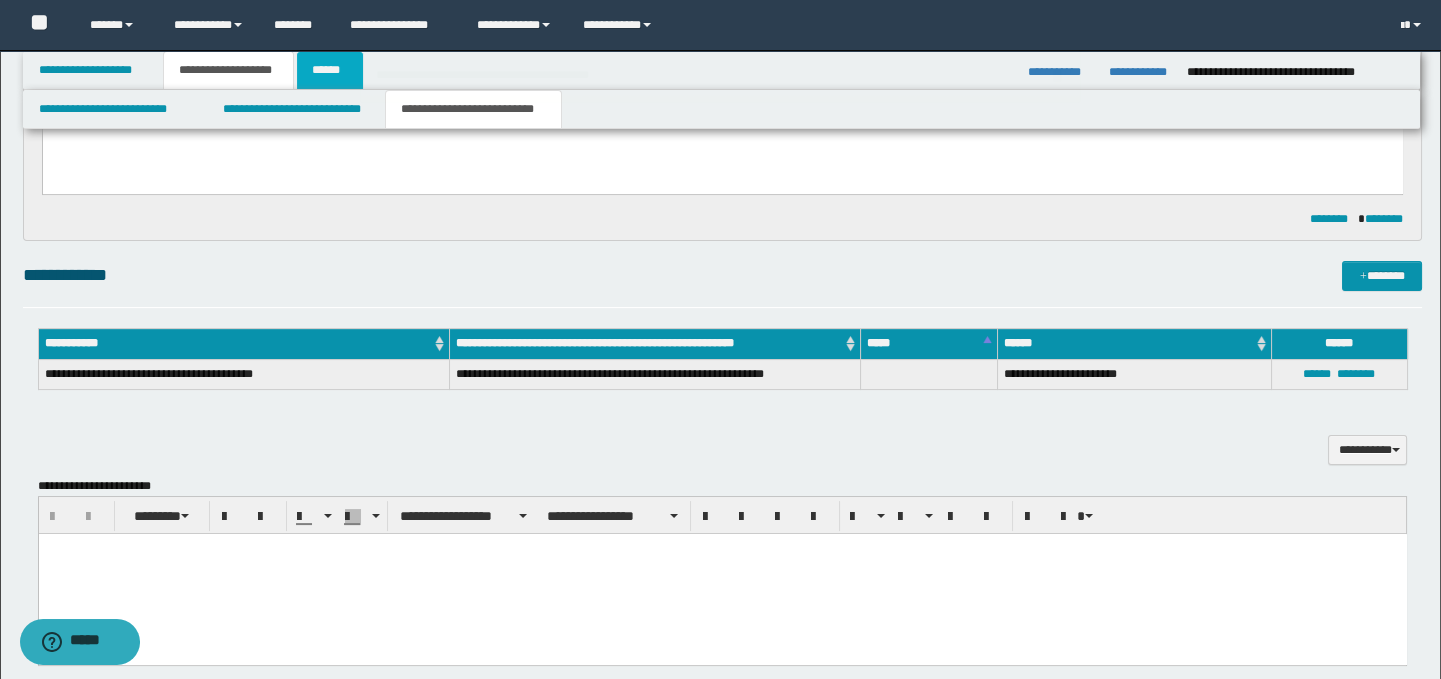 click on "******" at bounding box center (330, 70) 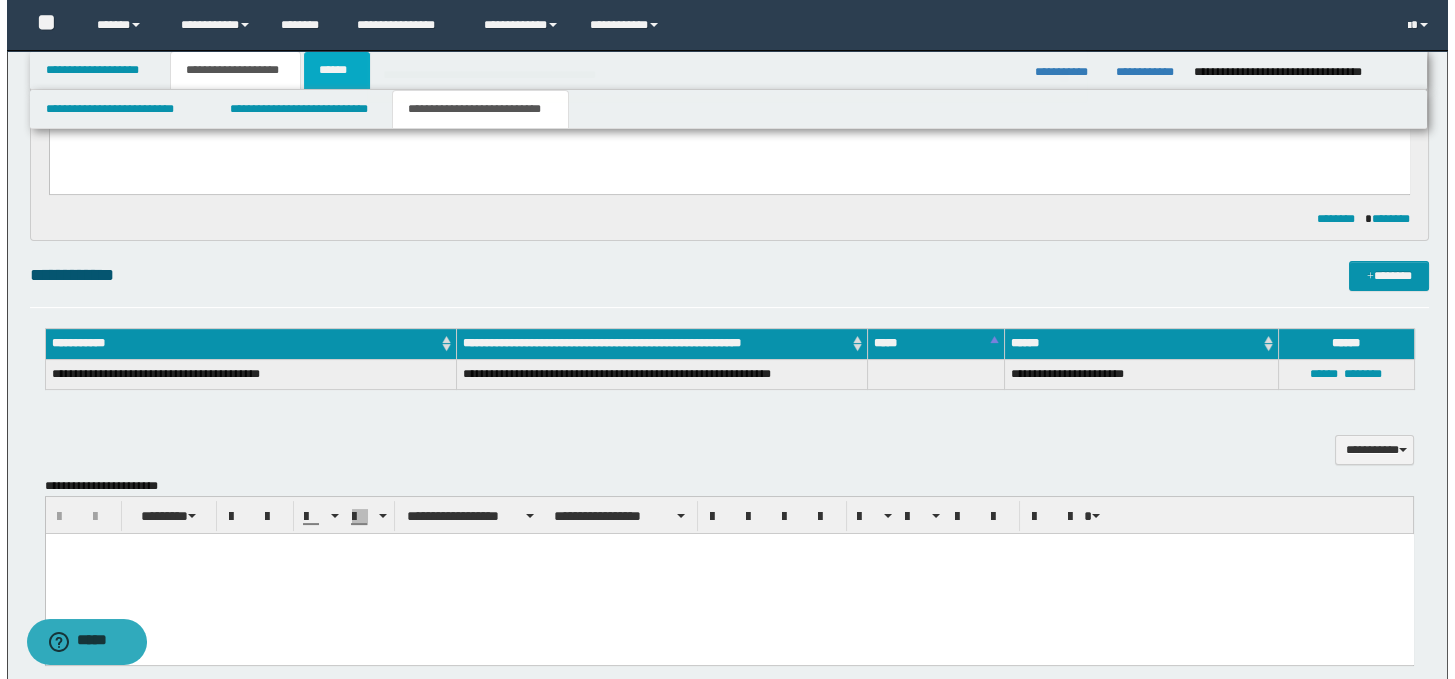scroll, scrollTop: 0, scrollLeft: 0, axis: both 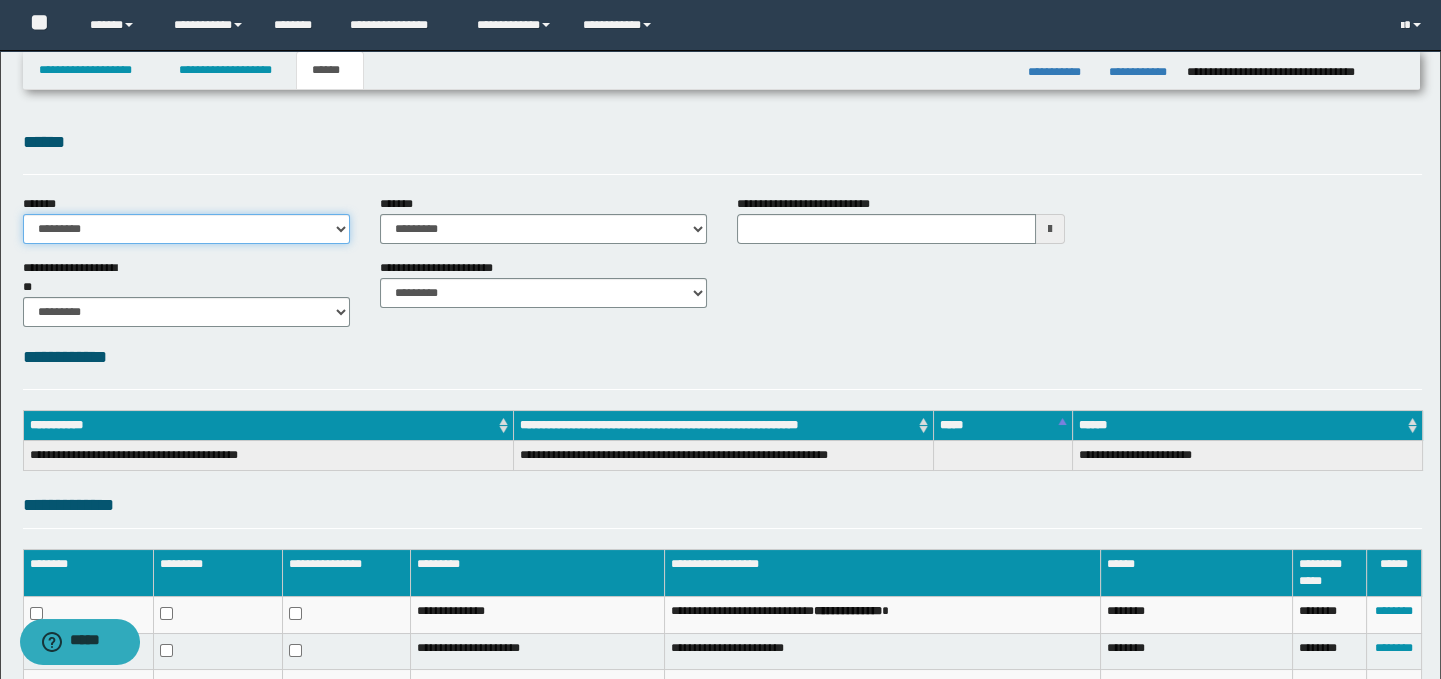click on "**********" at bounding box center [186, 229] 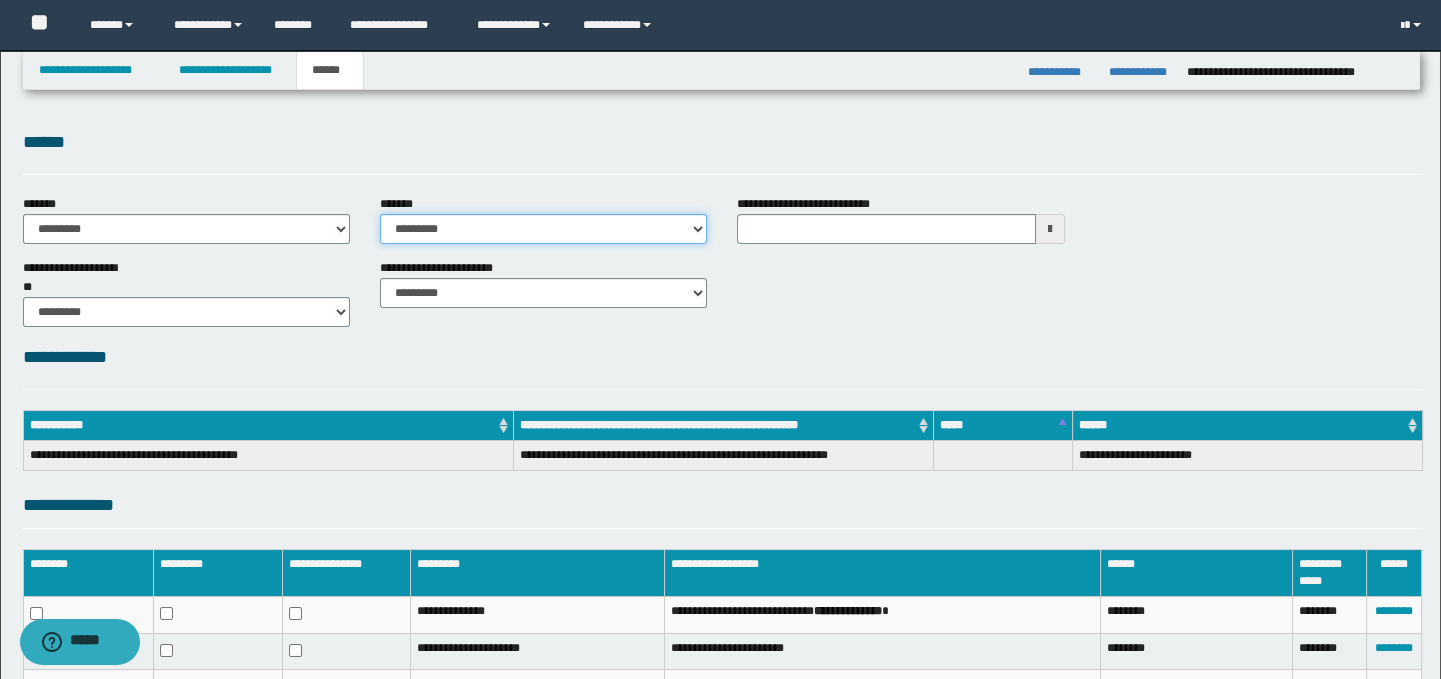 click on "**********" at bounding box center (543, 229) 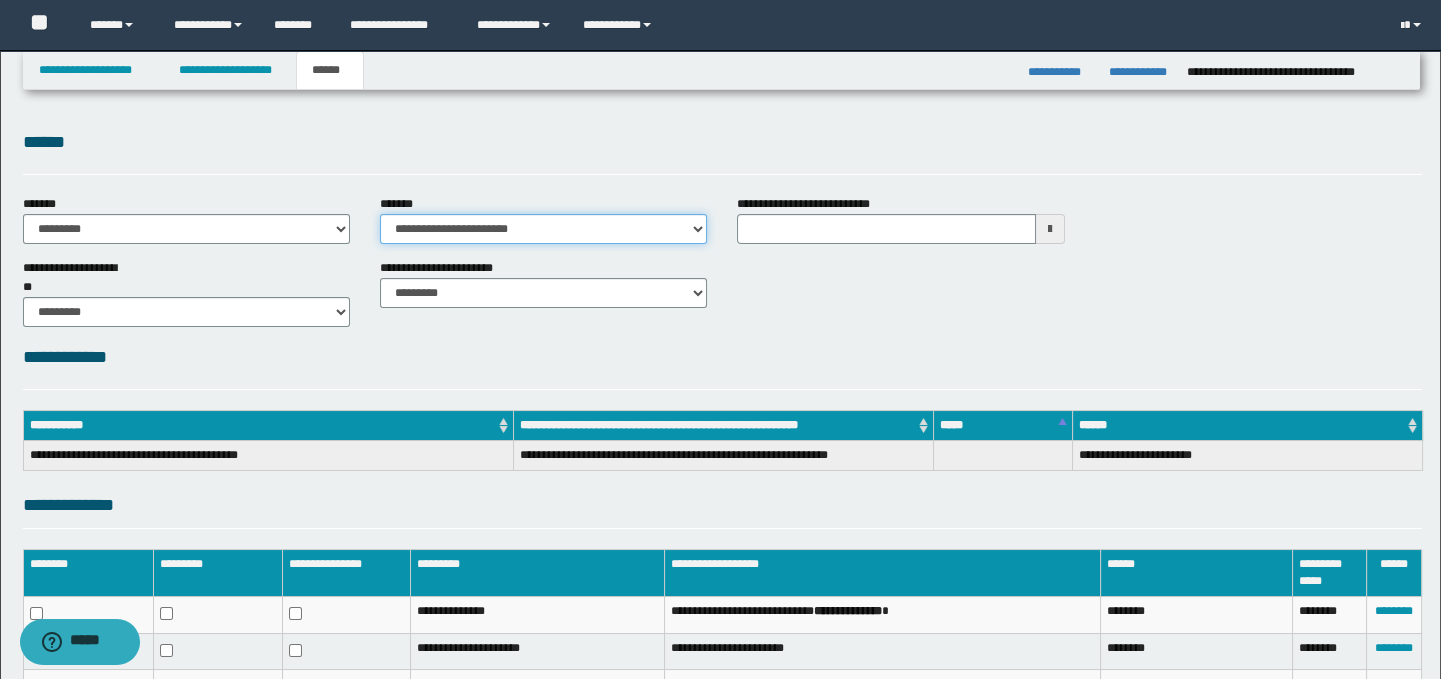click on "**********" at bounding box center [543, 229] 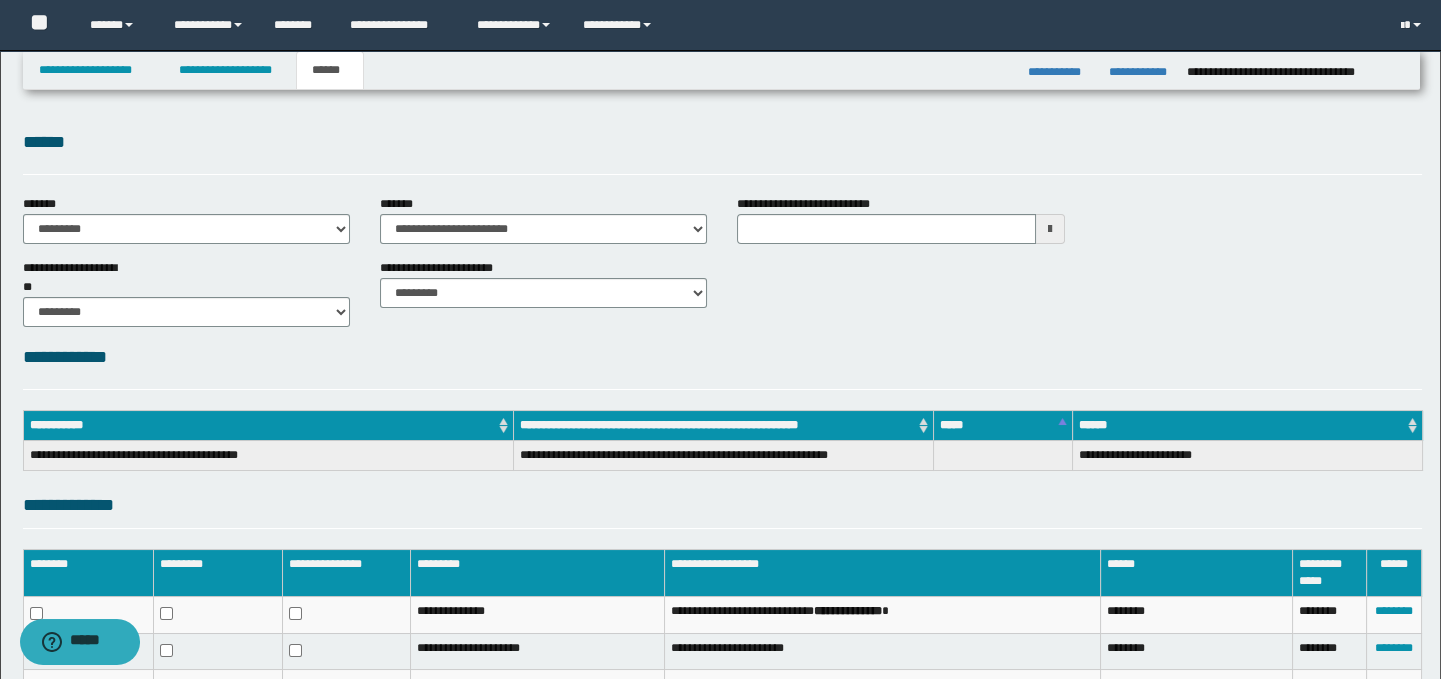 click on "**********" at bounding box center (723, 465) 